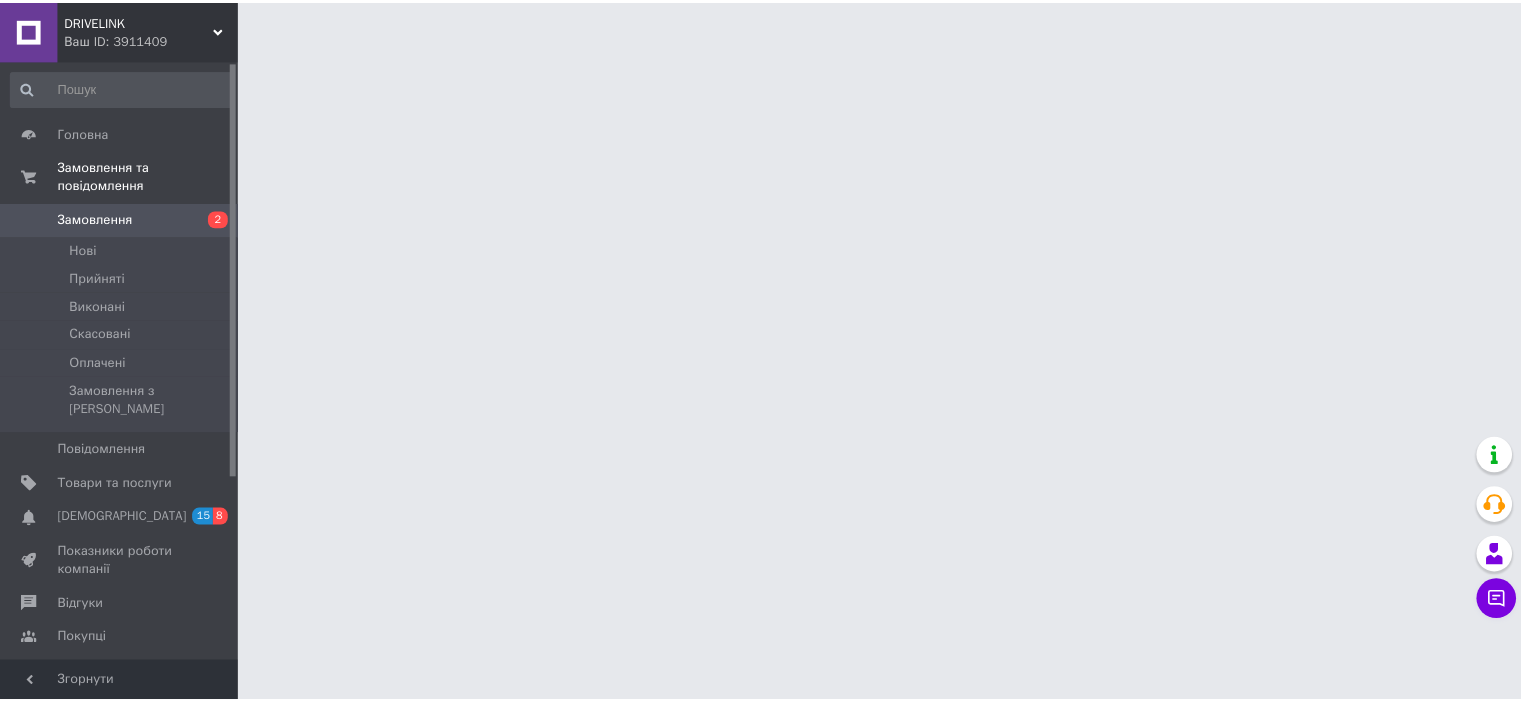 scroll, scrollTop: 0, scrollLeft: 0, axis: both 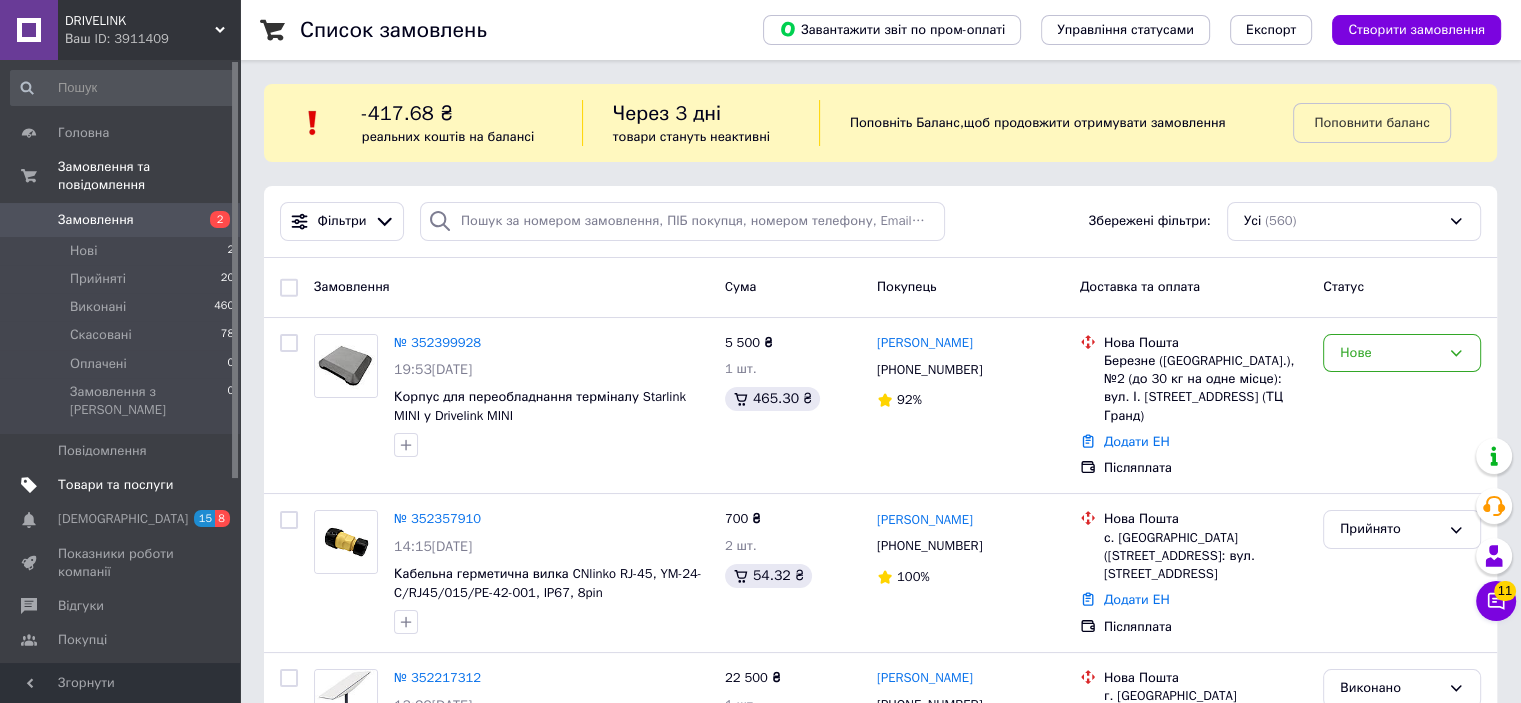 click on "Товари та послуги" at bounding box center (115, 485) 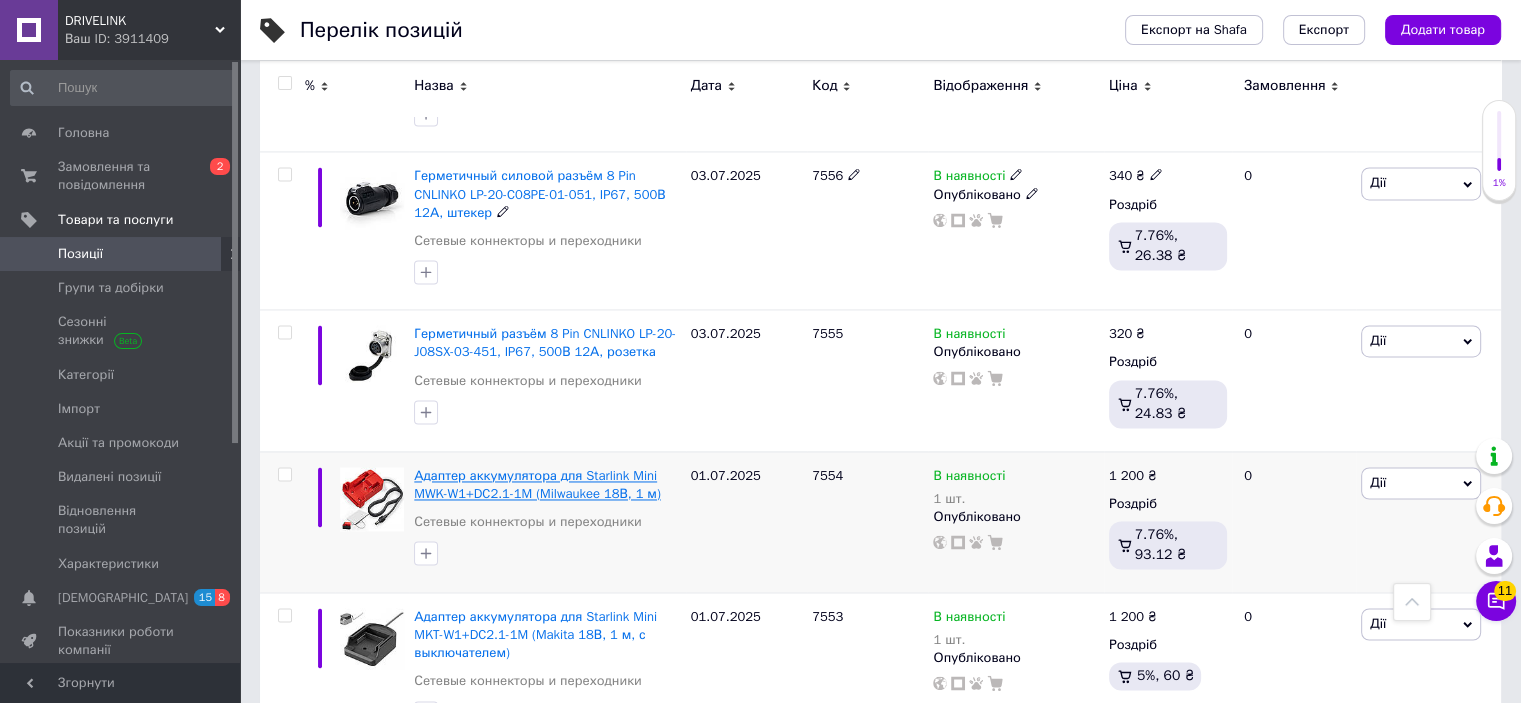 scroll, scrollTop: 3100, scrollLeft: 0, axis: vertical 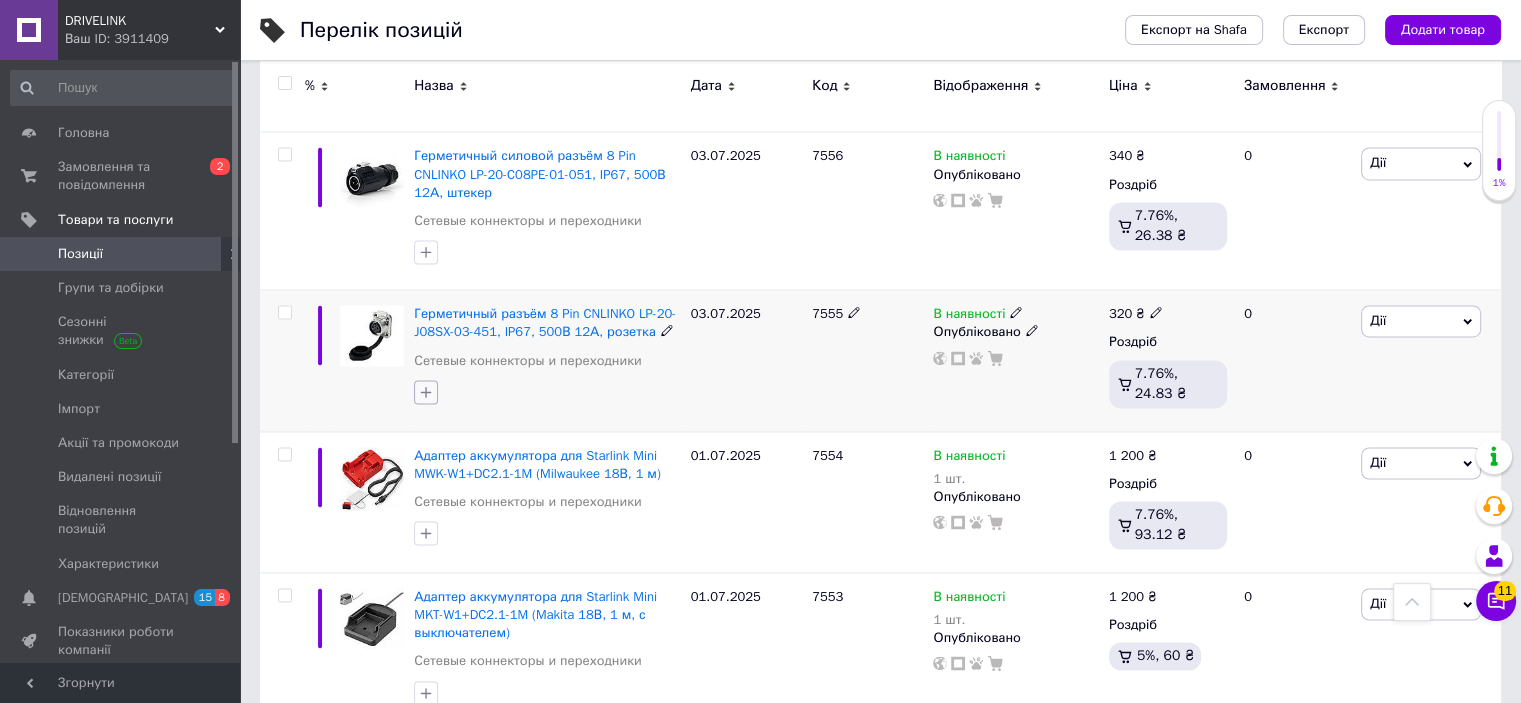 click 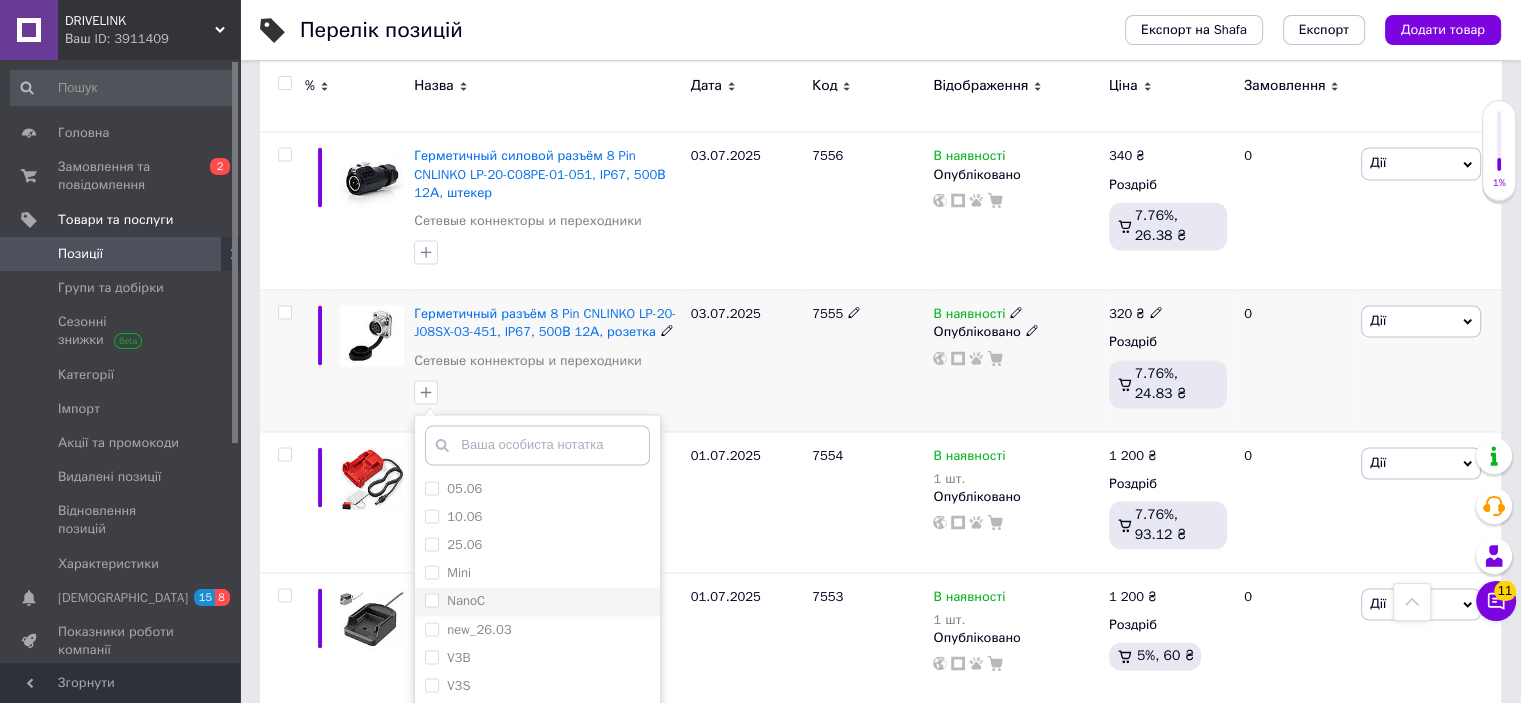 click on "NanoC" at bounding box center (537, 601) 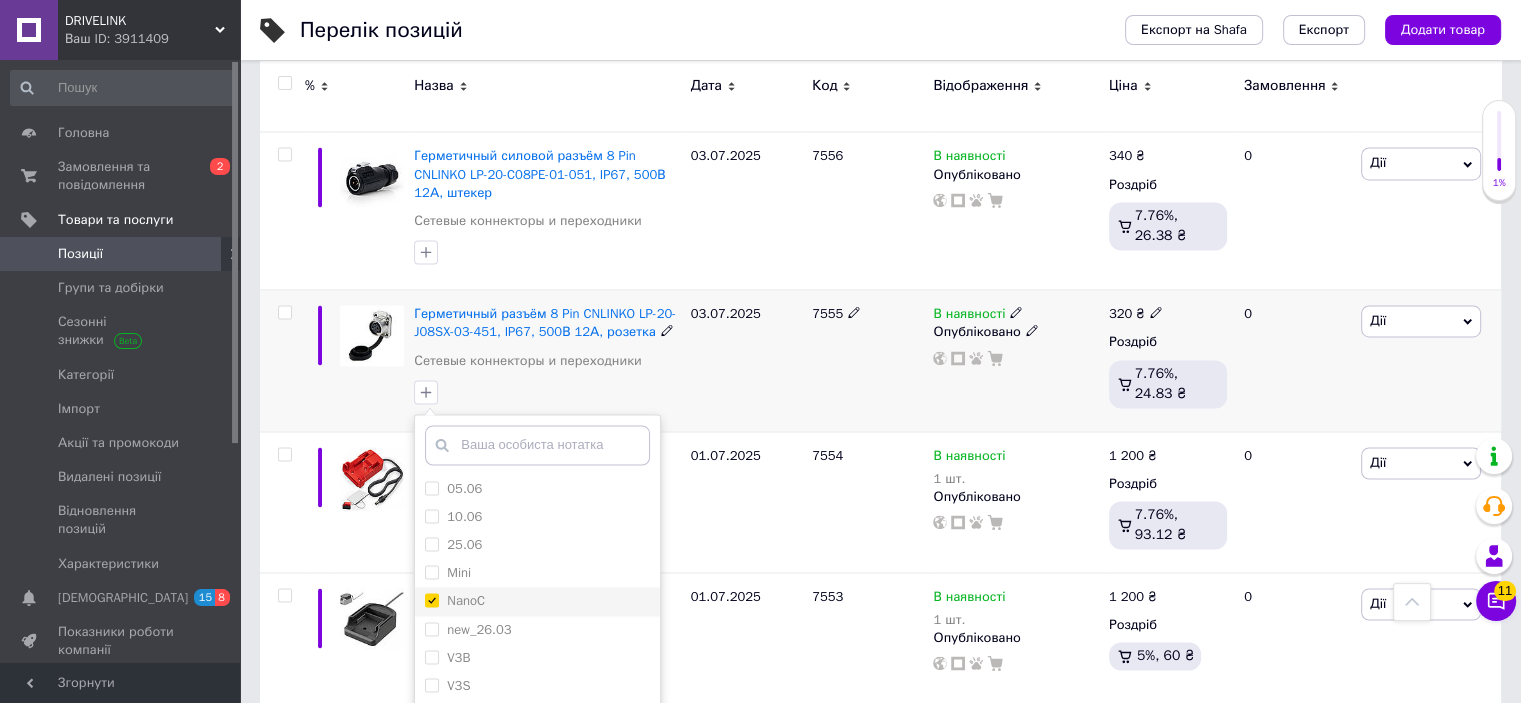 click on "NanoC" at bounding box center (466, 600) 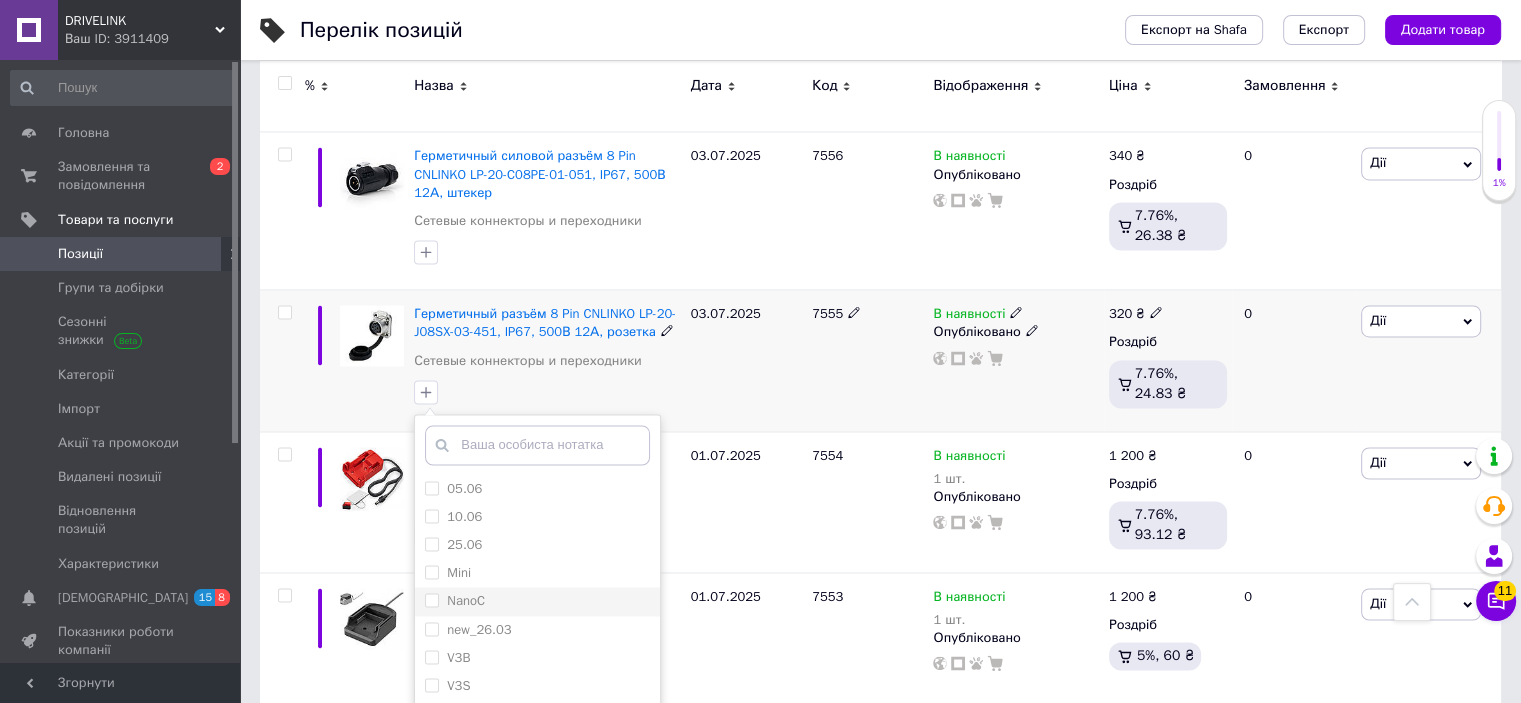 checkbox on "false" 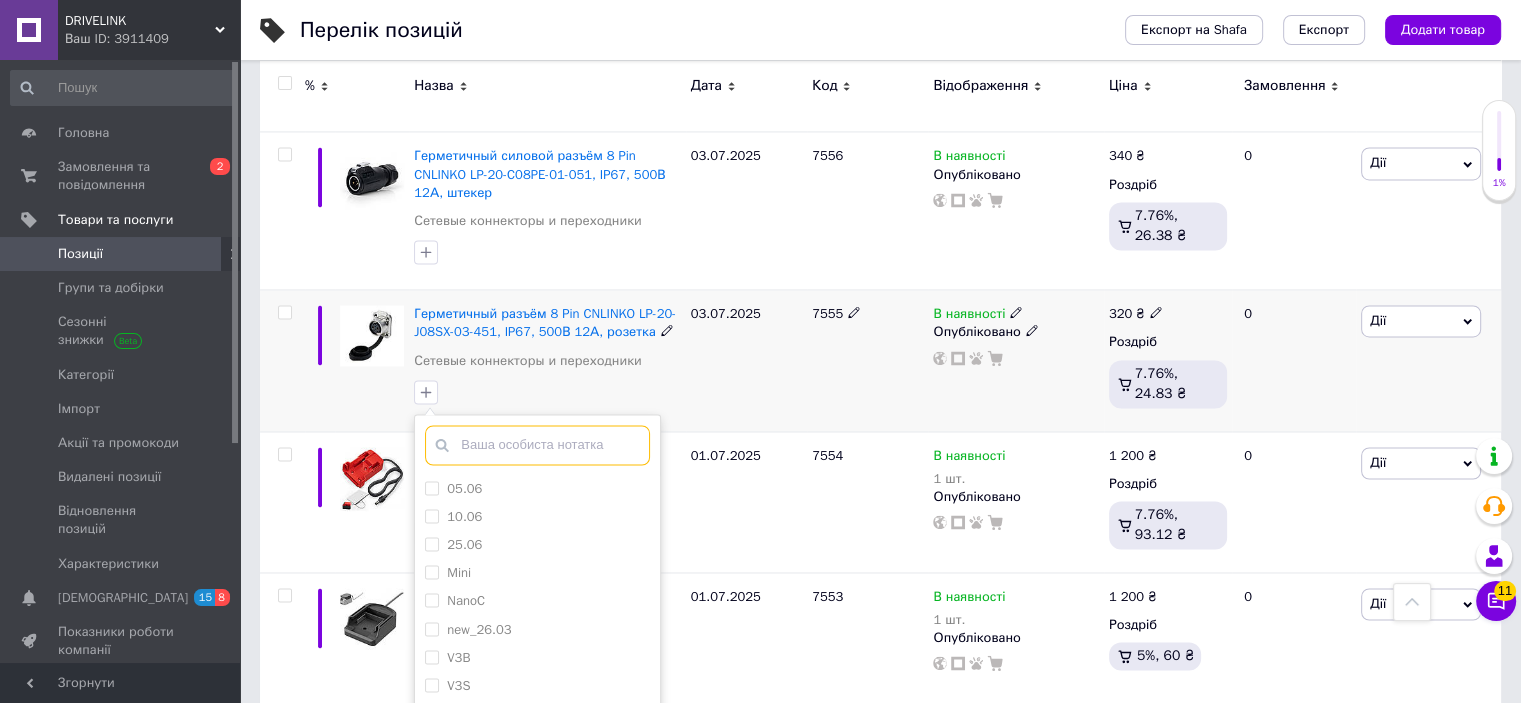 click at bounding box center [537, 445] 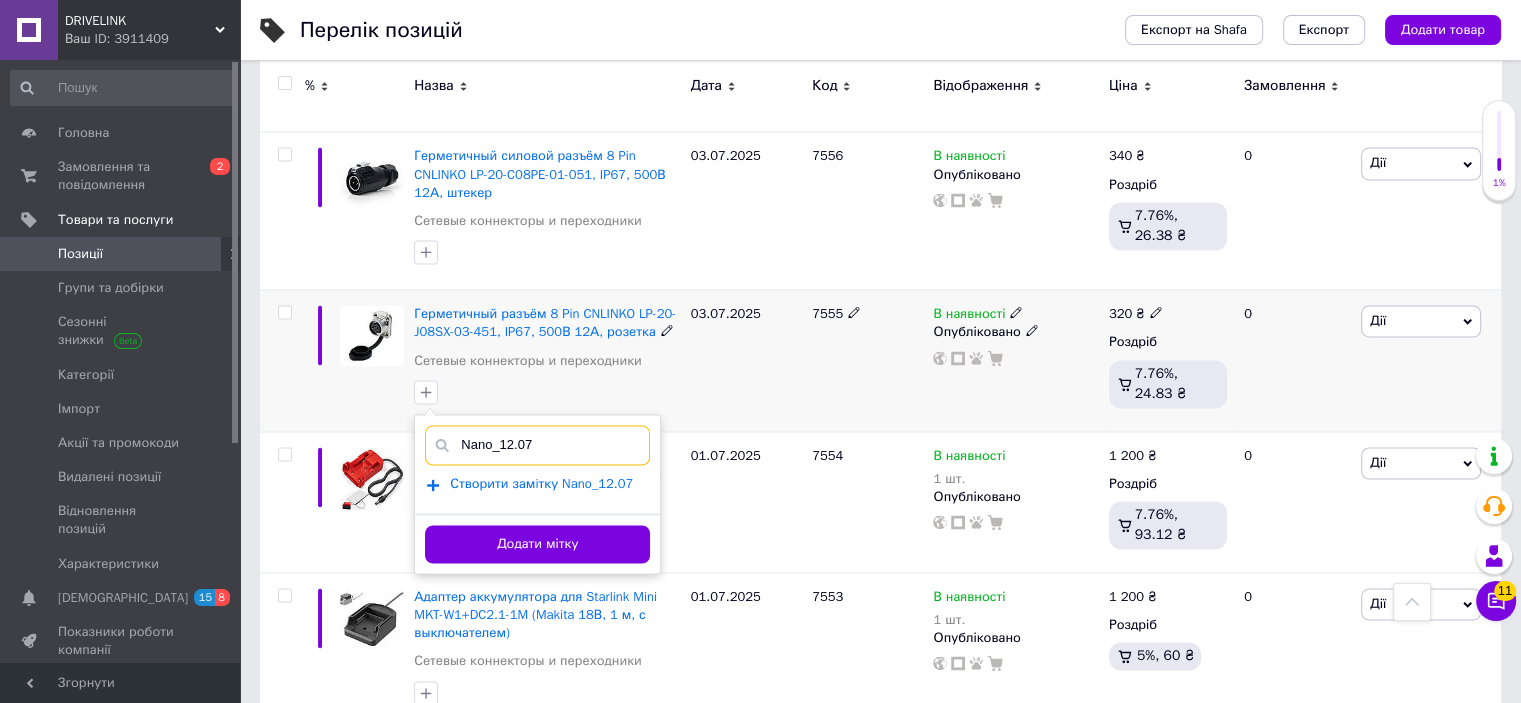 type on "Nano_12.07" 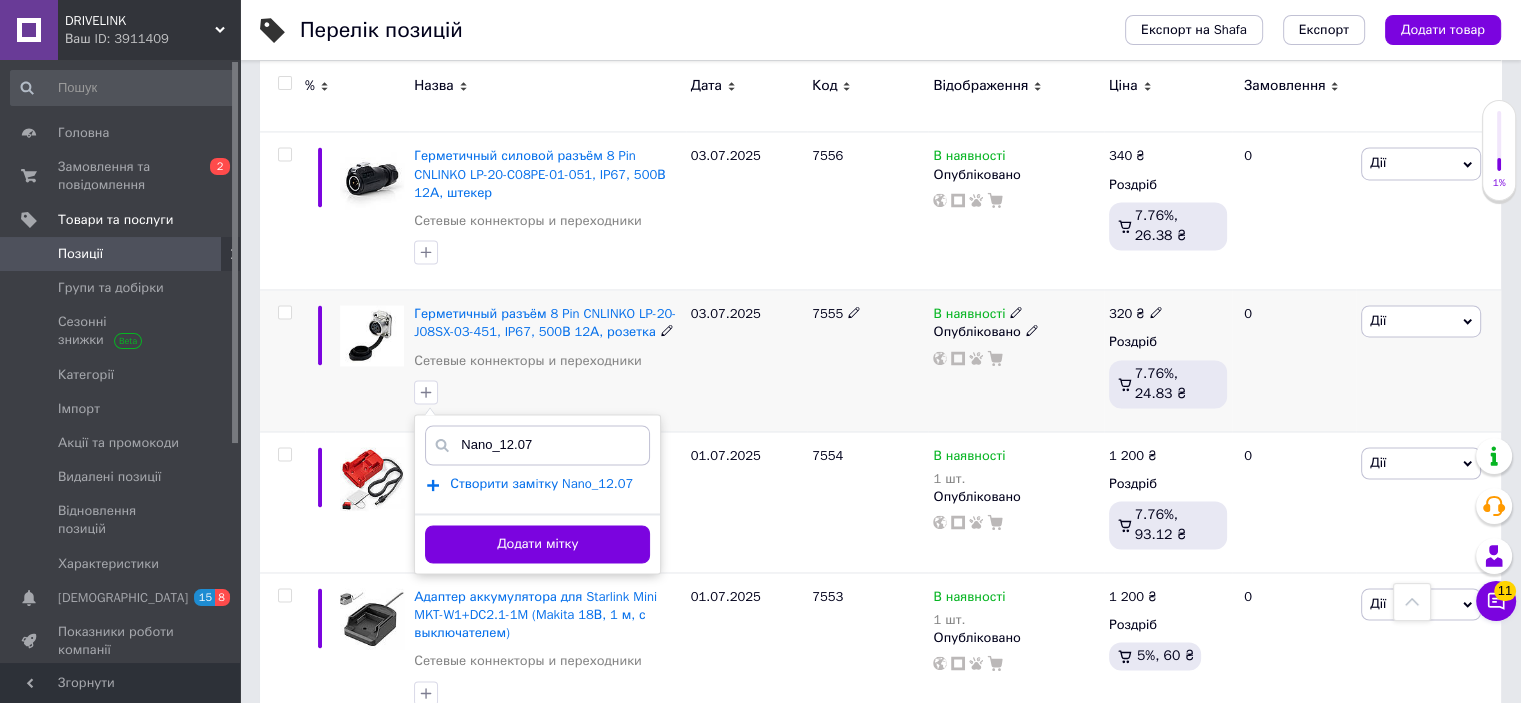 click on "Створити замiтку   Nano_12.07" at bounding box center (541, 484) 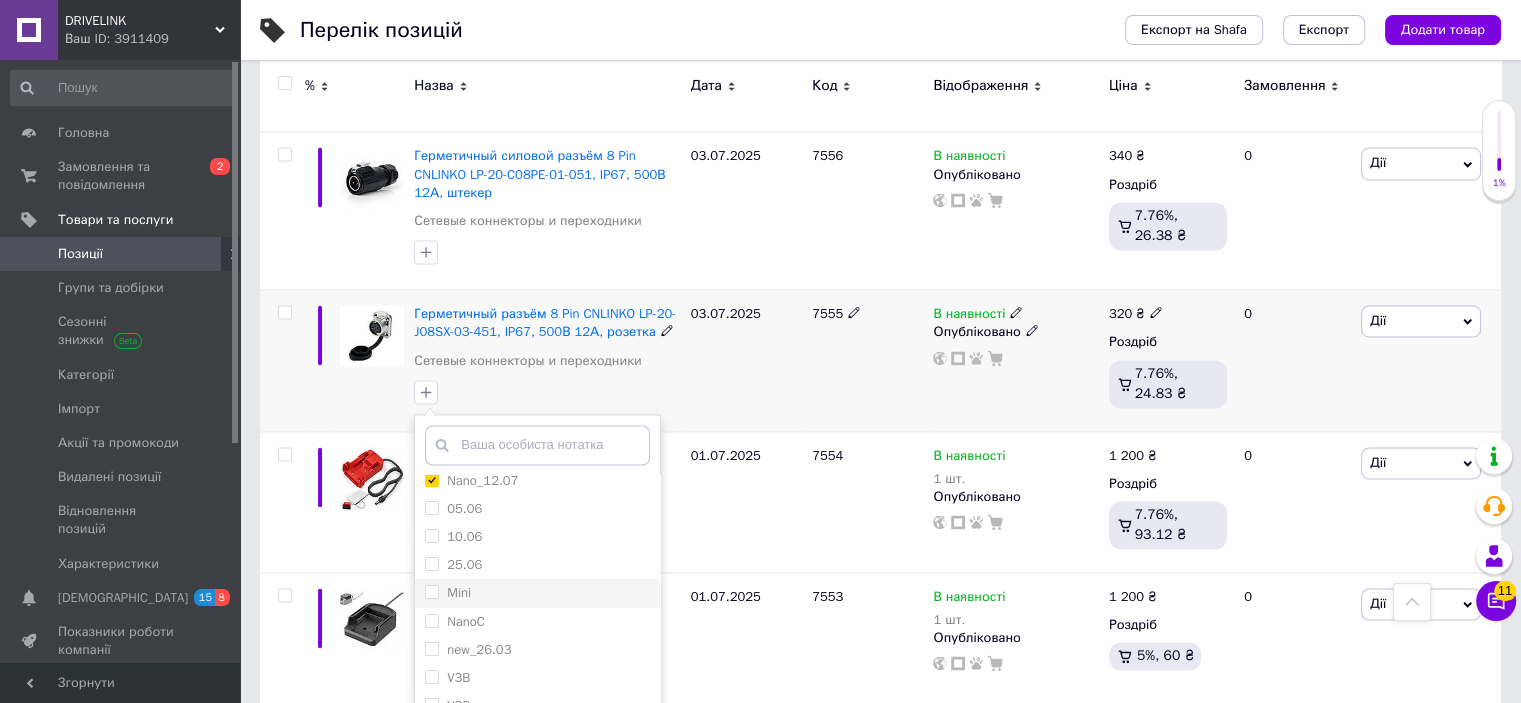 scroll, scrollTop: 10, scrollLeft: 0, axis: vertical 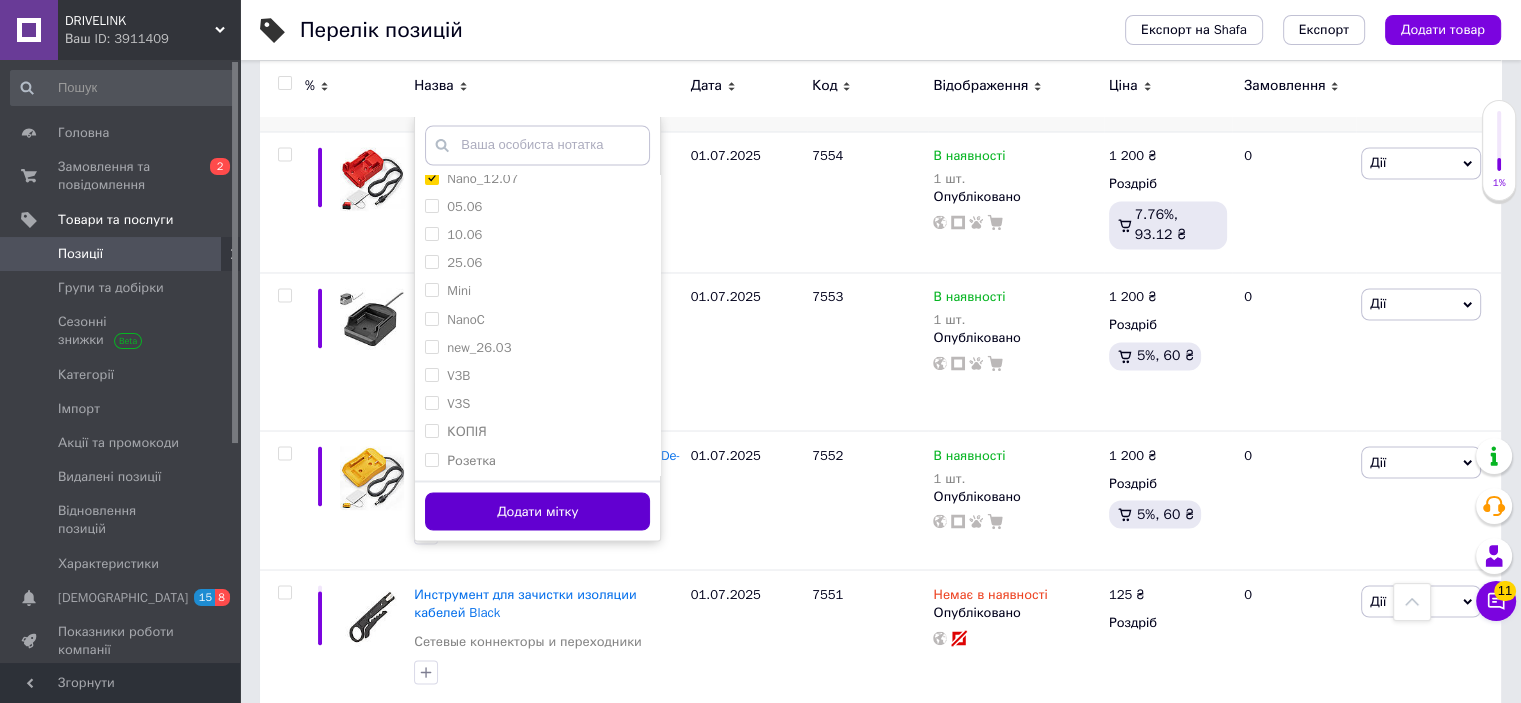 click on "Додати мітку" at bounding box center [537, 511] 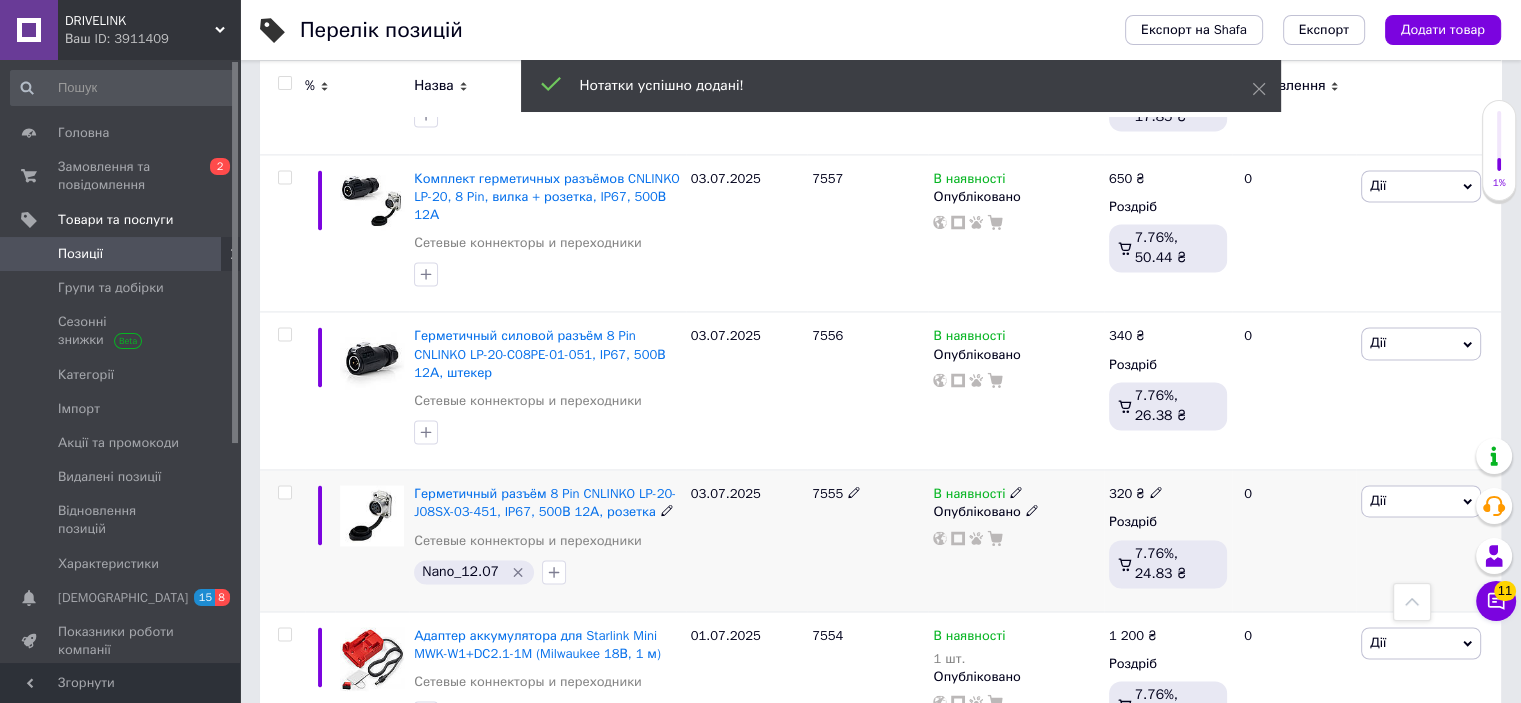 scroll, scrollTop: 2800, scrollLeft: 0, axis: vertical 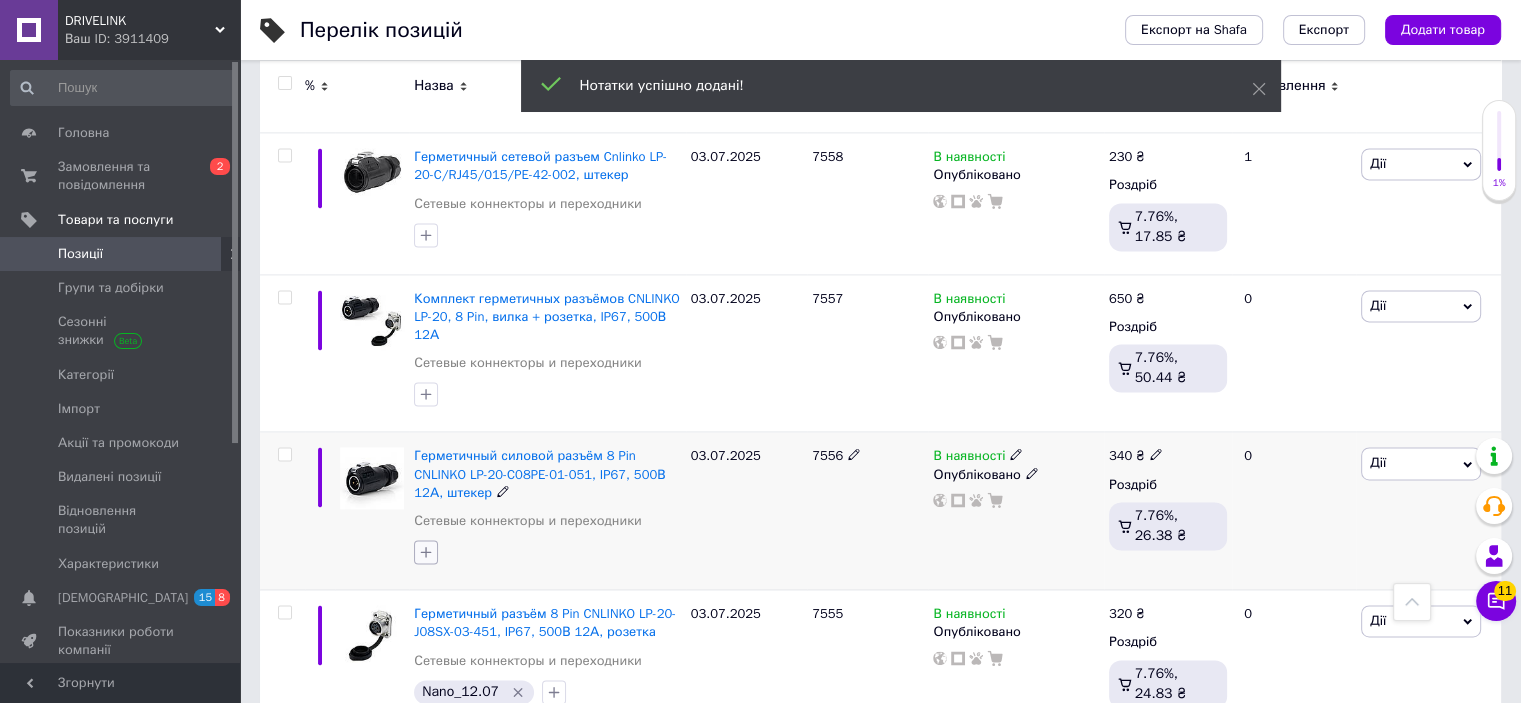 click 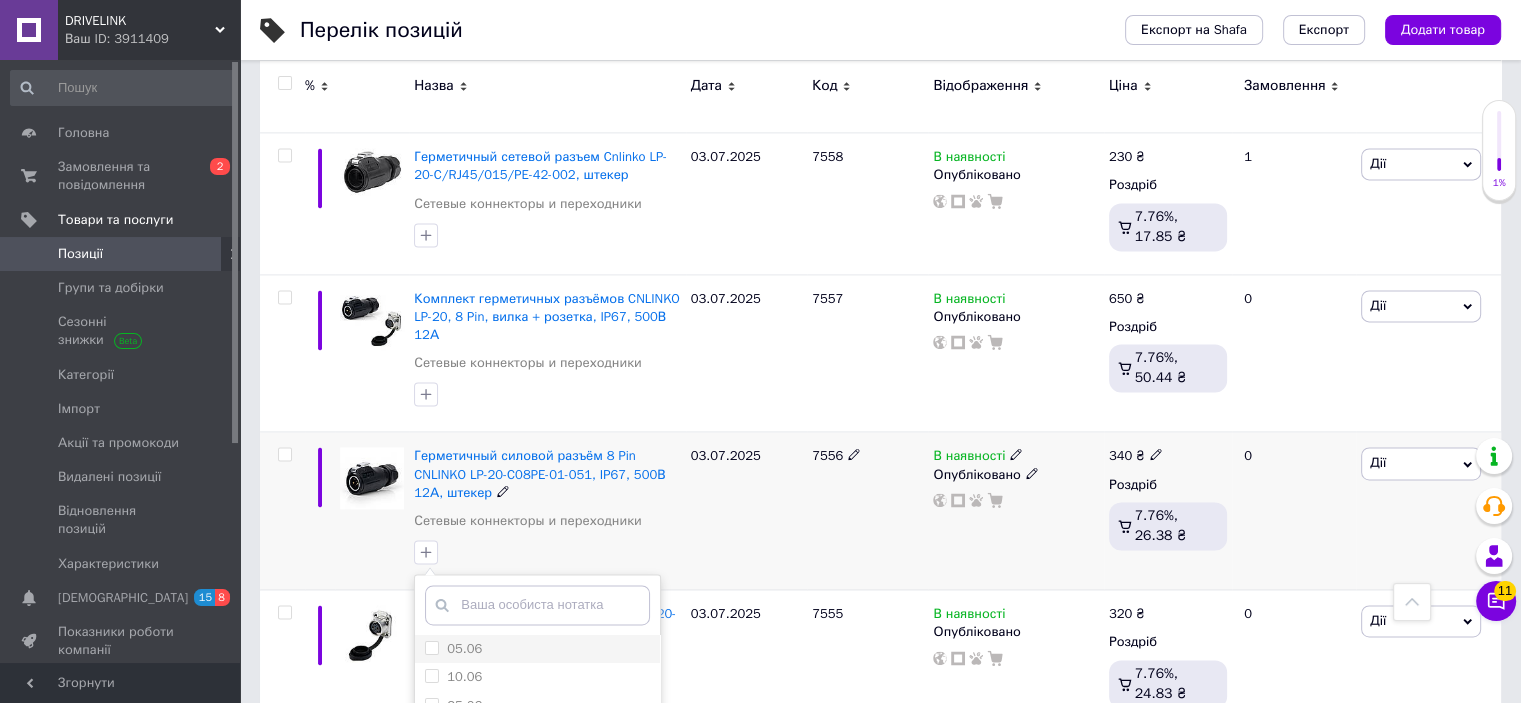 scroll, scrollTop: 9, scrollLeft: 0, axis: vertical 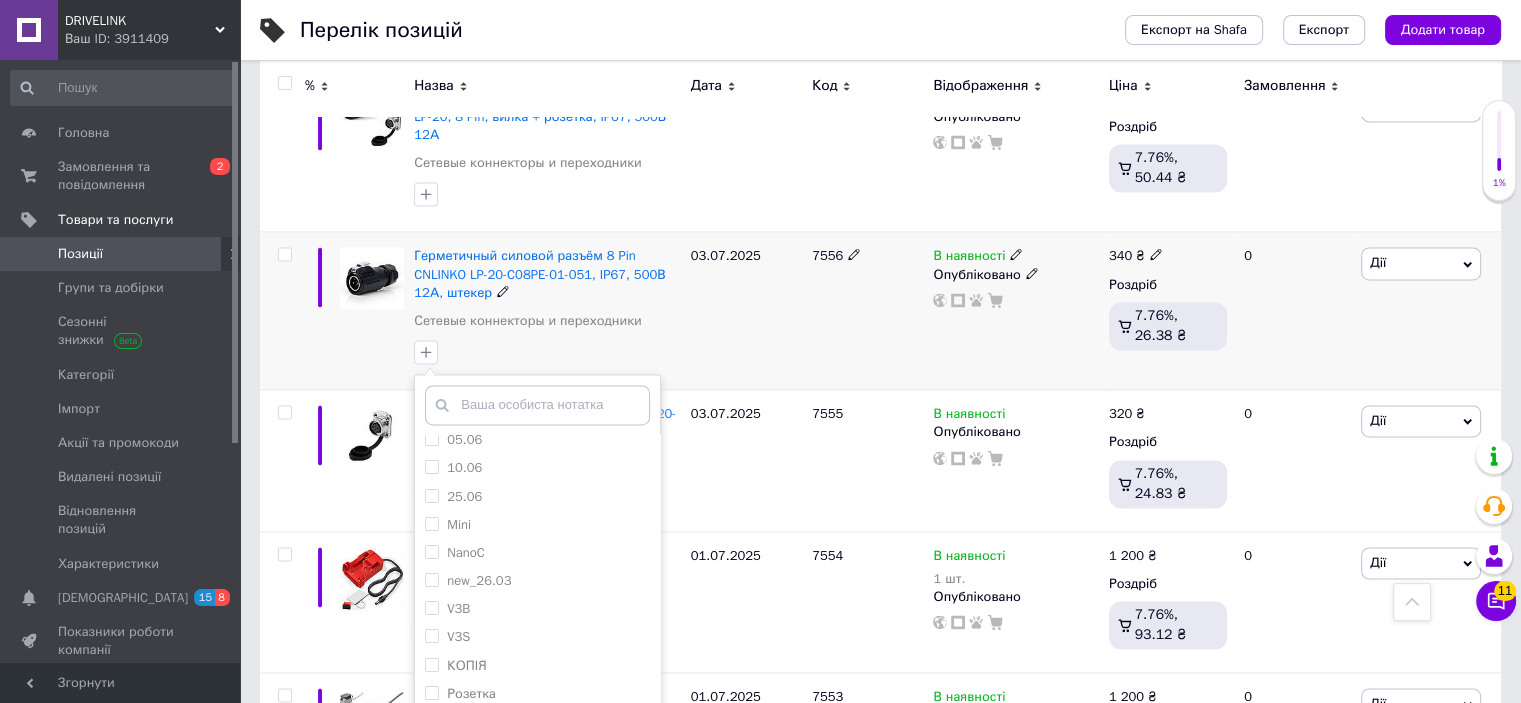 click on "Nano_12.07" at bounding box center [482, 721] 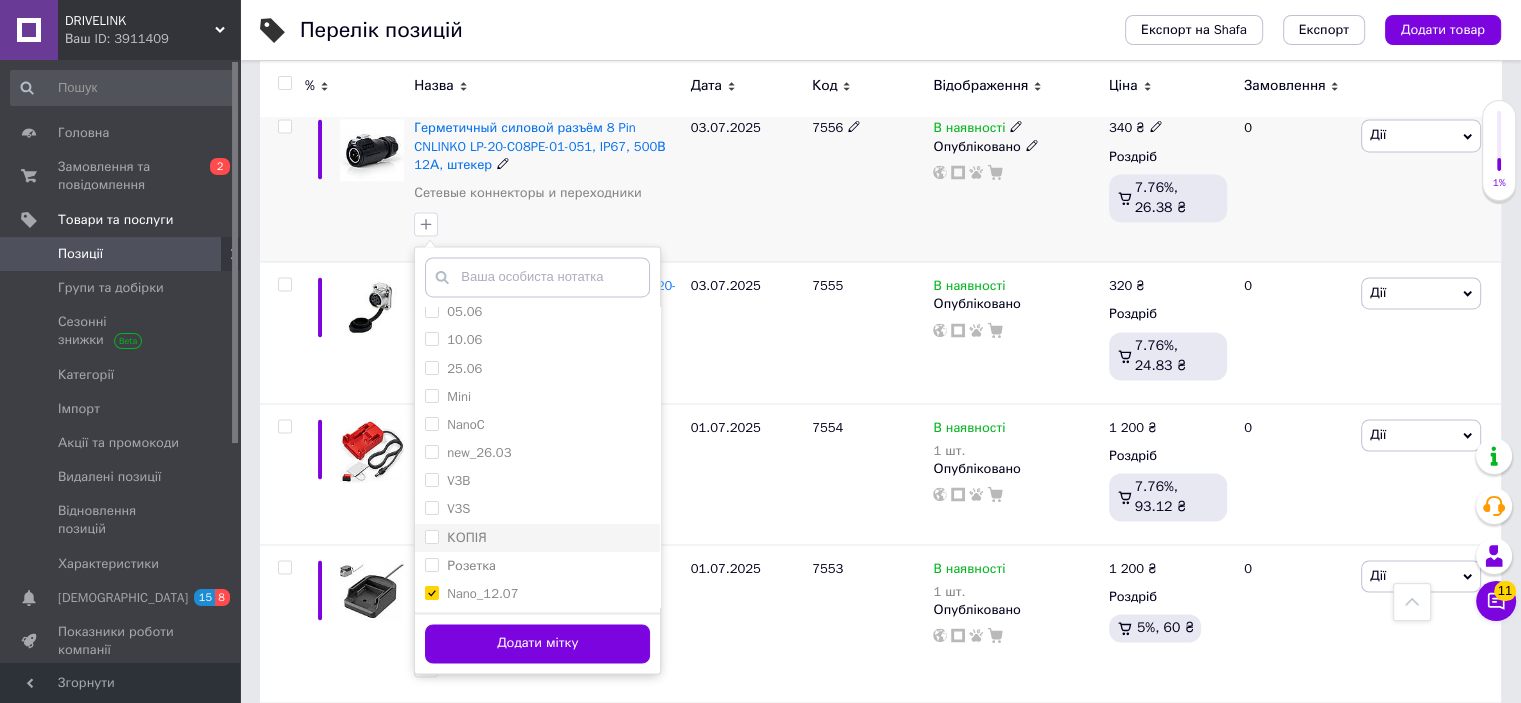 scroll, scrollTop: 3200, scrollLeft: 0, axis: vertical 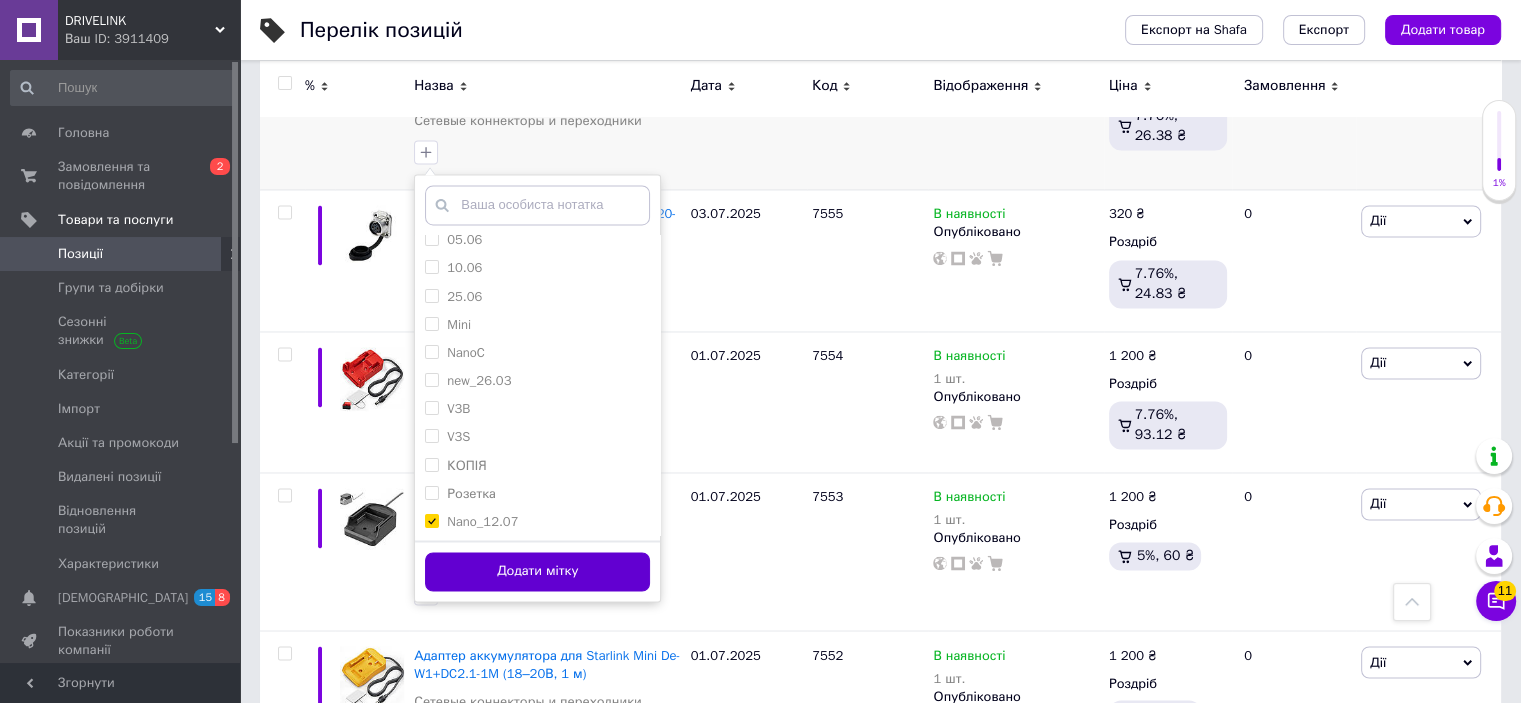 click on "Додати мітку" at bounding box center (537, 571) 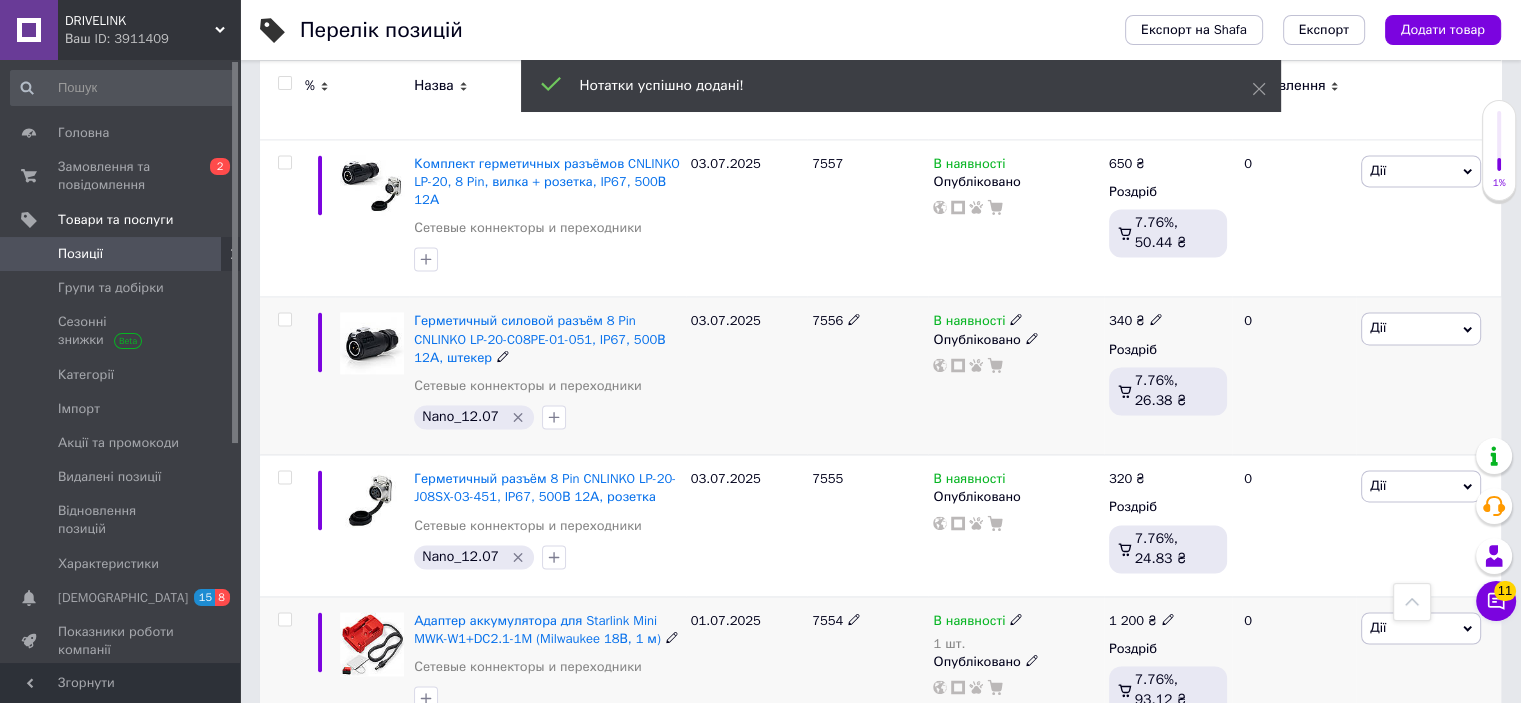 scroll, scrollTop: 2900, scrollLeft: 0, axis: vertical 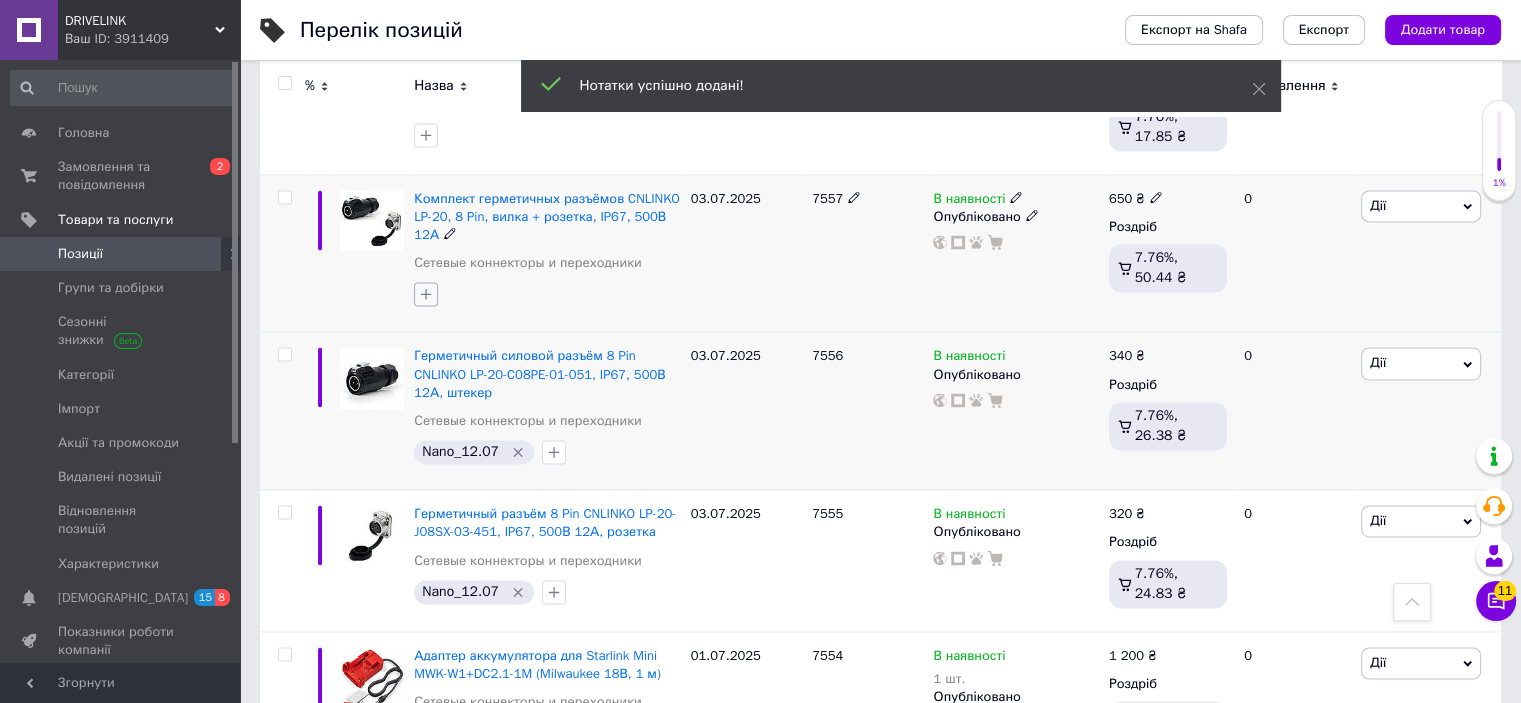 click 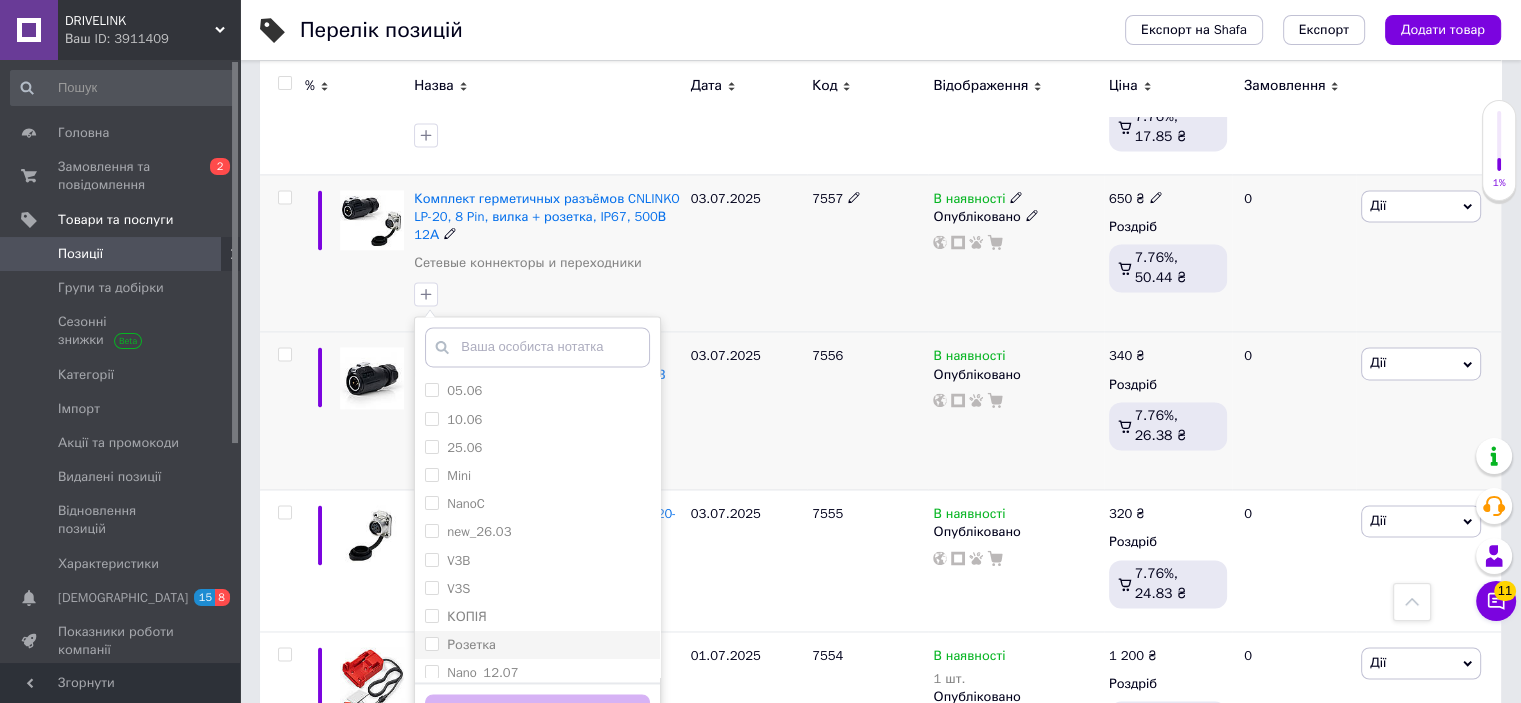 scroll, scrollTop: 10, scrollLeft: 0, axis: vertical 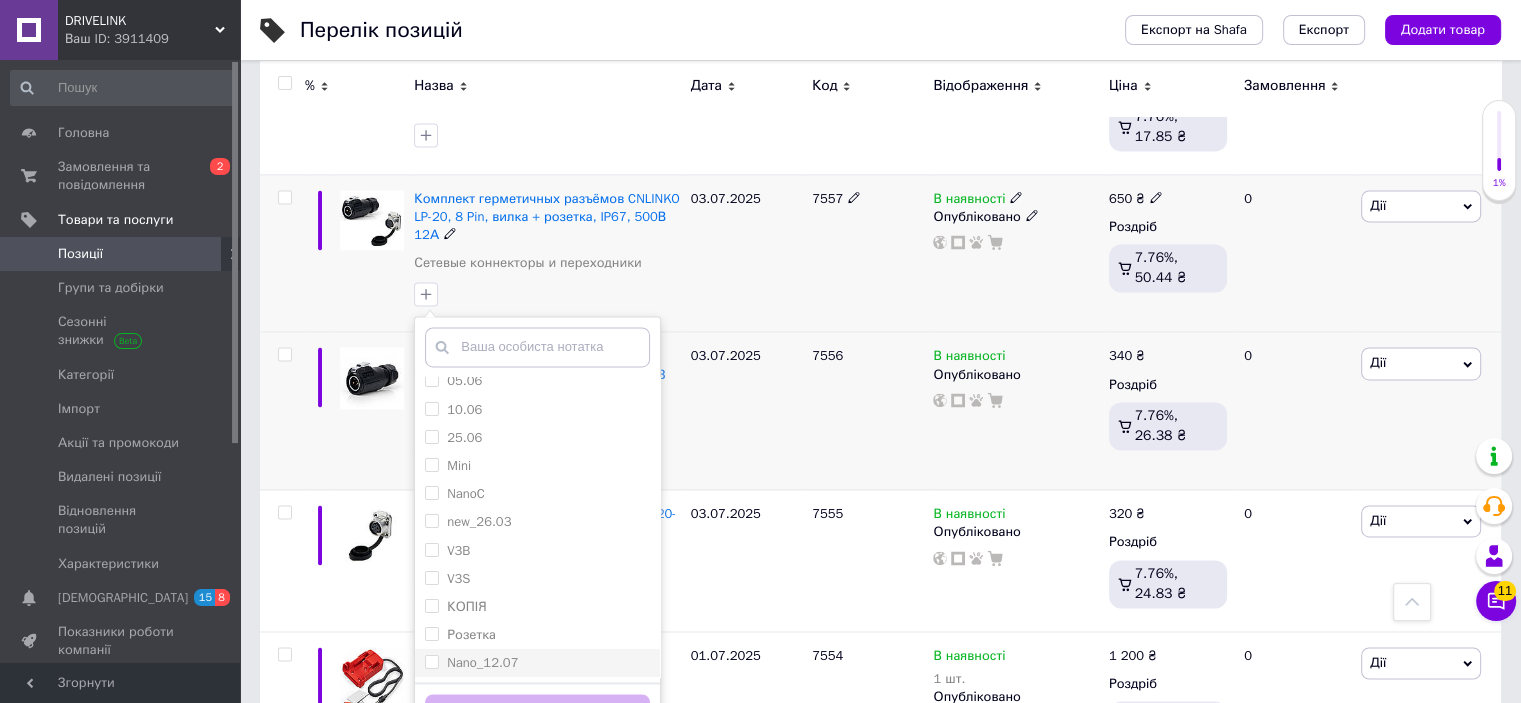 click on "Nano_12.07" at bounding box center [482, 662] 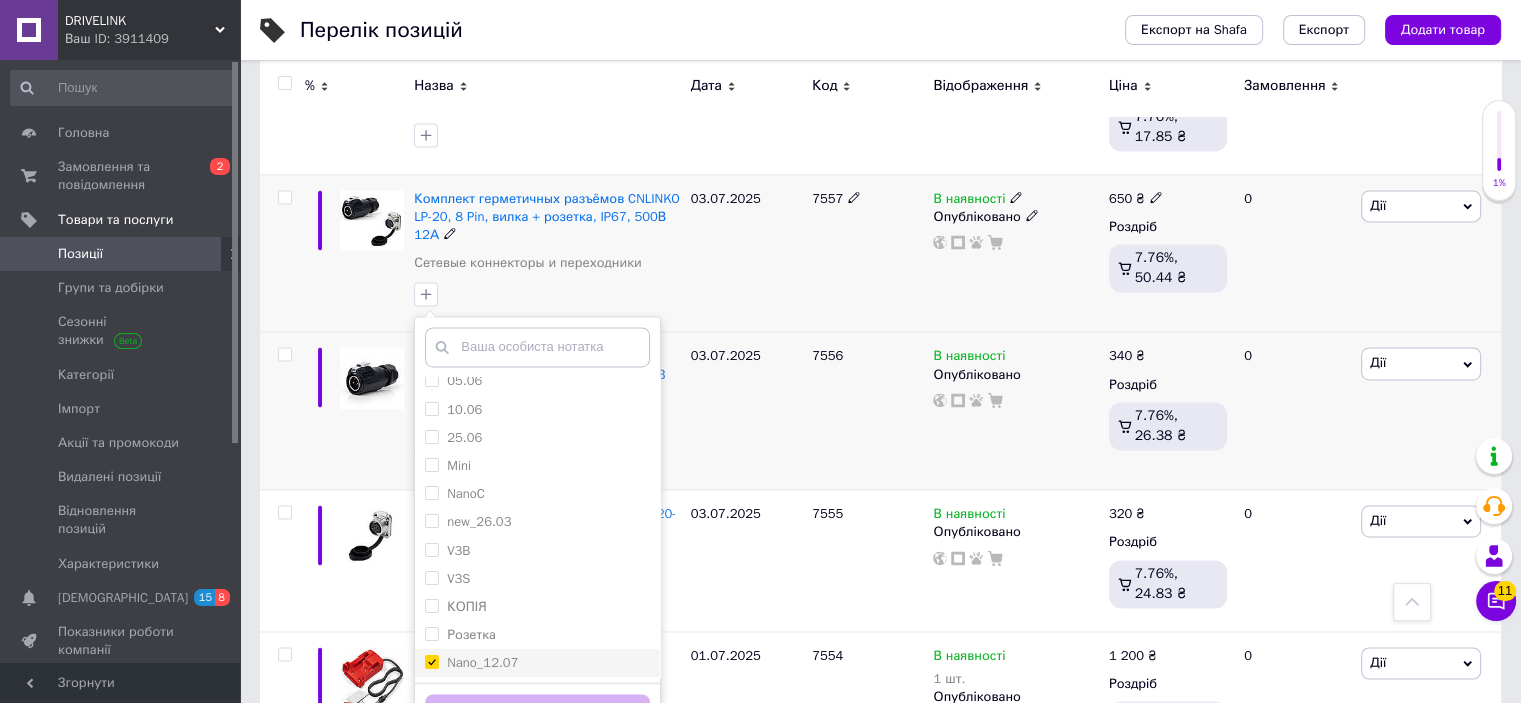 checkbox on "true" 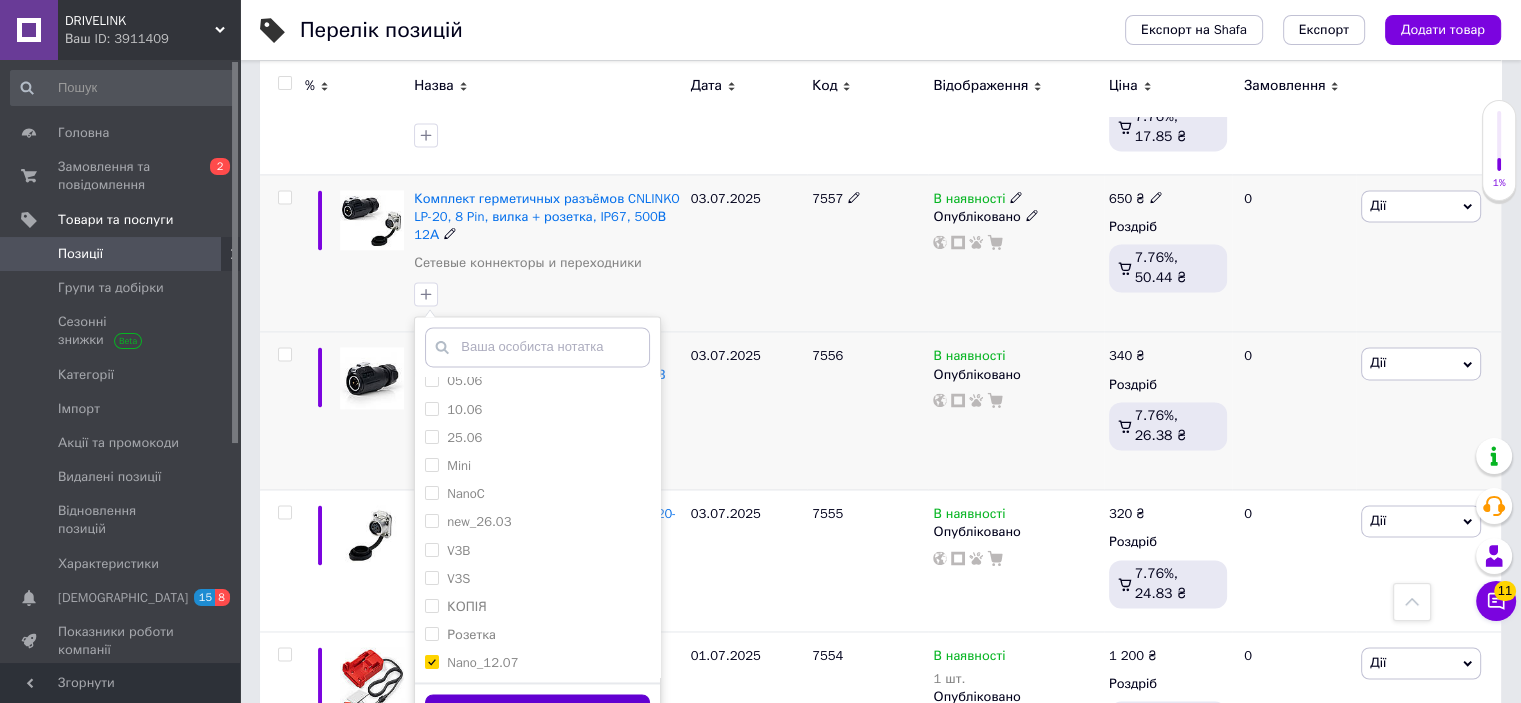 click on "Додати мітку" at bounding box center [537, 713] 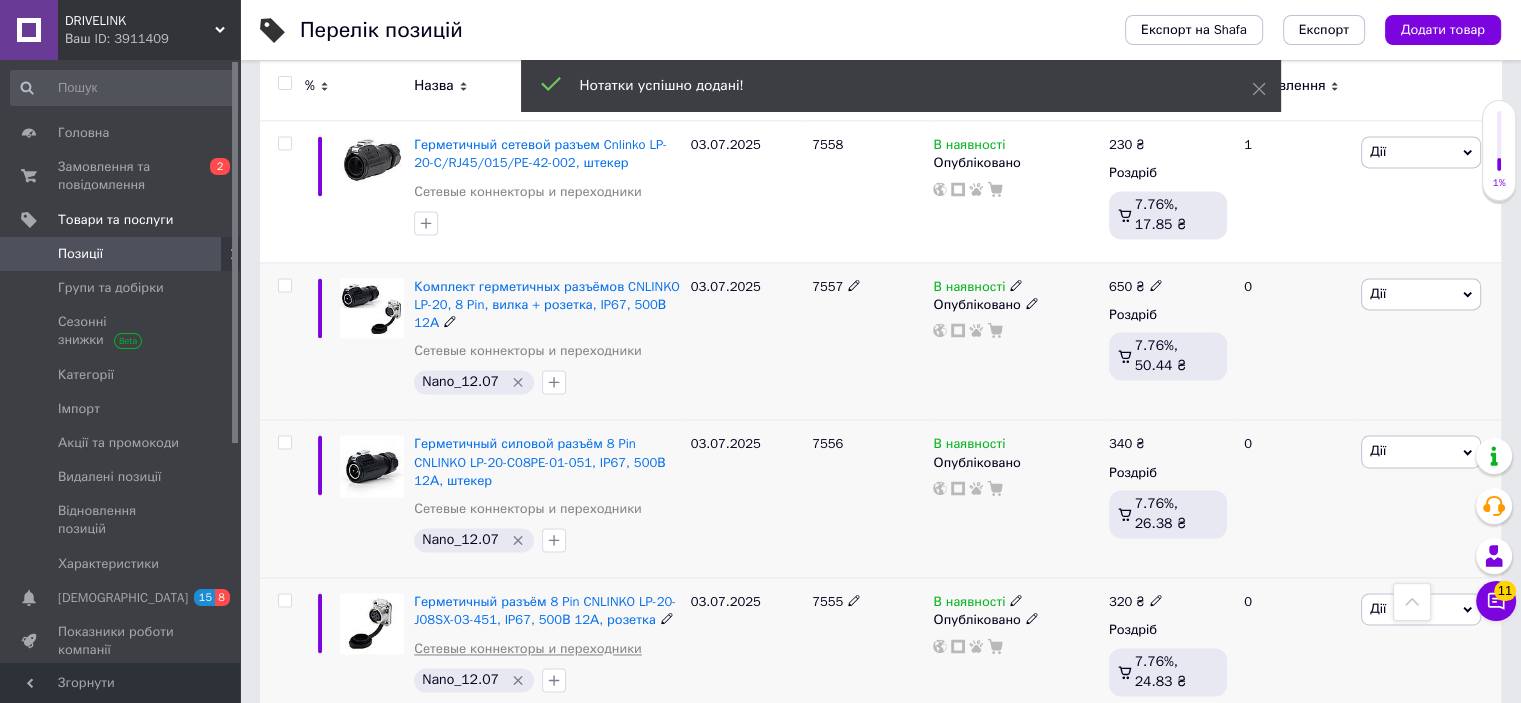 scroll, scrollTop: 2800, scrollLeft: 0, axis: vertical 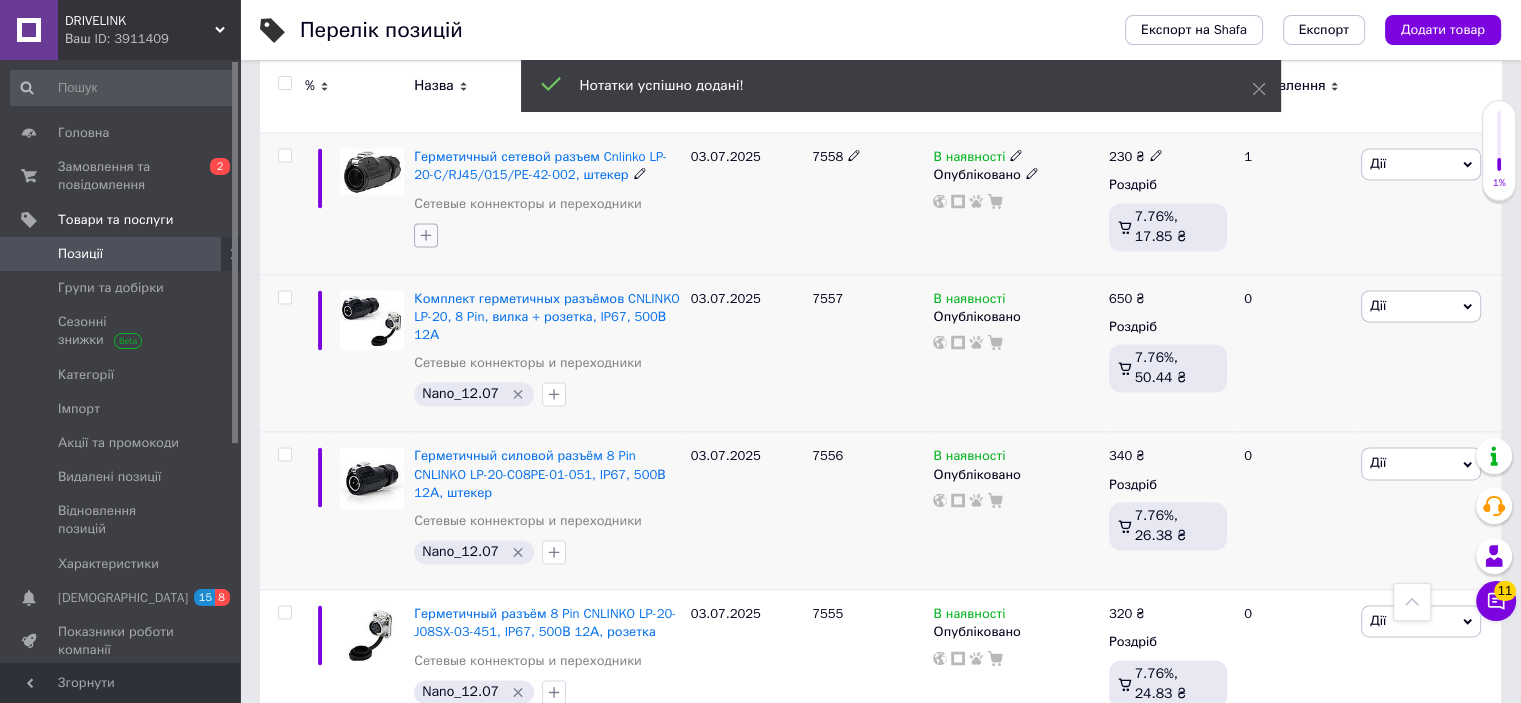 click 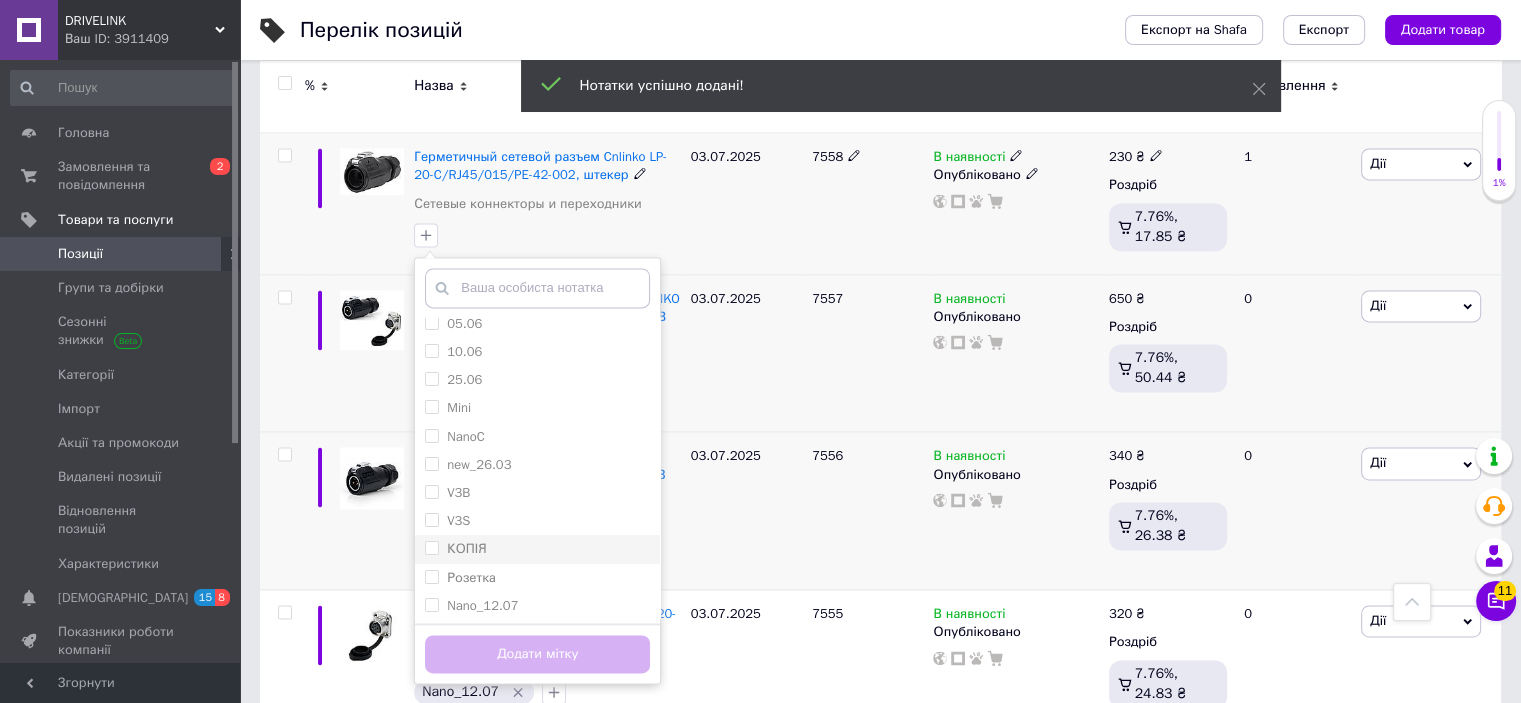 scroll, scrollTop: 10, scrollLeft: 0, axis: vertical 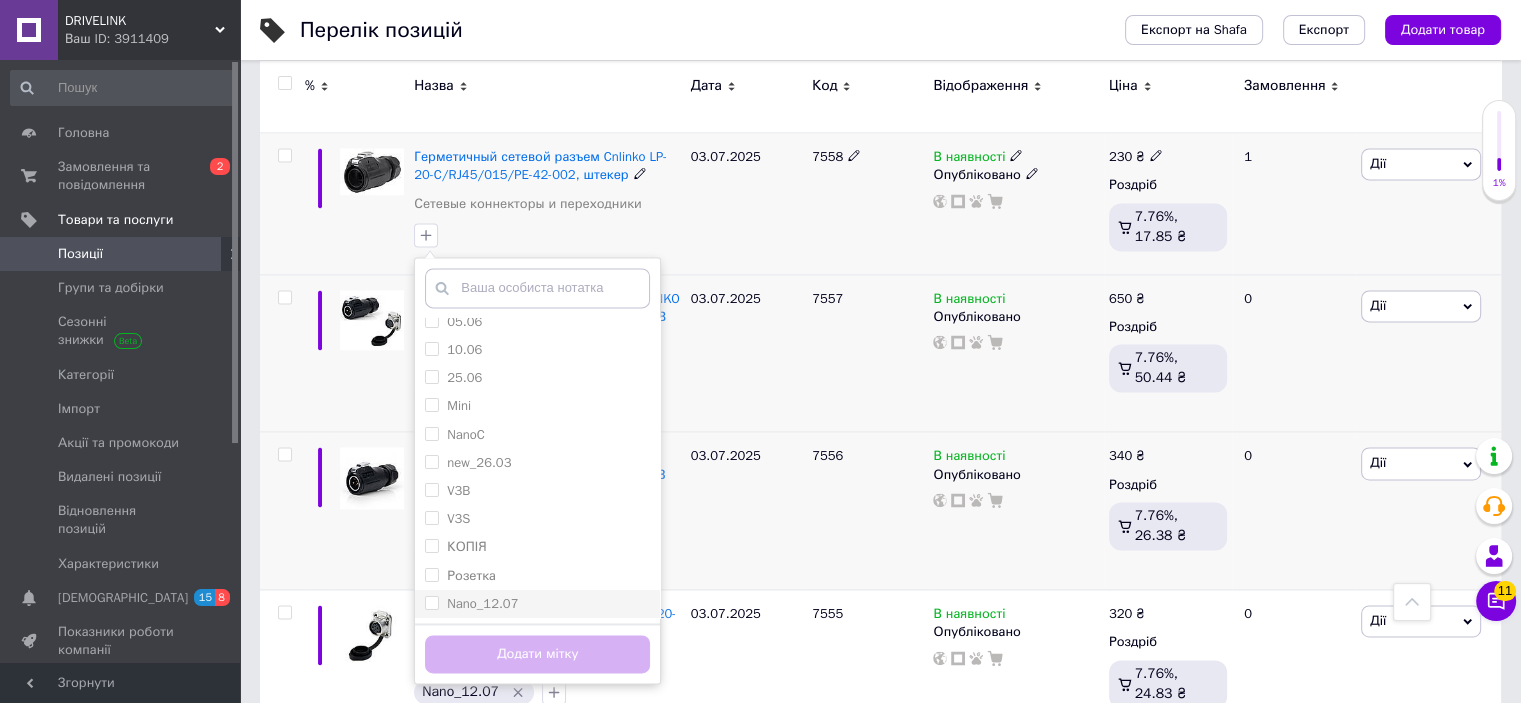 click on "Nano_12.07" at bounding box center [482, 603] 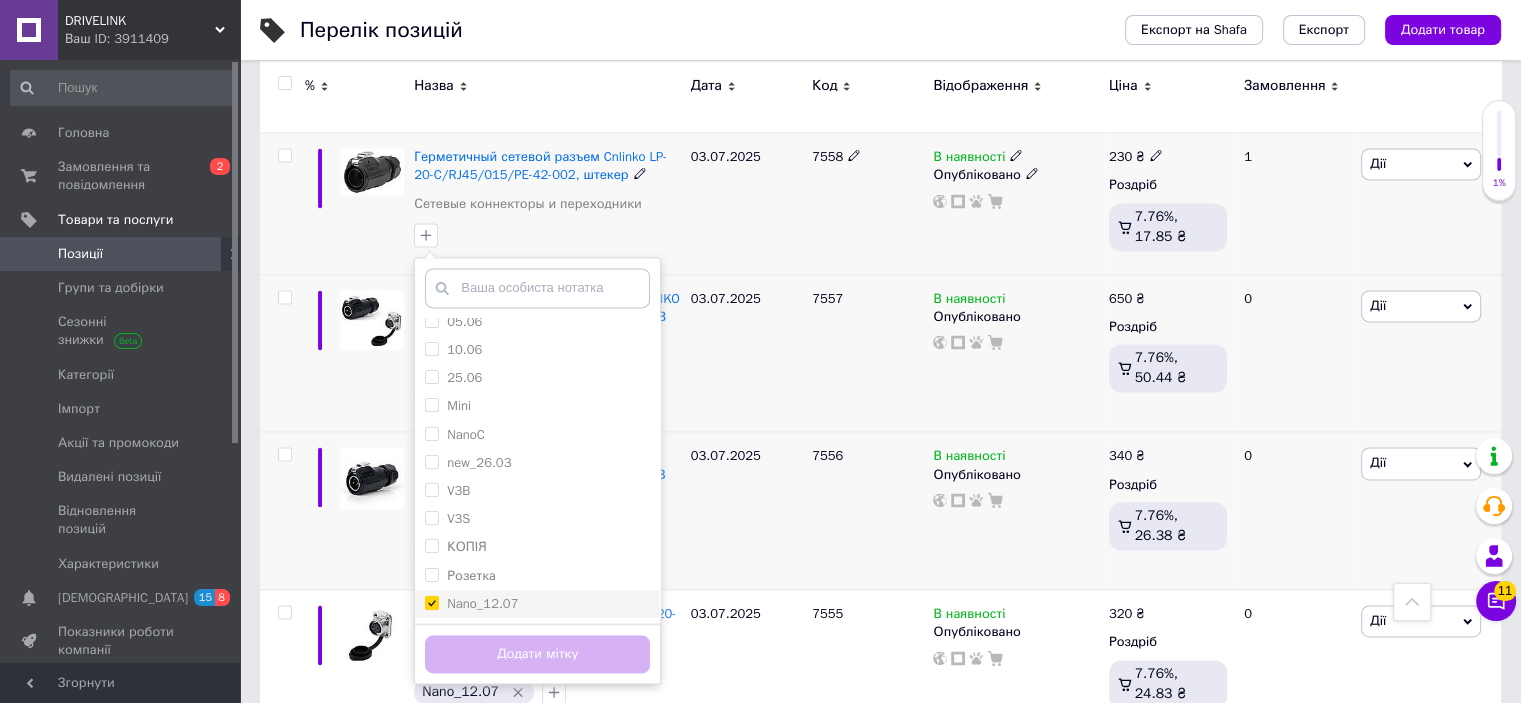 checkbox on "true" 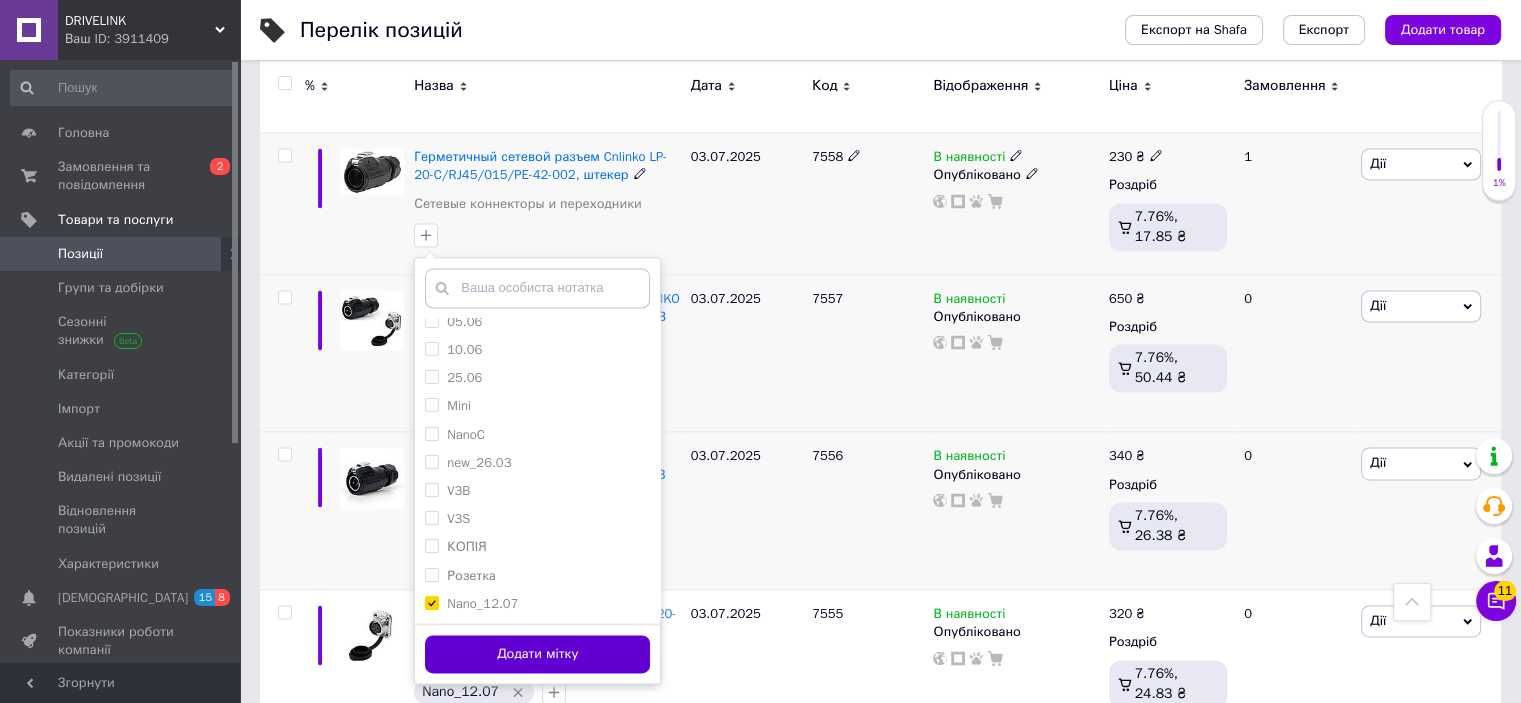 click on "Додати мітку" at bounding box center (537, 654) 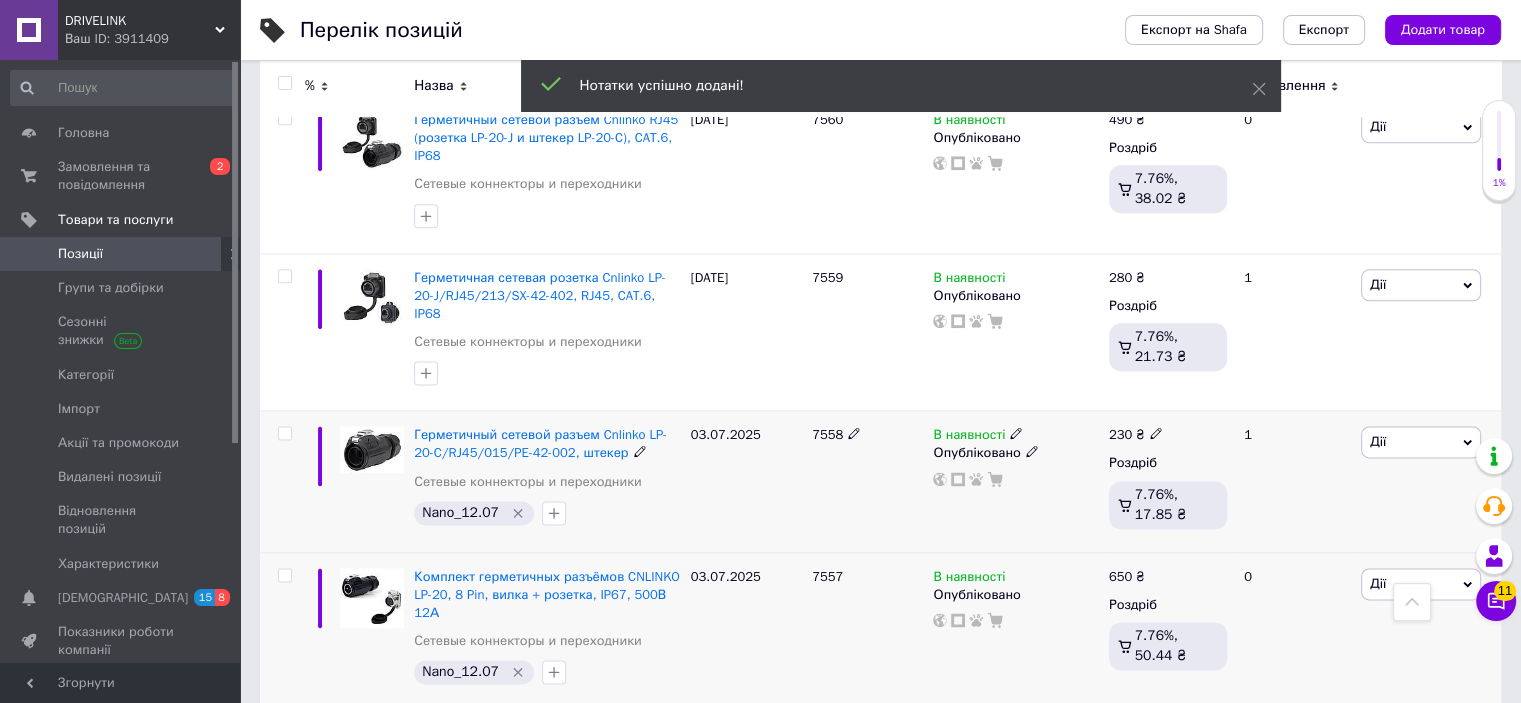 scroll, scrollTop: 2500, scrollLeft: 0, axis: vertical 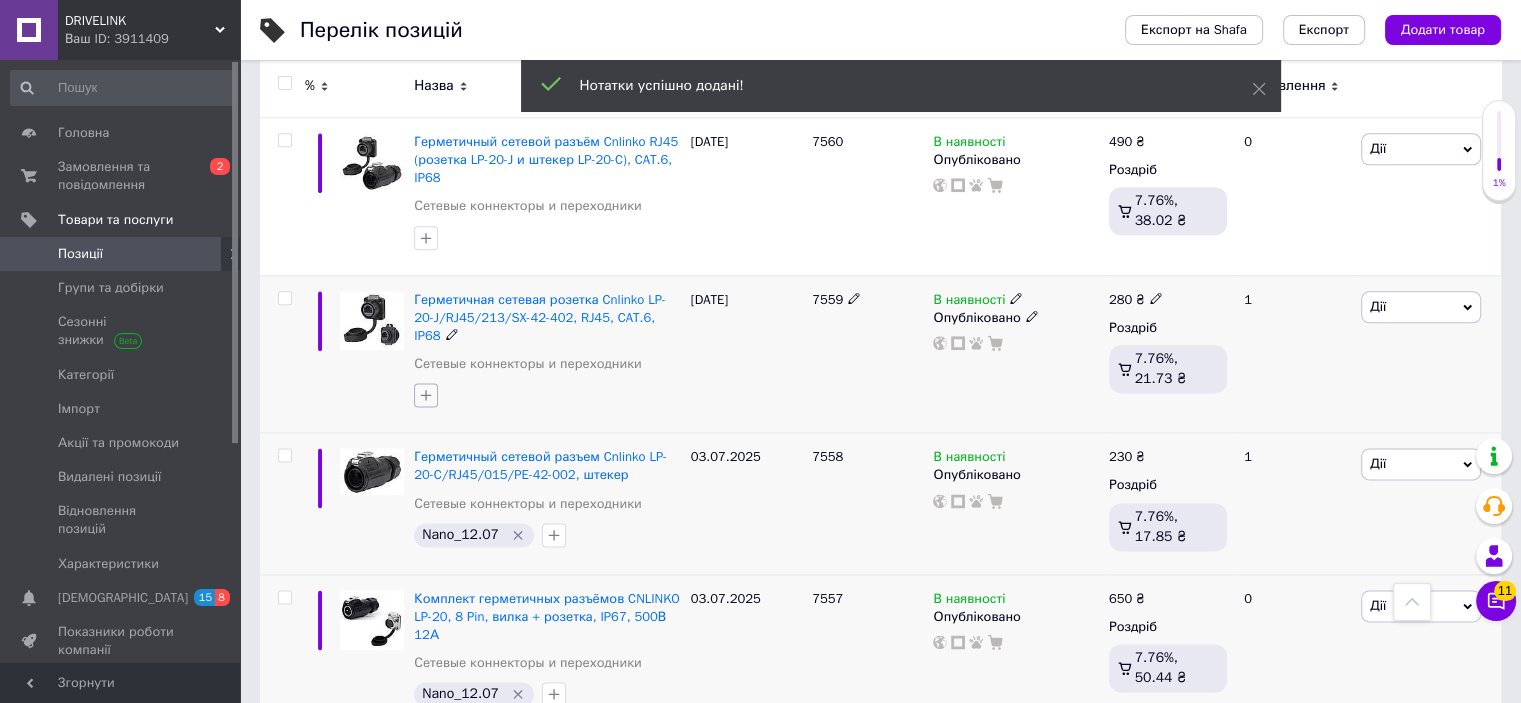 click 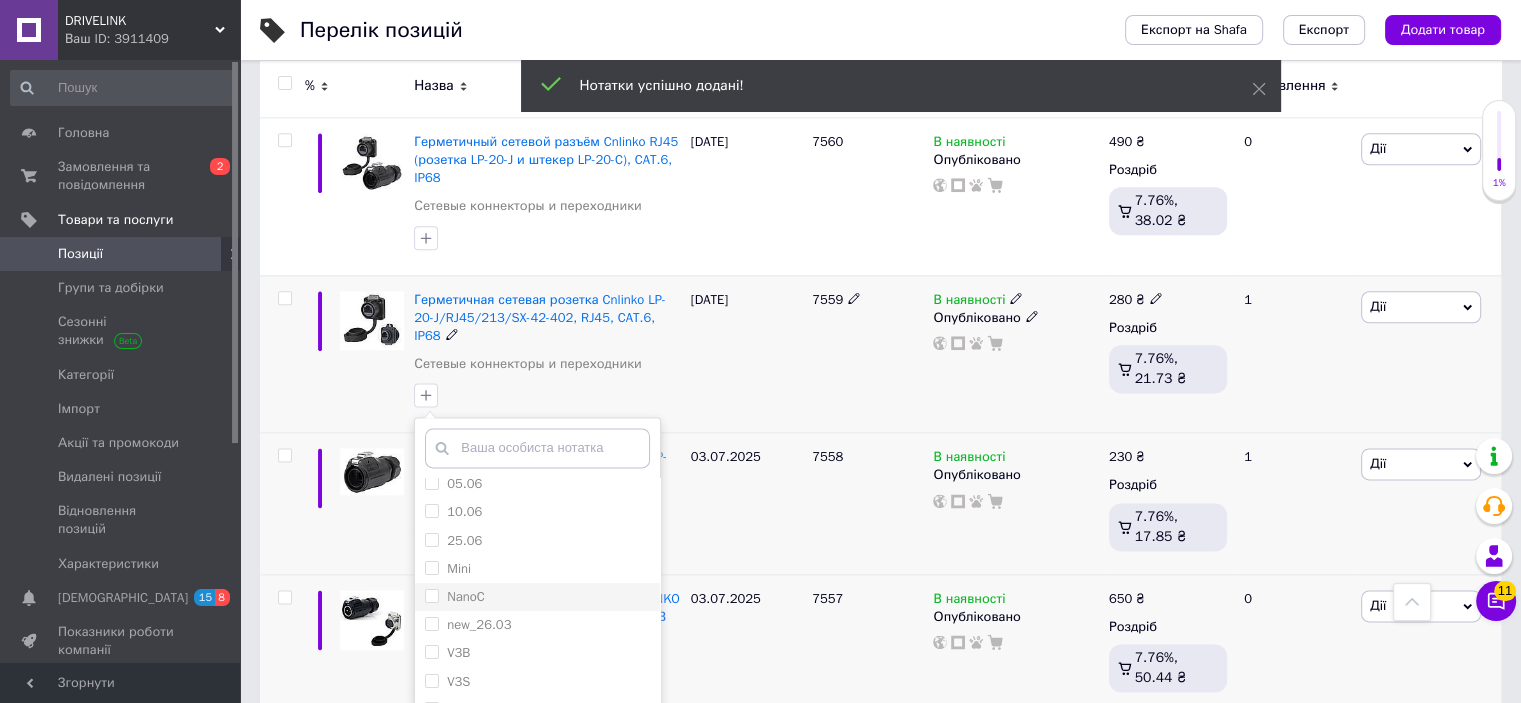 scroll, scrollTop: 10, scrollLeft: 0, axis: vertical 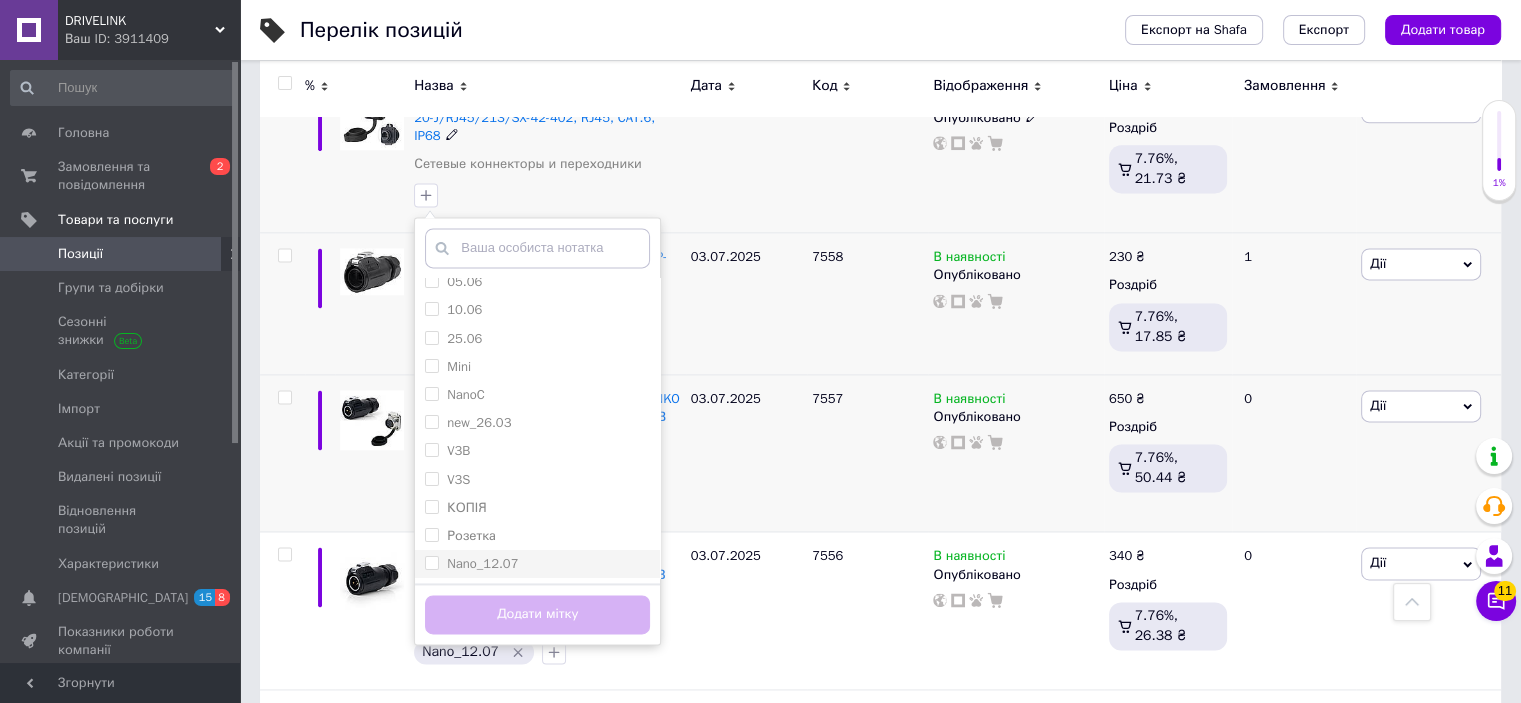 click on "Nano_12.07" at bounding box center (482, 563) 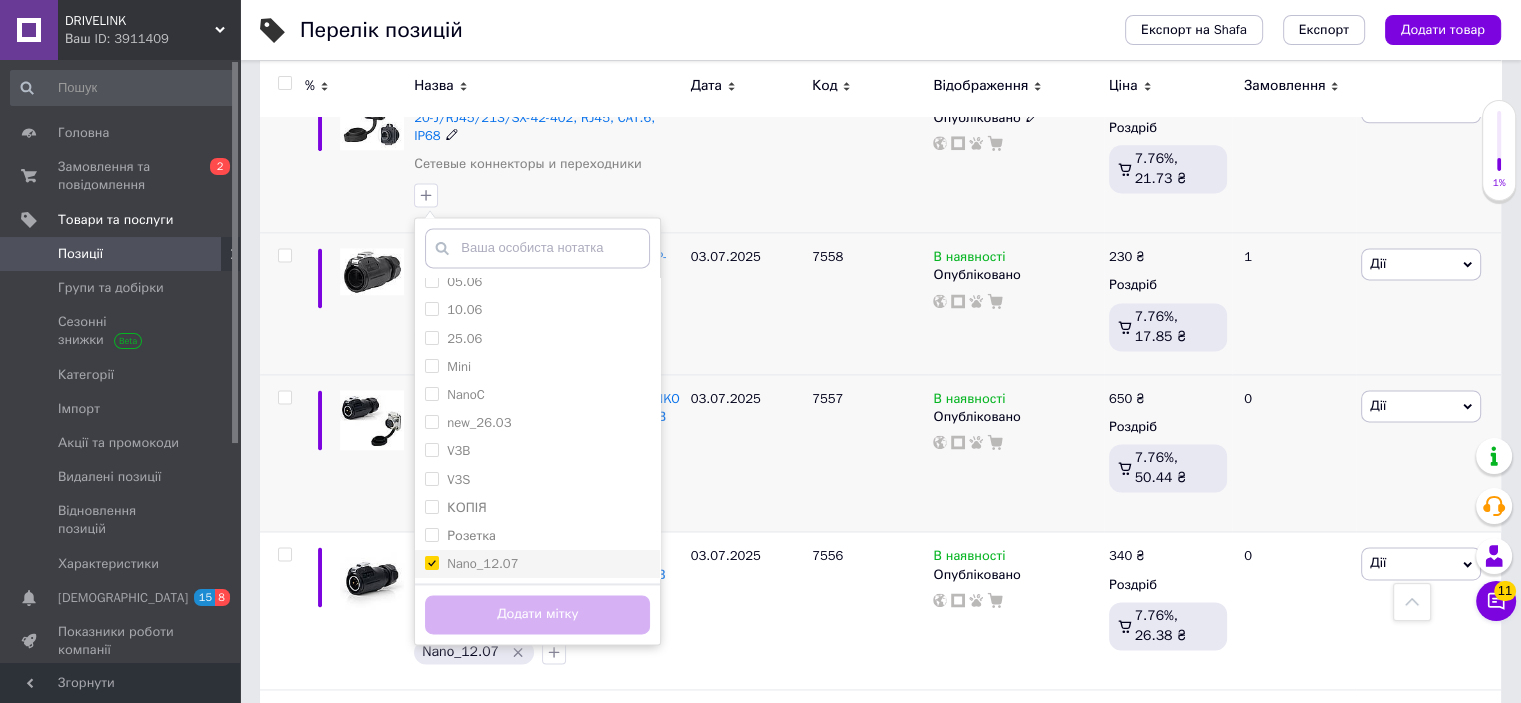 checkbox on "true" 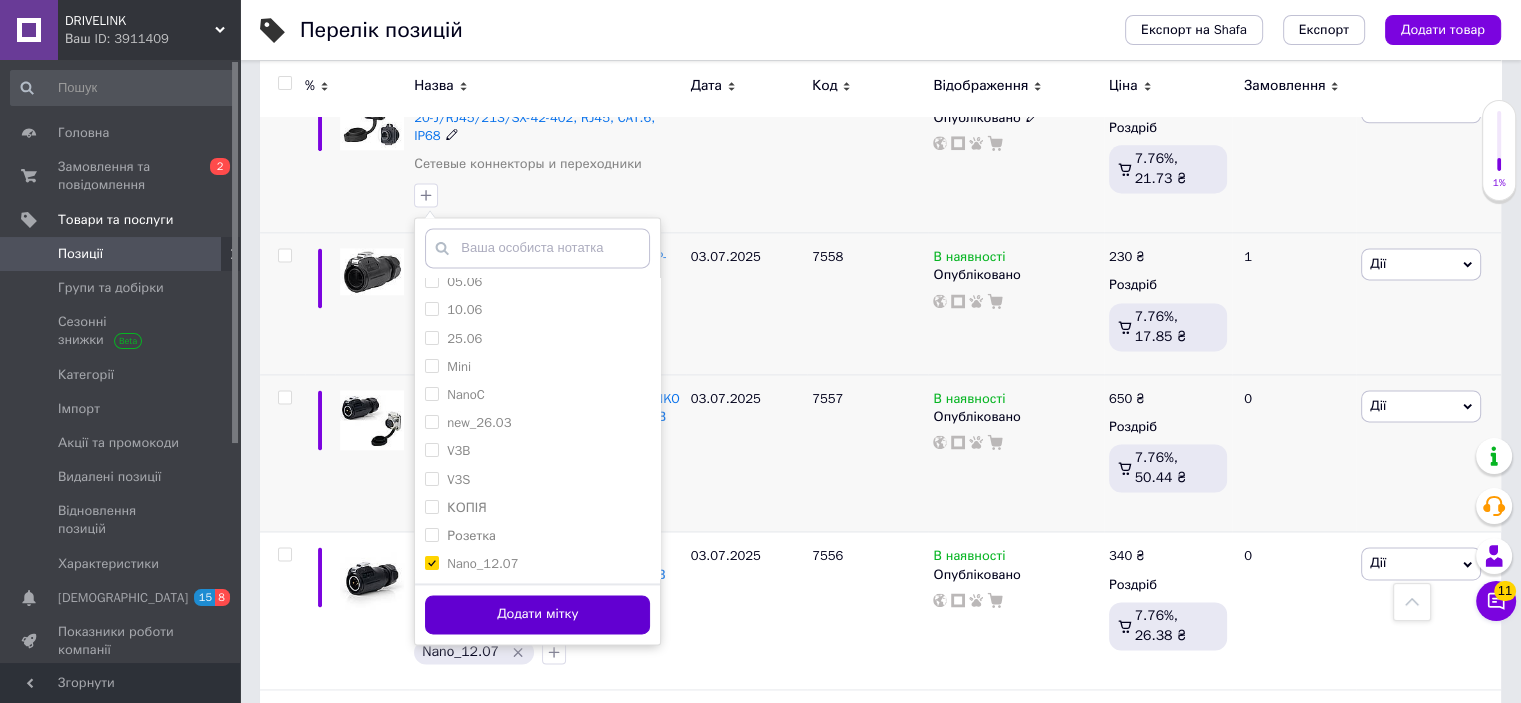 click on "Додати мітку" at bounding box center [537, 614] 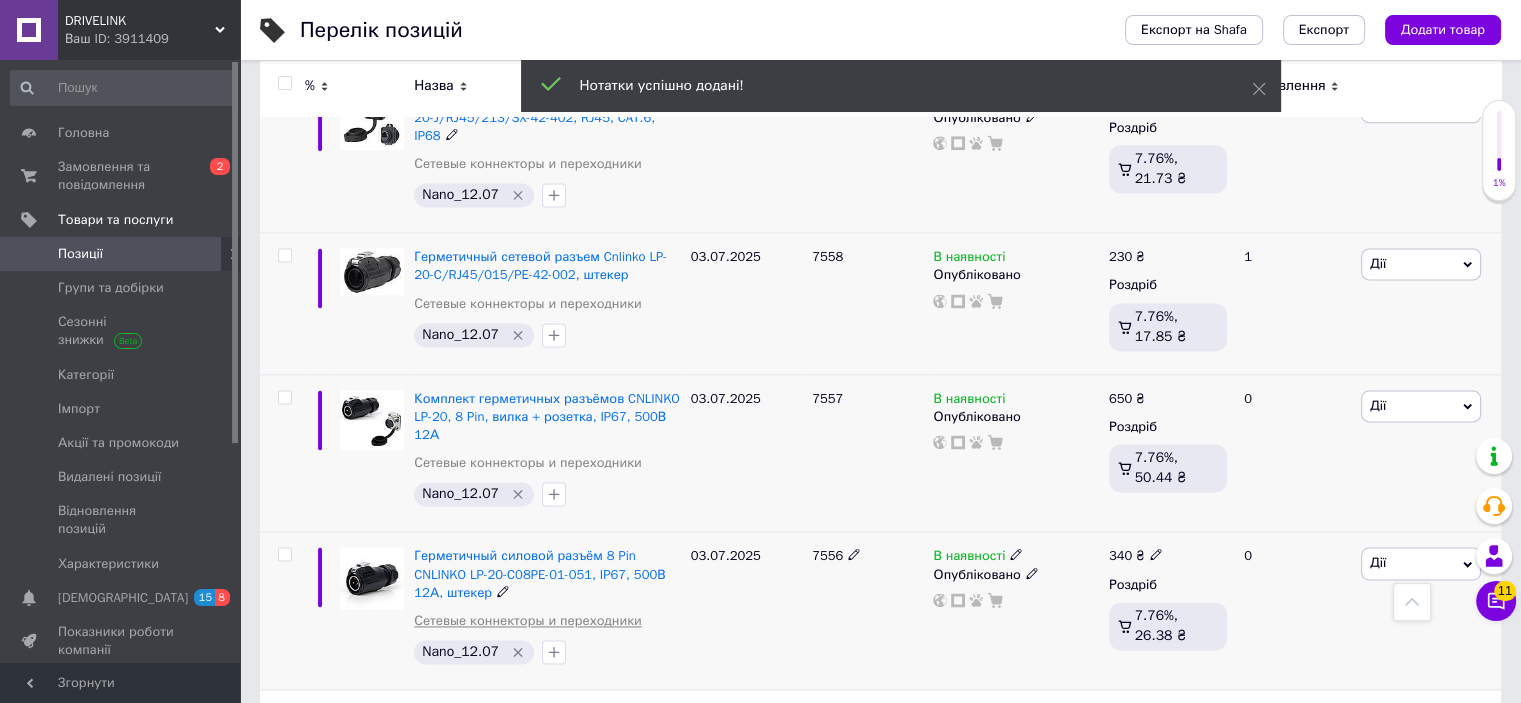 scroll, scrollTop: 2500, scrollLeft: 0, axis: vertical 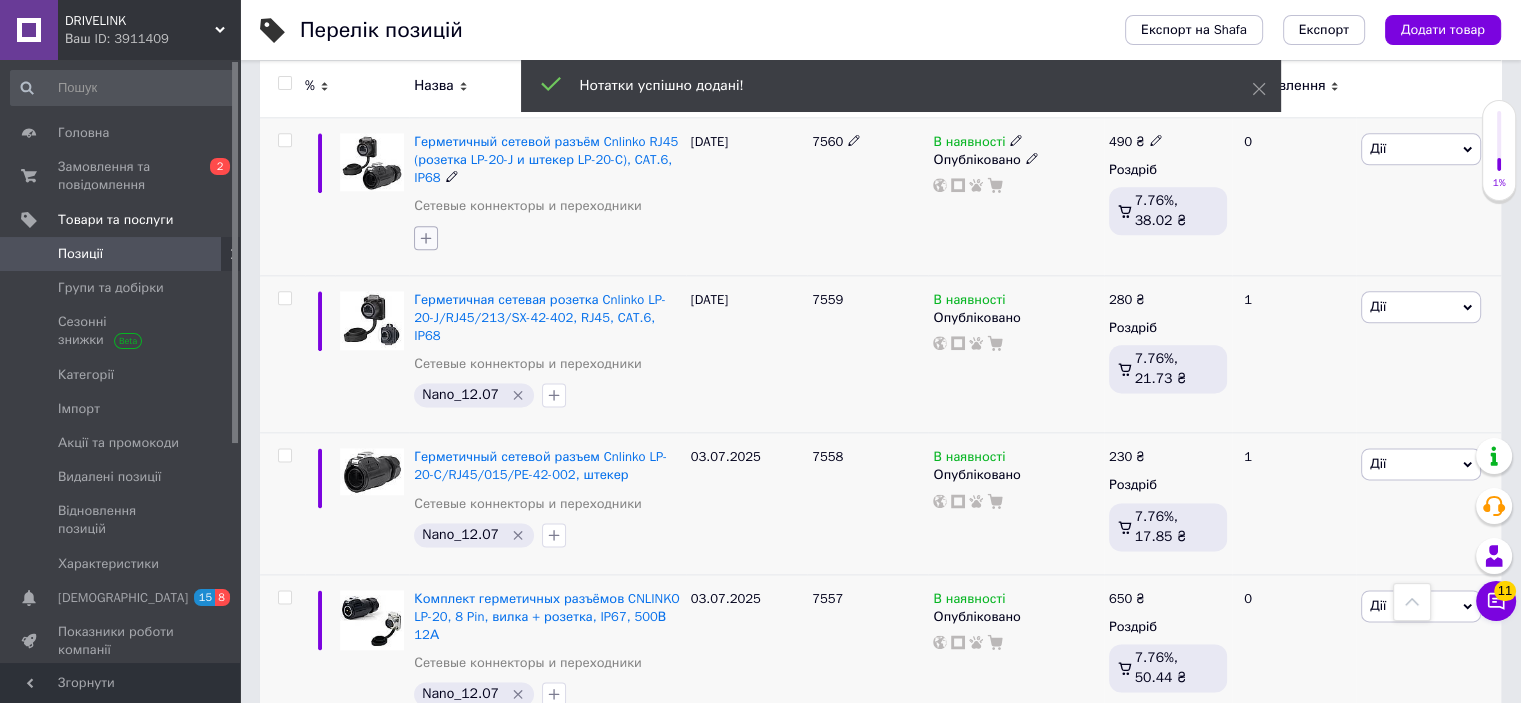 click 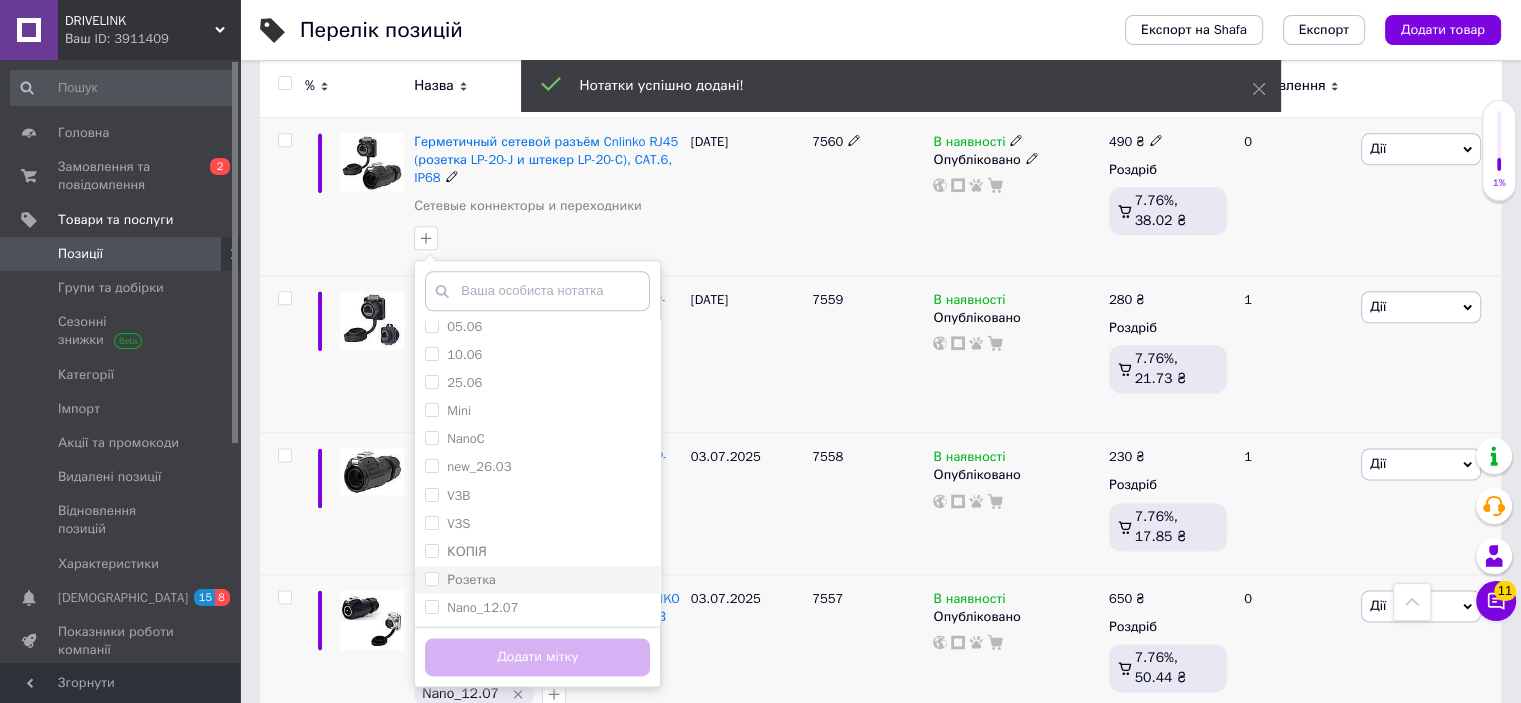 scroll, scrollTop: 10, scrollLeft: 0, axis: vertical 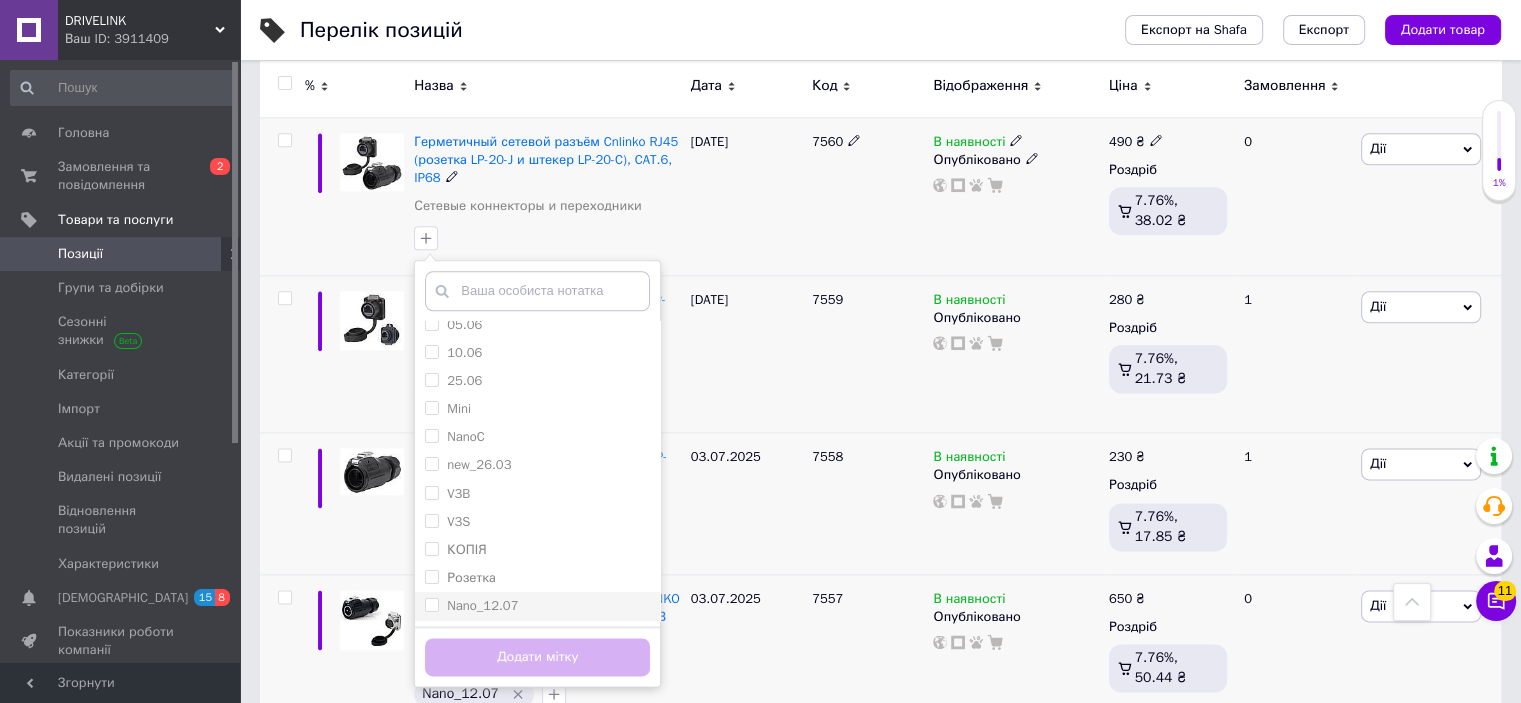 click on "Nano_12.07" at bounding box center [482, 605] 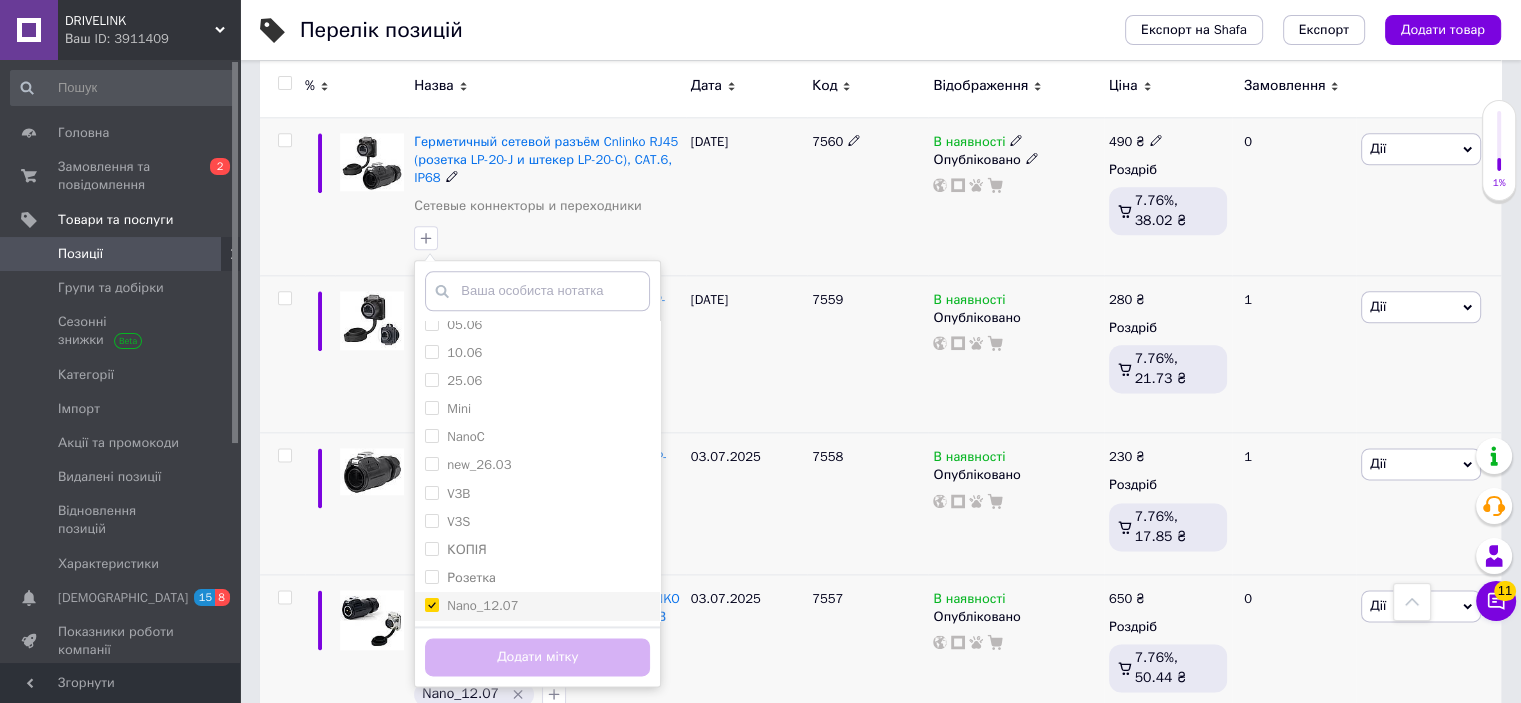 checkbox on "true" 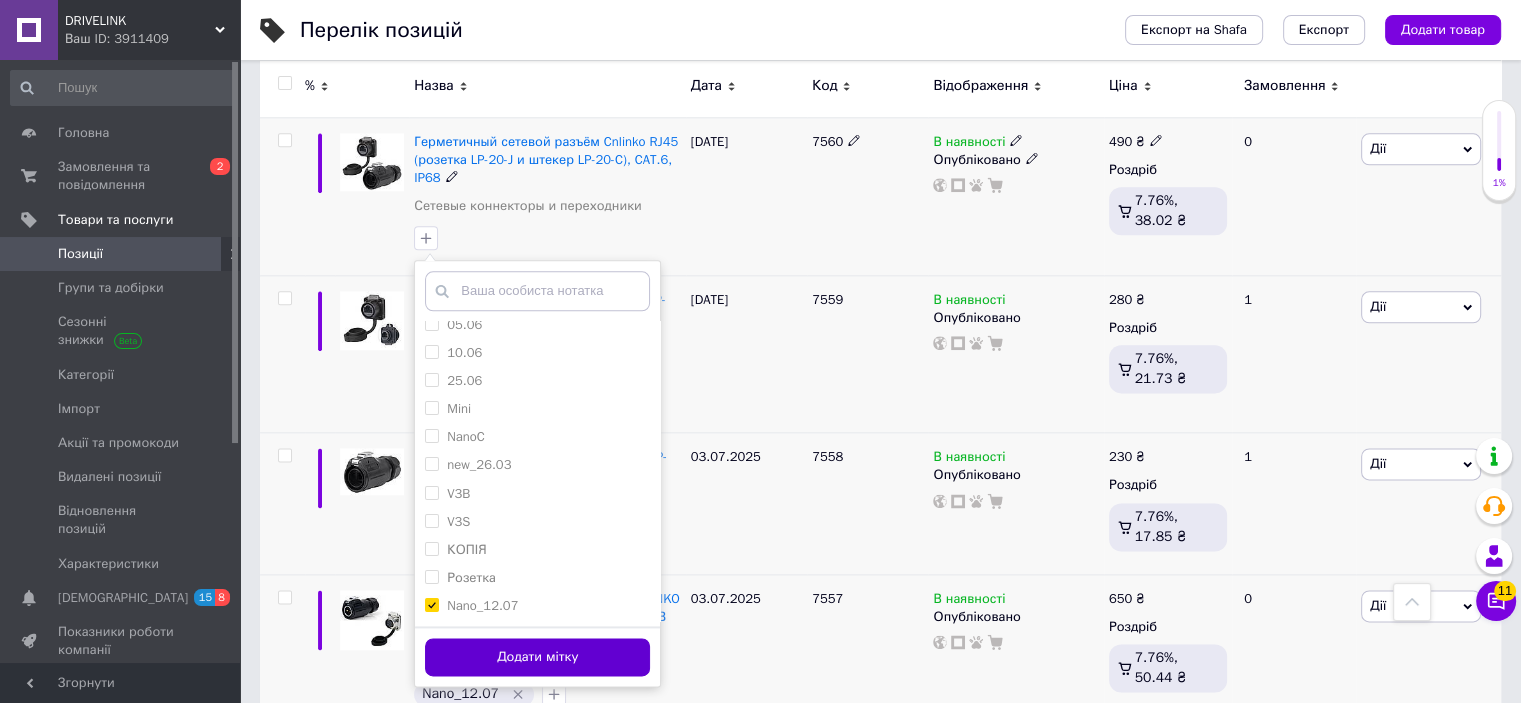 click on "Додати мітку" at bounding box center [537, 657] 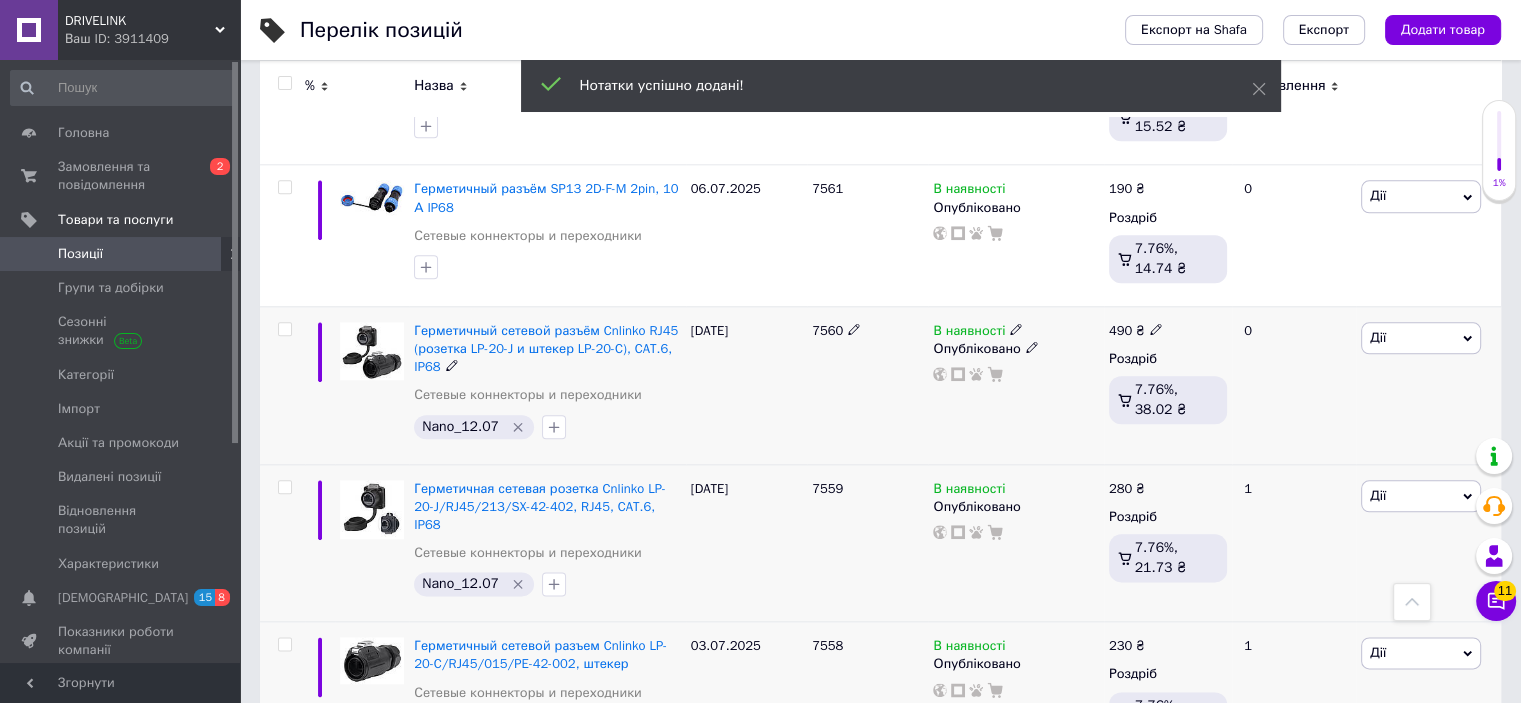 scroll, scrollTop: 2300, scrollLeft: 0, axis: vertical 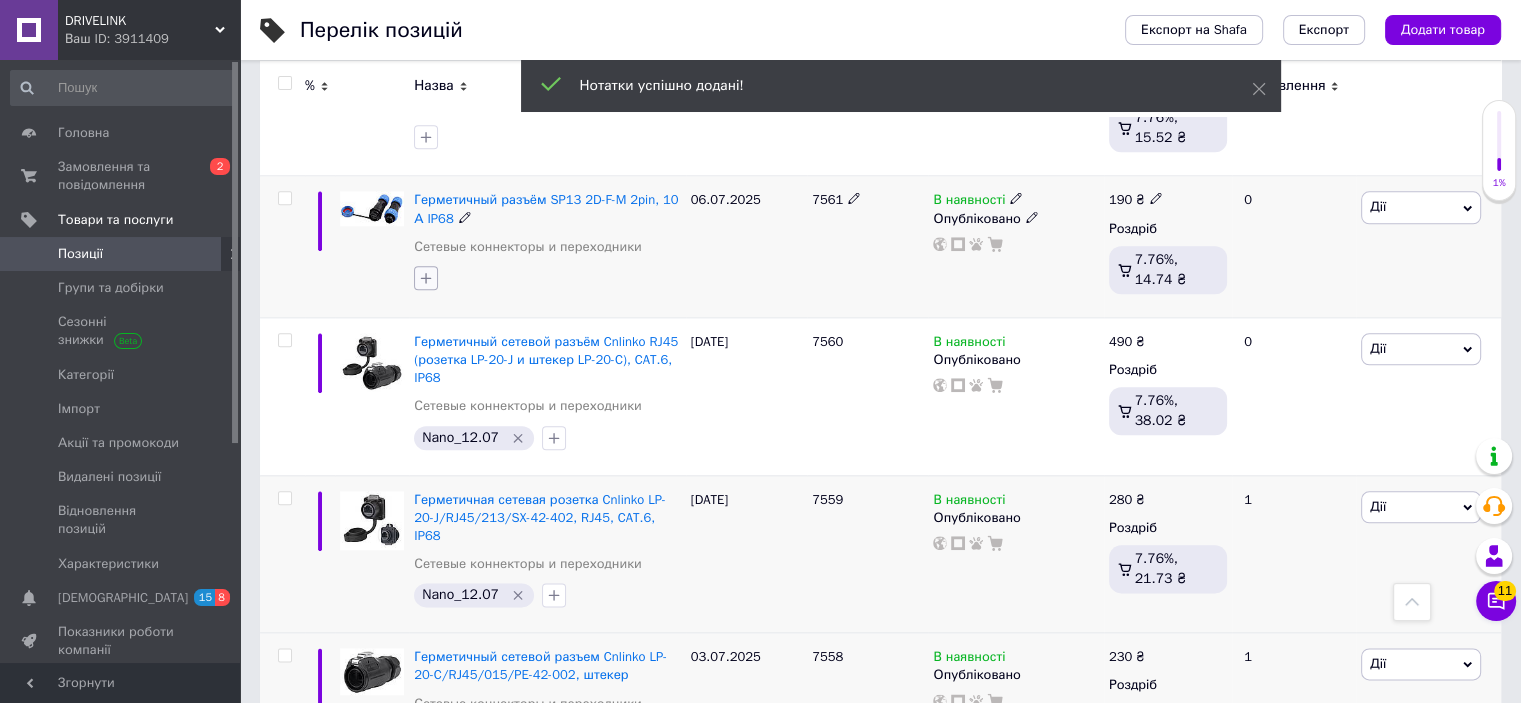 click 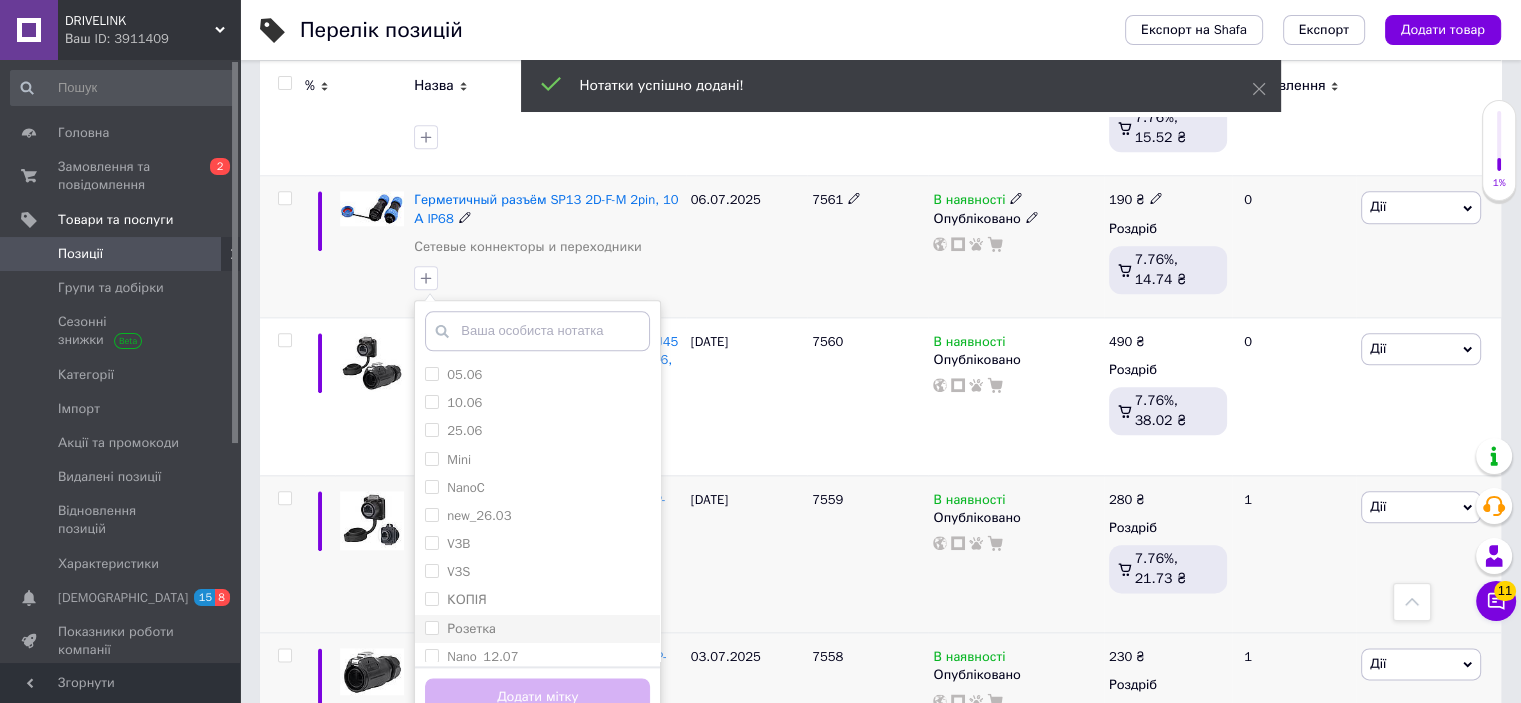 scroll, scrollTop: 10, scrollLeft: 0, axis: vertical 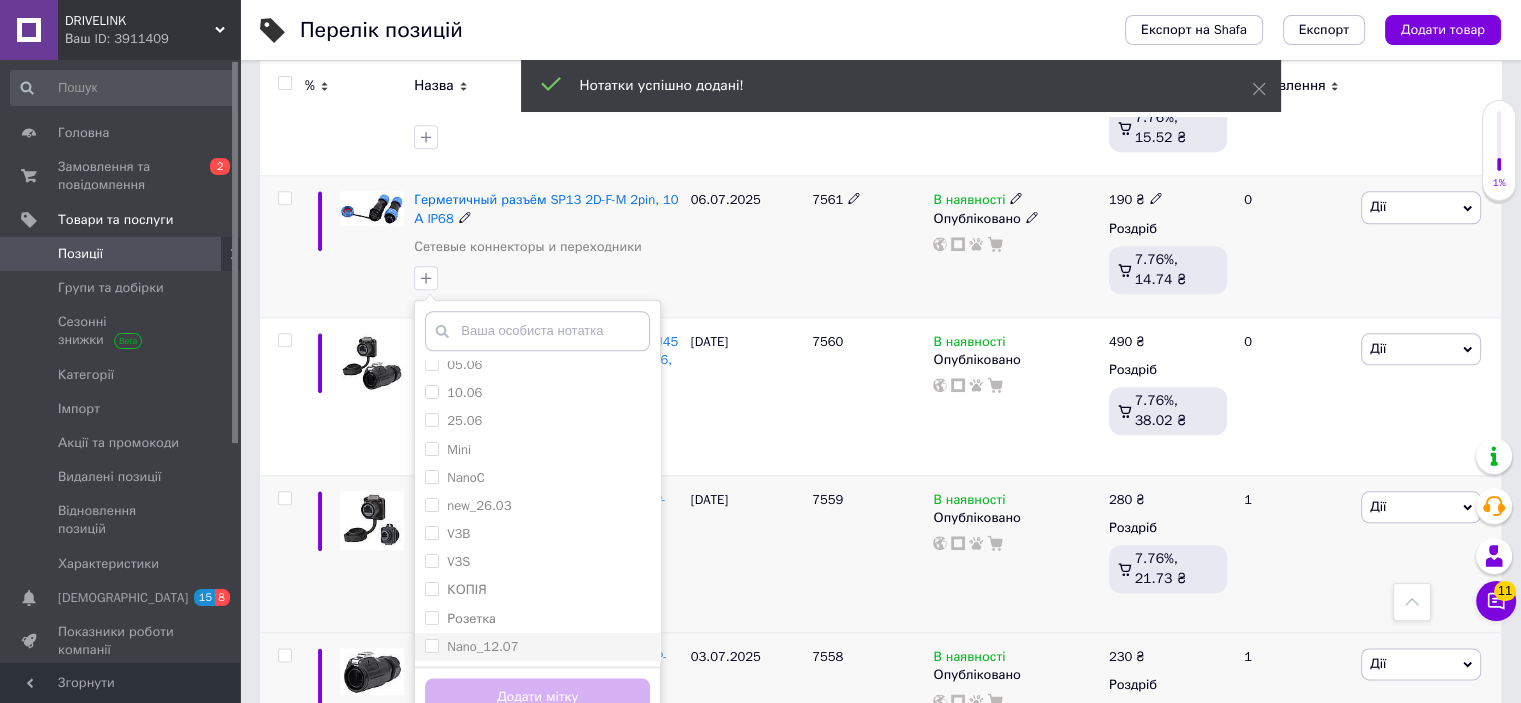 click on "Nano_12.07" at bounding box center (482, 646) 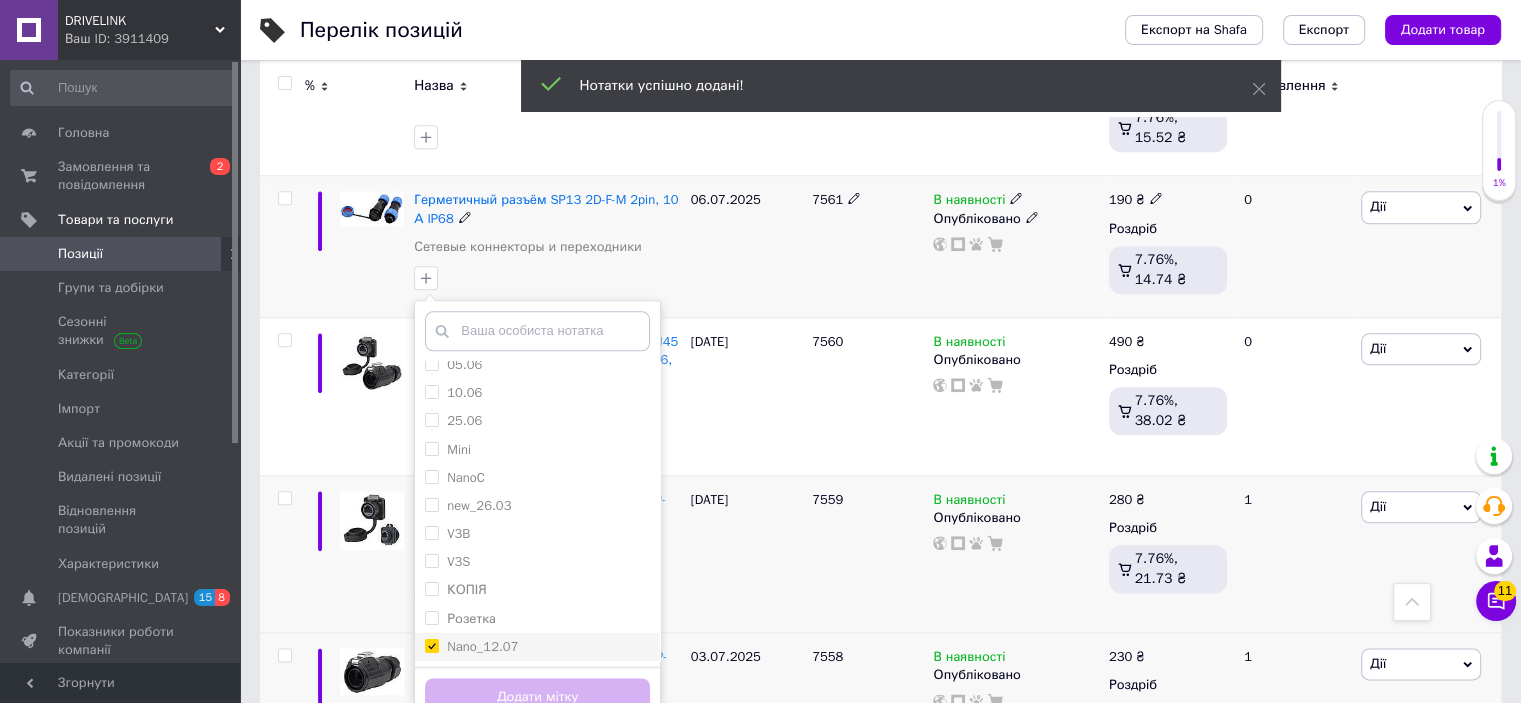 checkbox on "true" 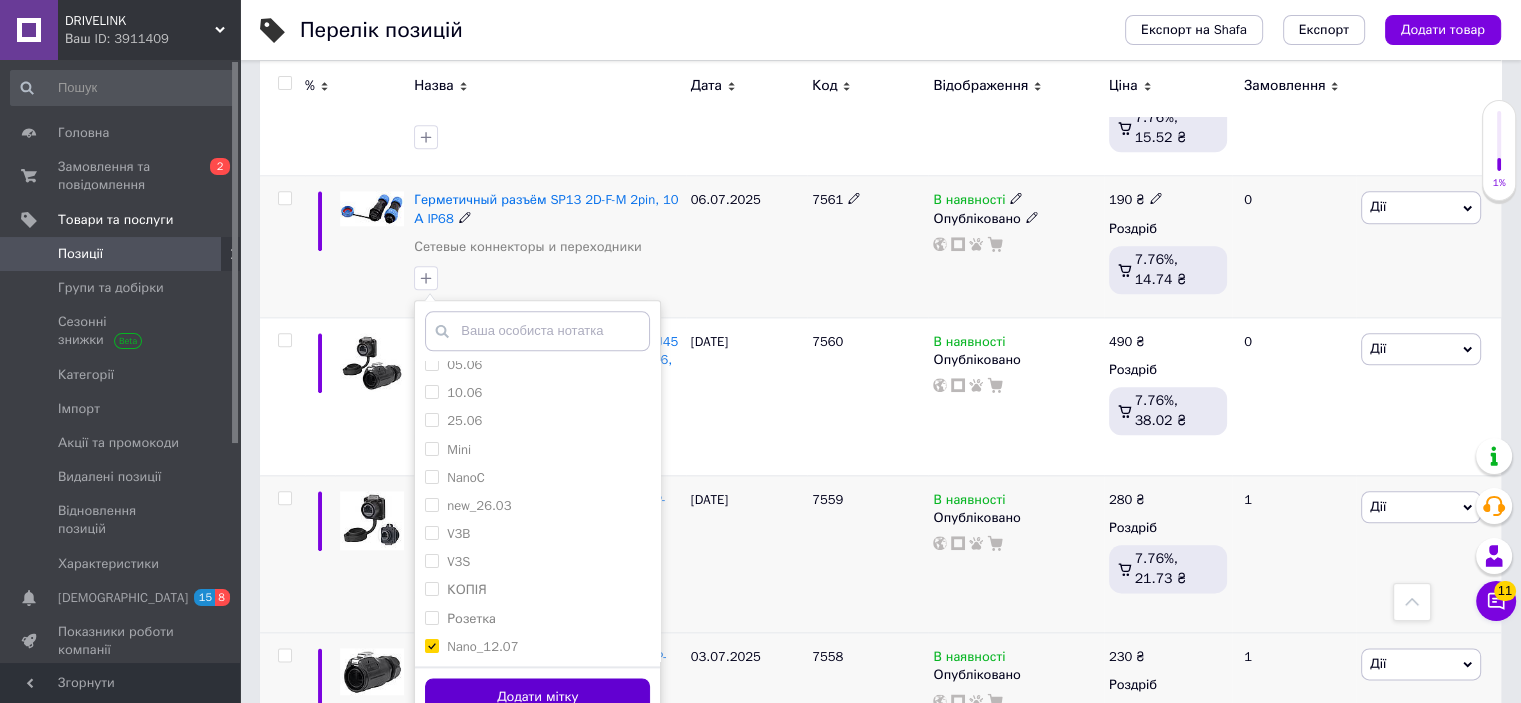 click on "Додати мітку" at bounding box center (537, 697) 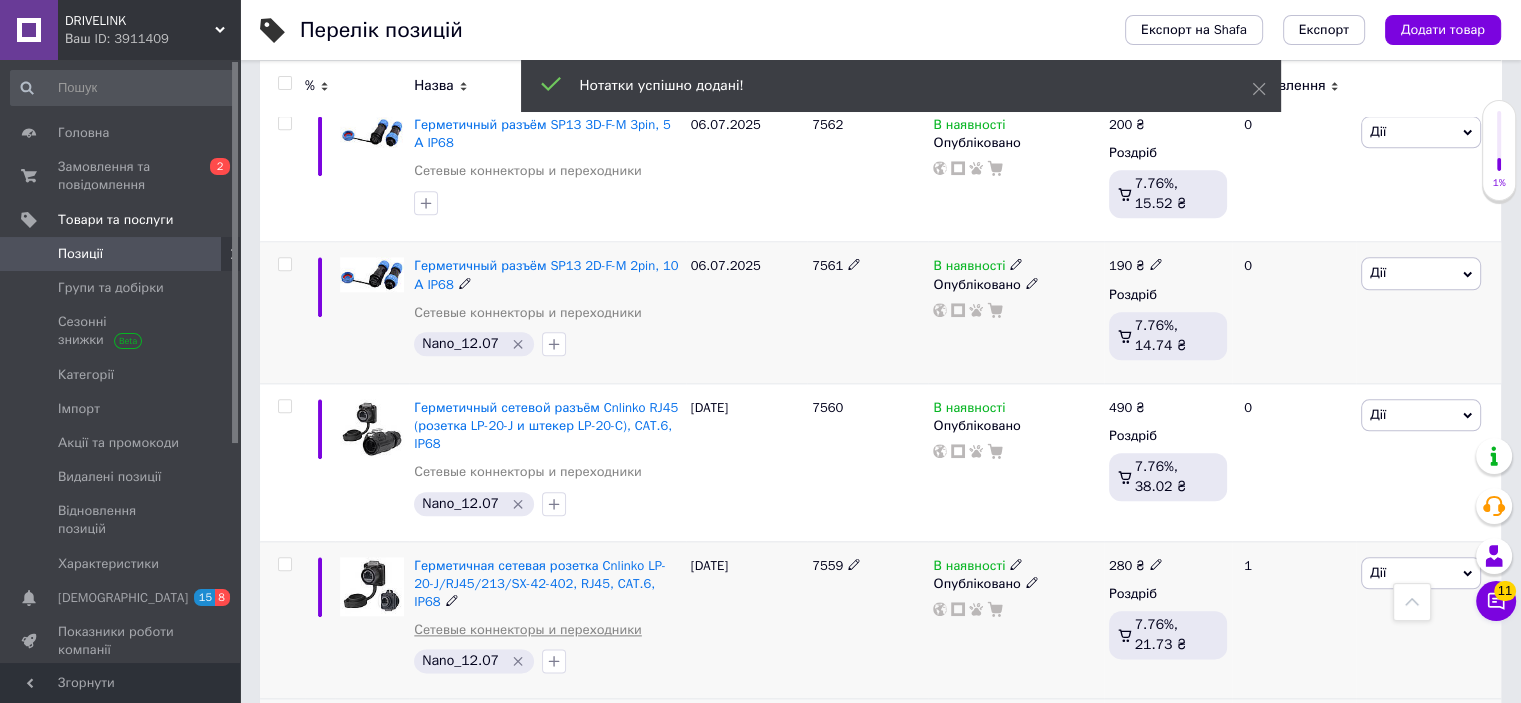 scroll, scrollTop: 2200, scrollLeft: 0, axis: vertical 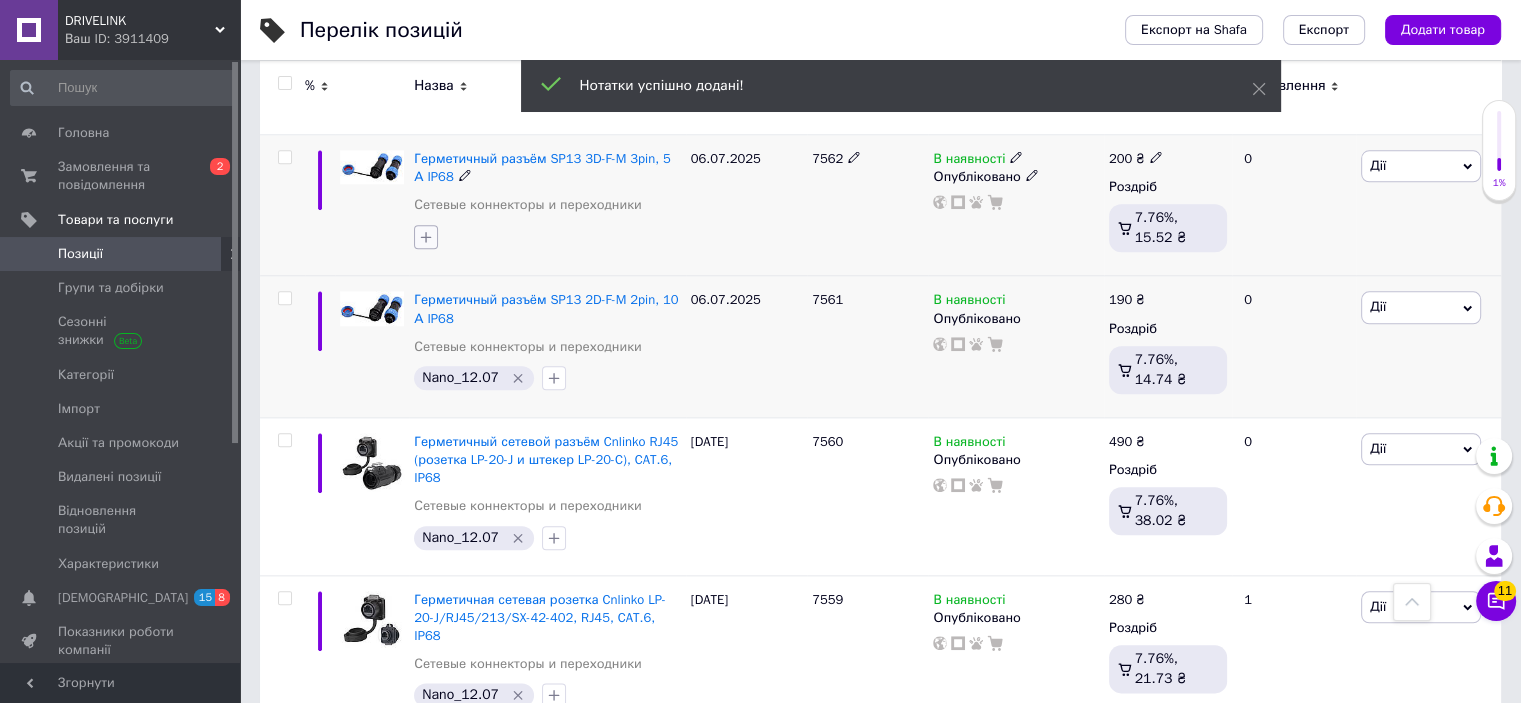 click 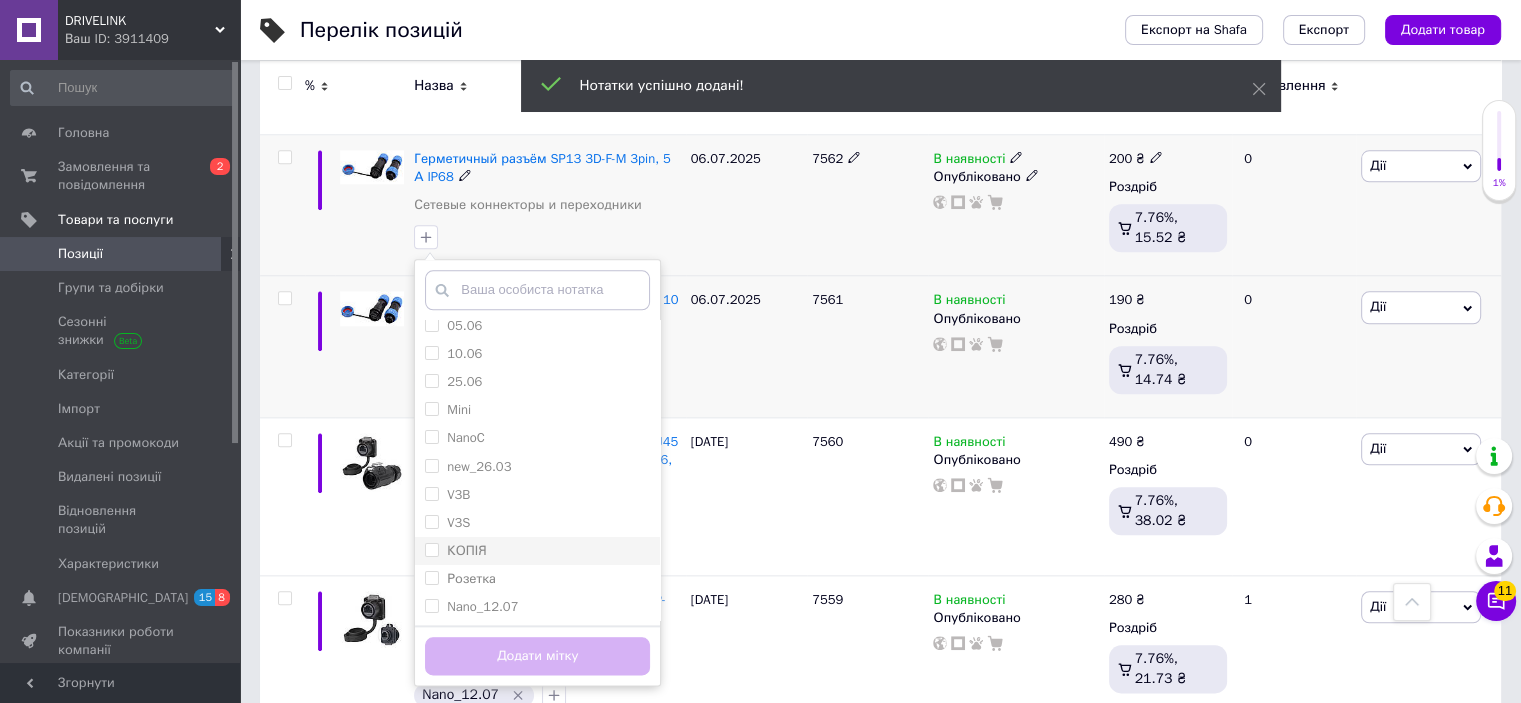 scroll, scrollTop: 10, scrollLeft: 0, axis: vertical 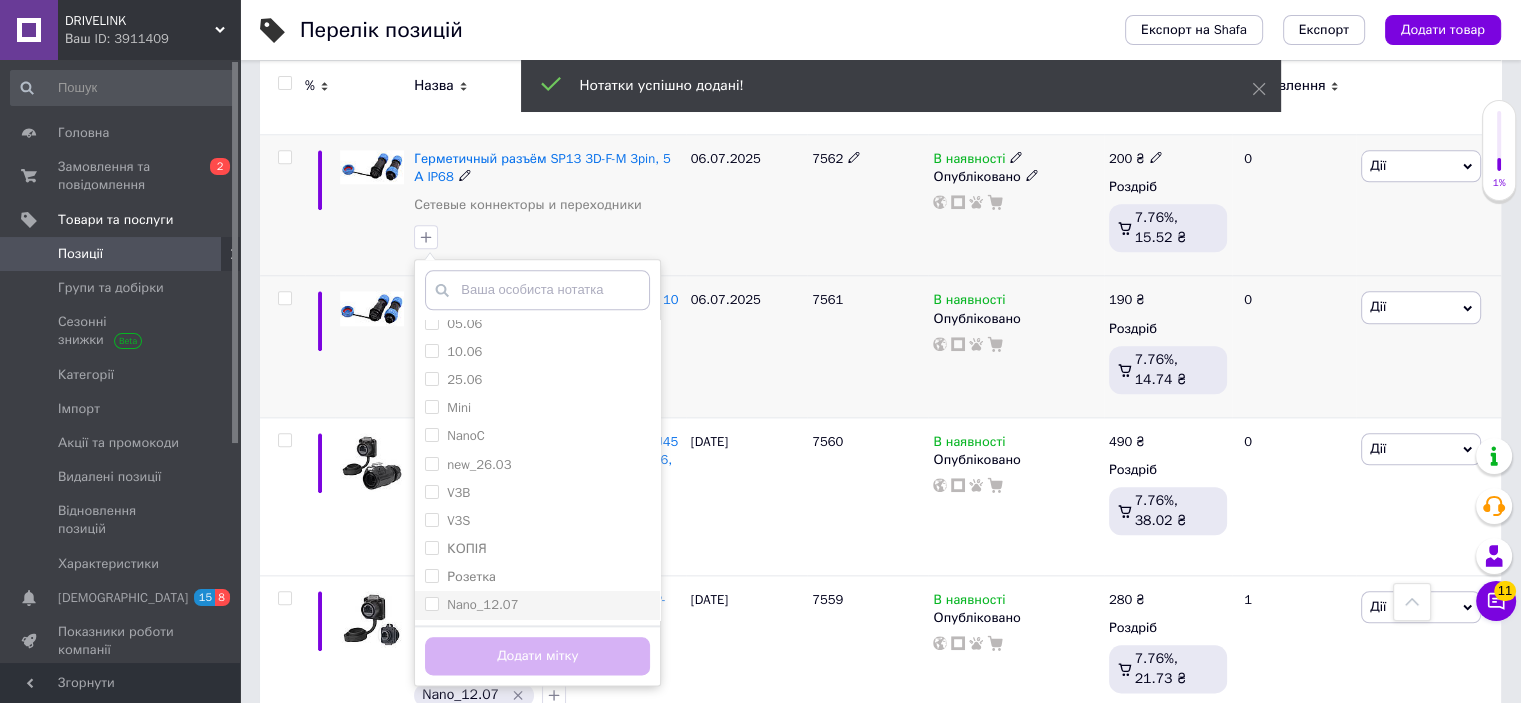 click on "Nano_12.07" at bounding box center [482, 604] 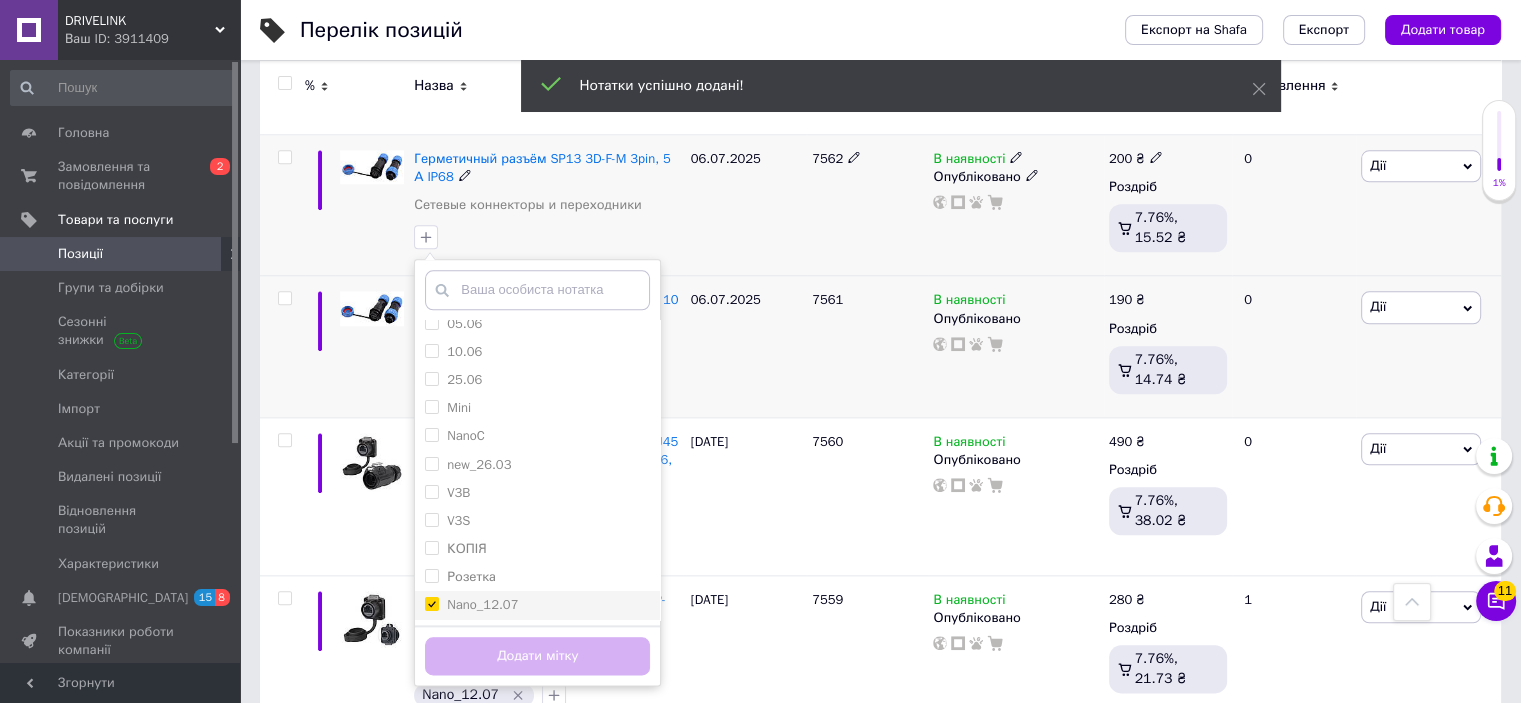 checkbox on "true" 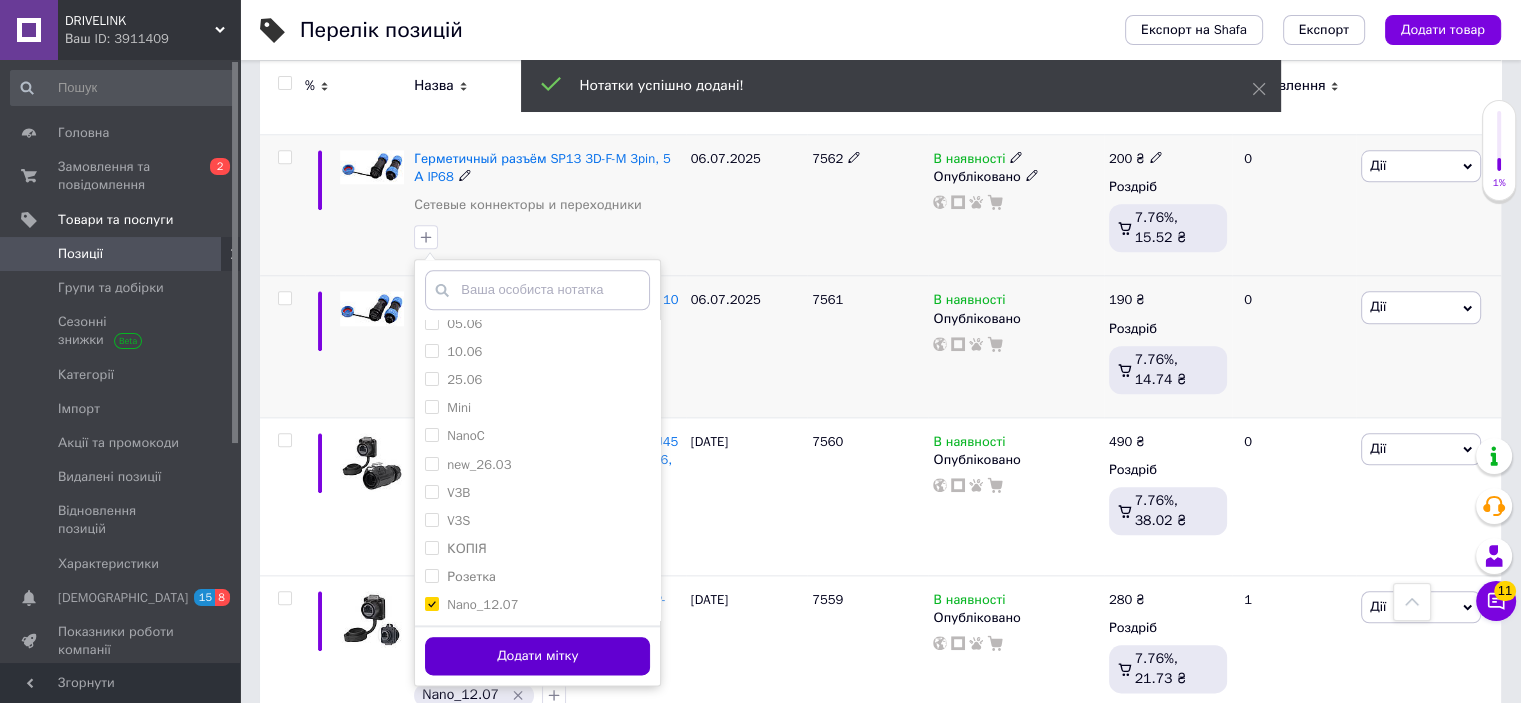 click on "Додати мітку" at bounding box center [537, 656] 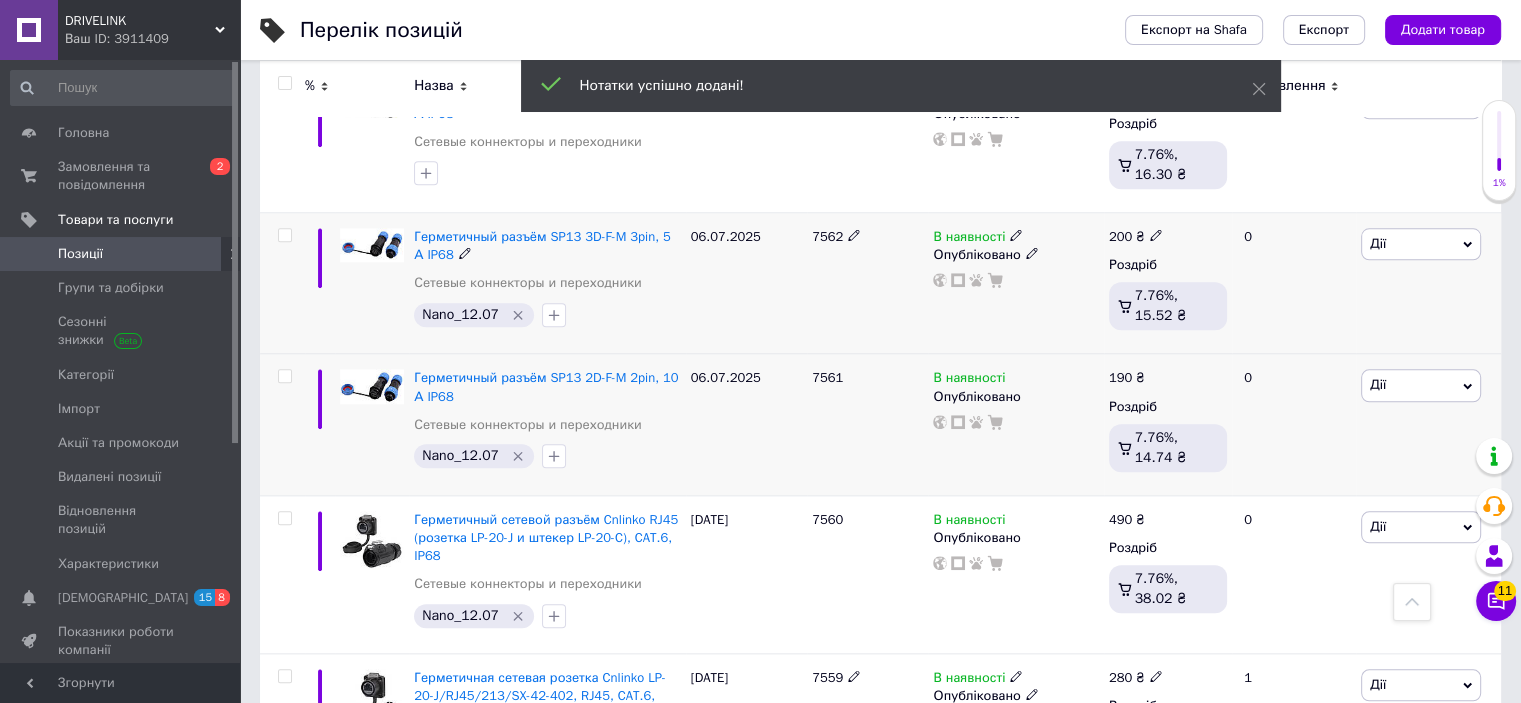 scroll, scrollTop: 2100, scrollLeft: 0, axis: vertical 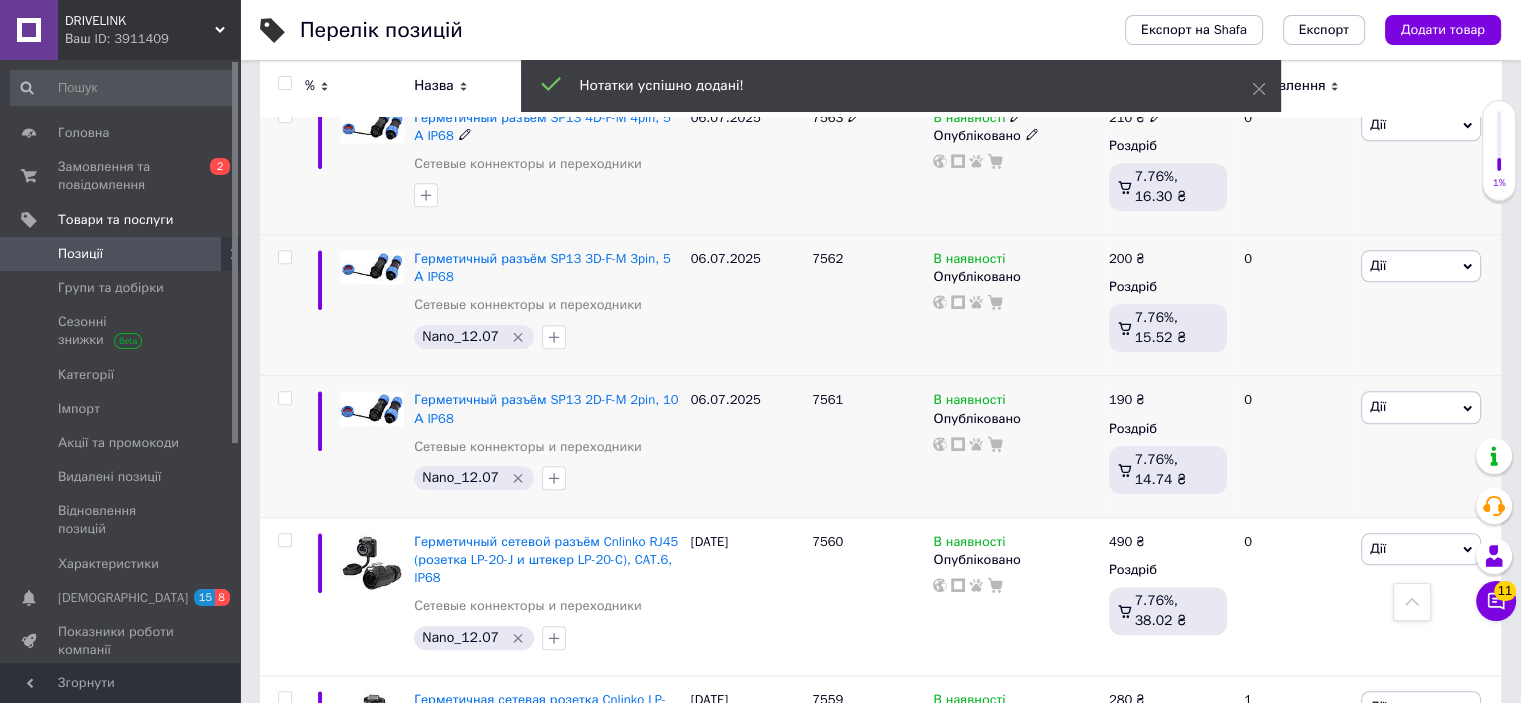 drag, startPoint x: 430, startPoint y: 181, endPoint x: 440, endPoint y: 199, distance: 20.59126 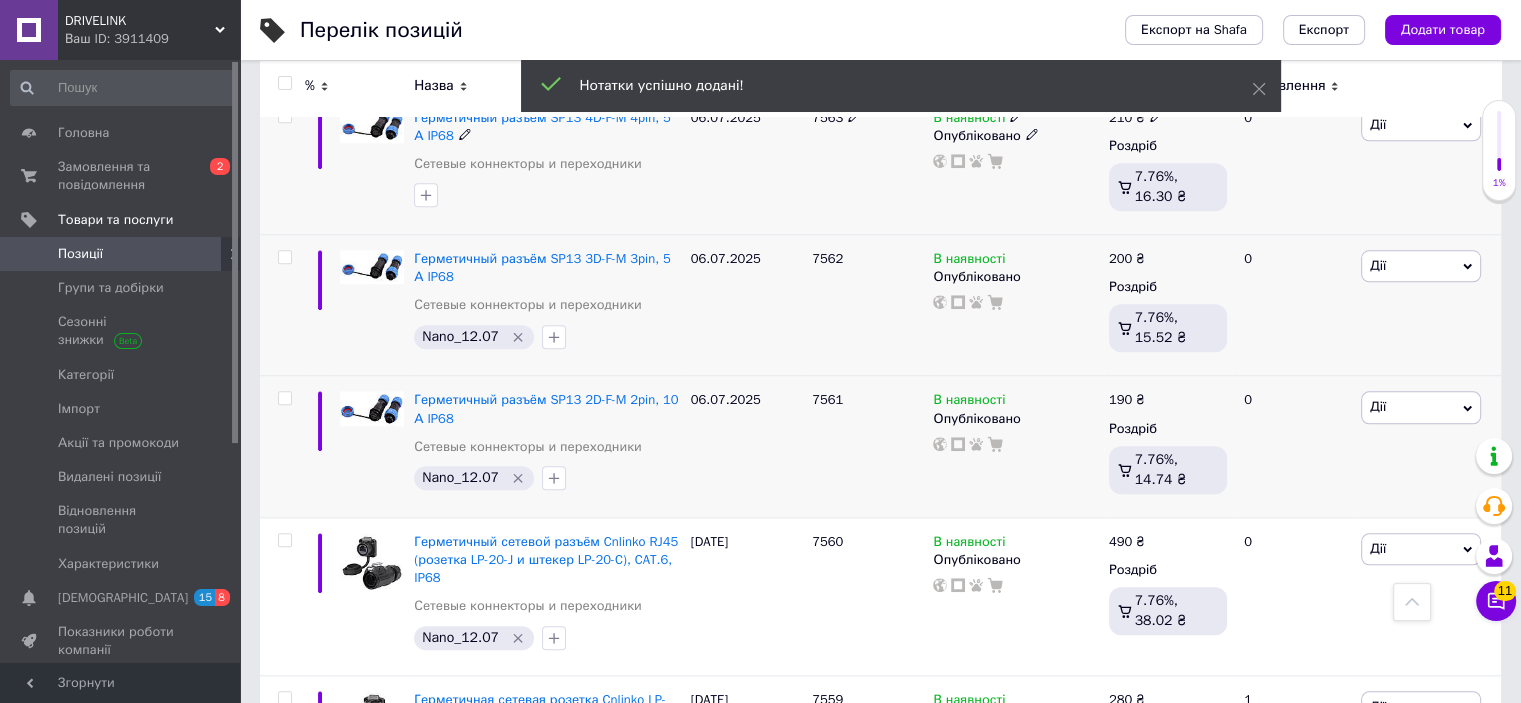 click 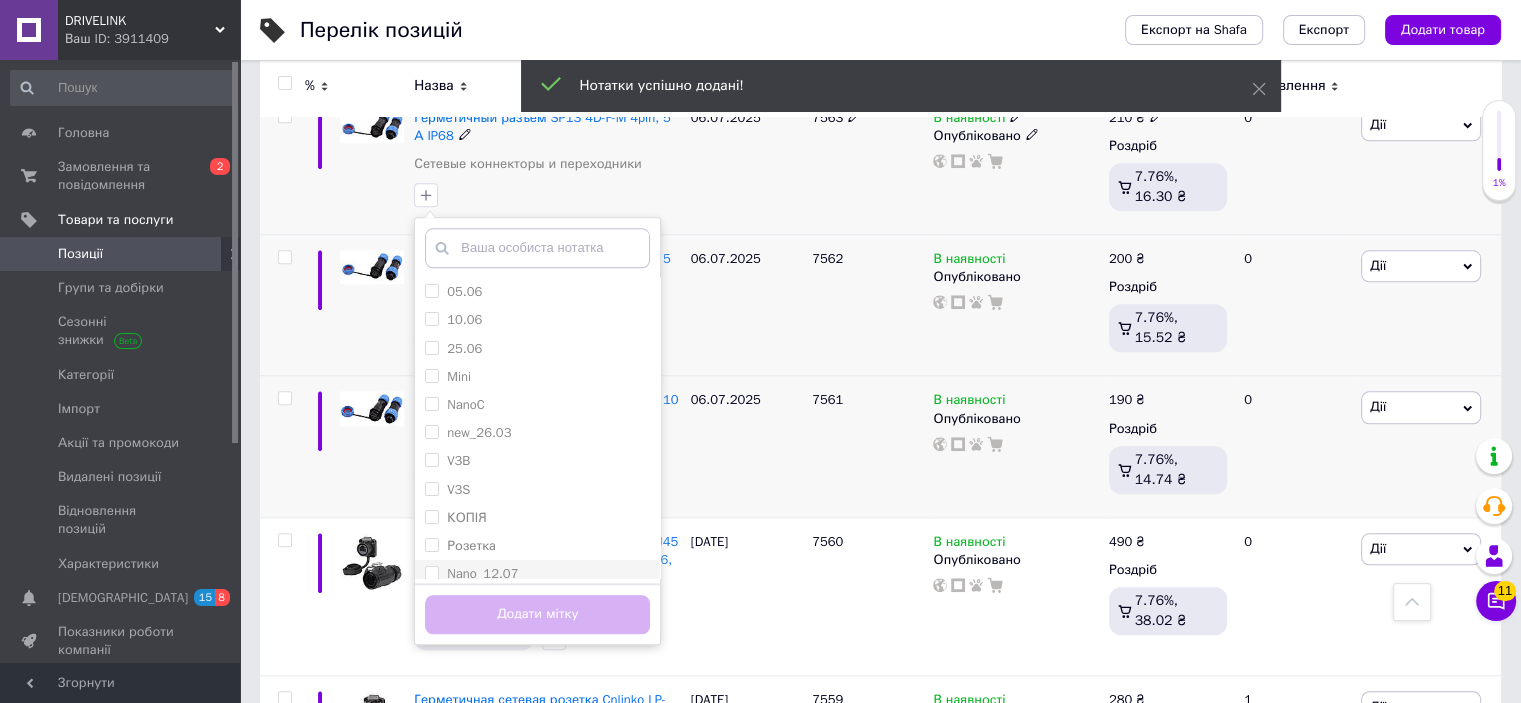 scroll, scrollTop: 10, scrollLeft: 0, axis: vertical 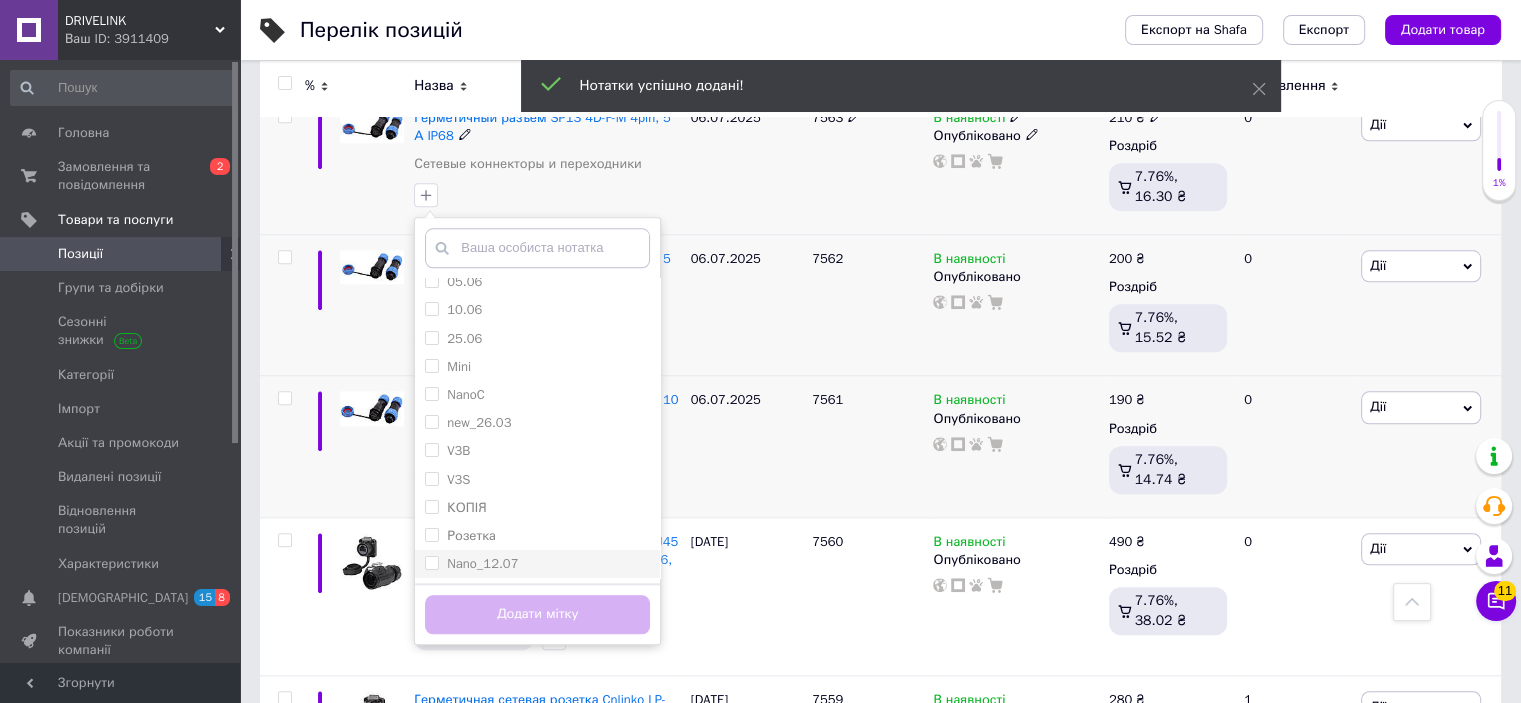 click on "Nano_12.07" at bounding box center [482, 563] 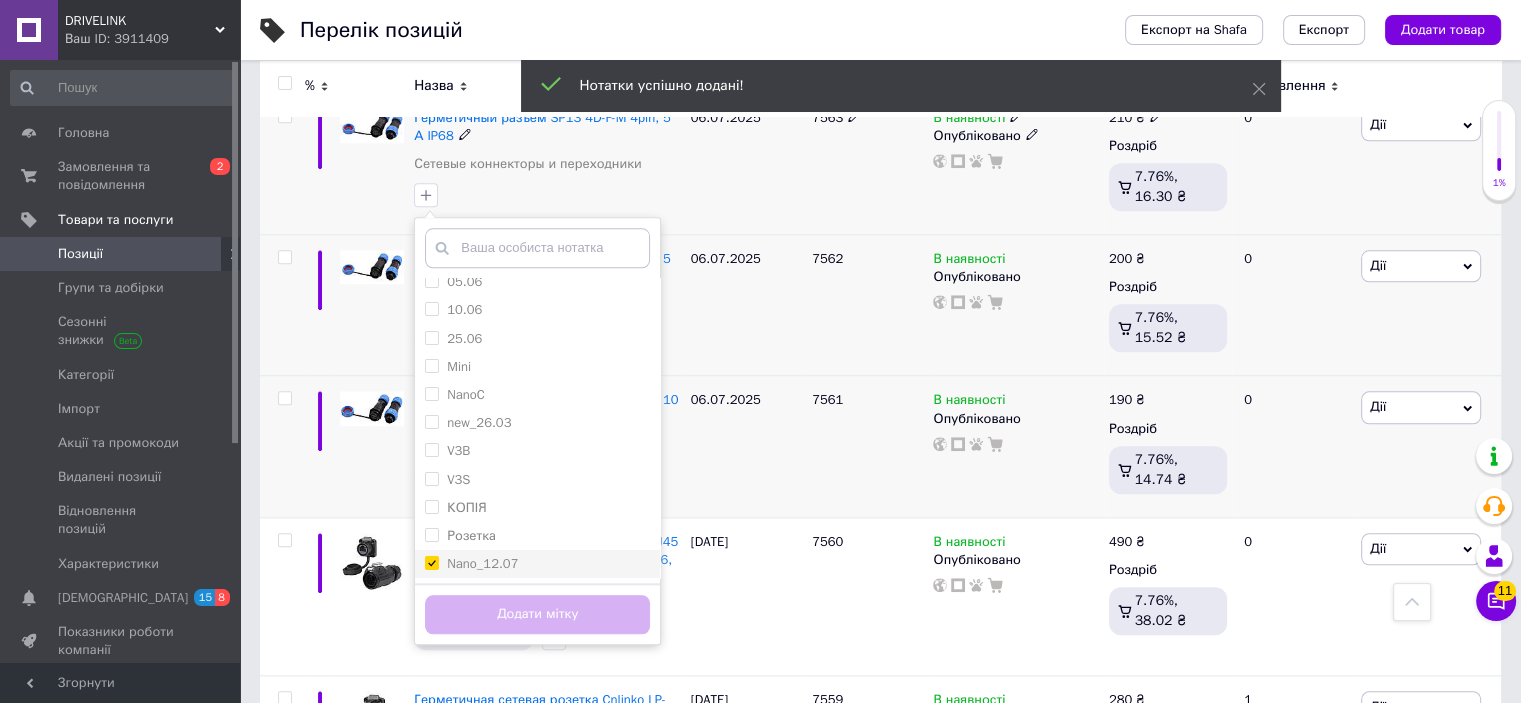 checkbox on "true" 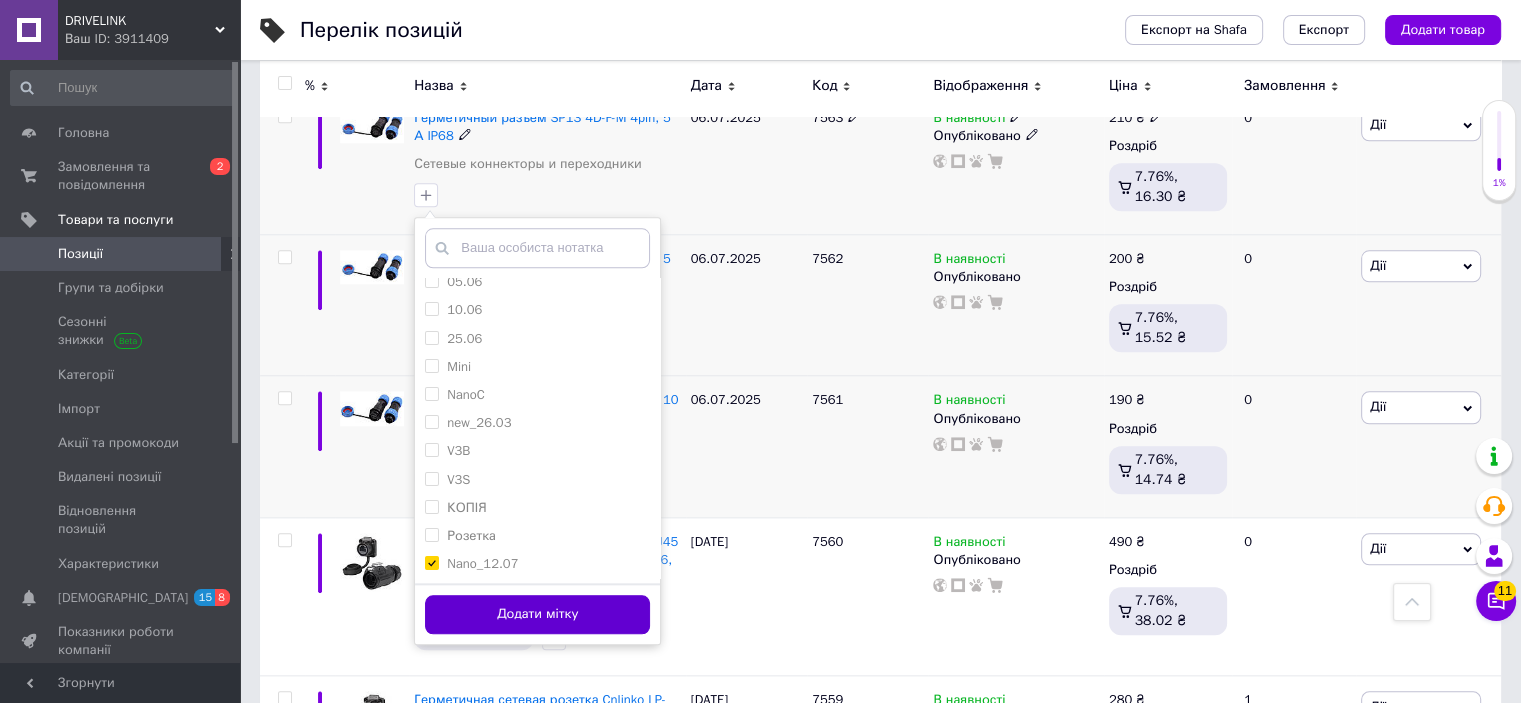 click on "Додати мітку" at bounding box center [537, 614] 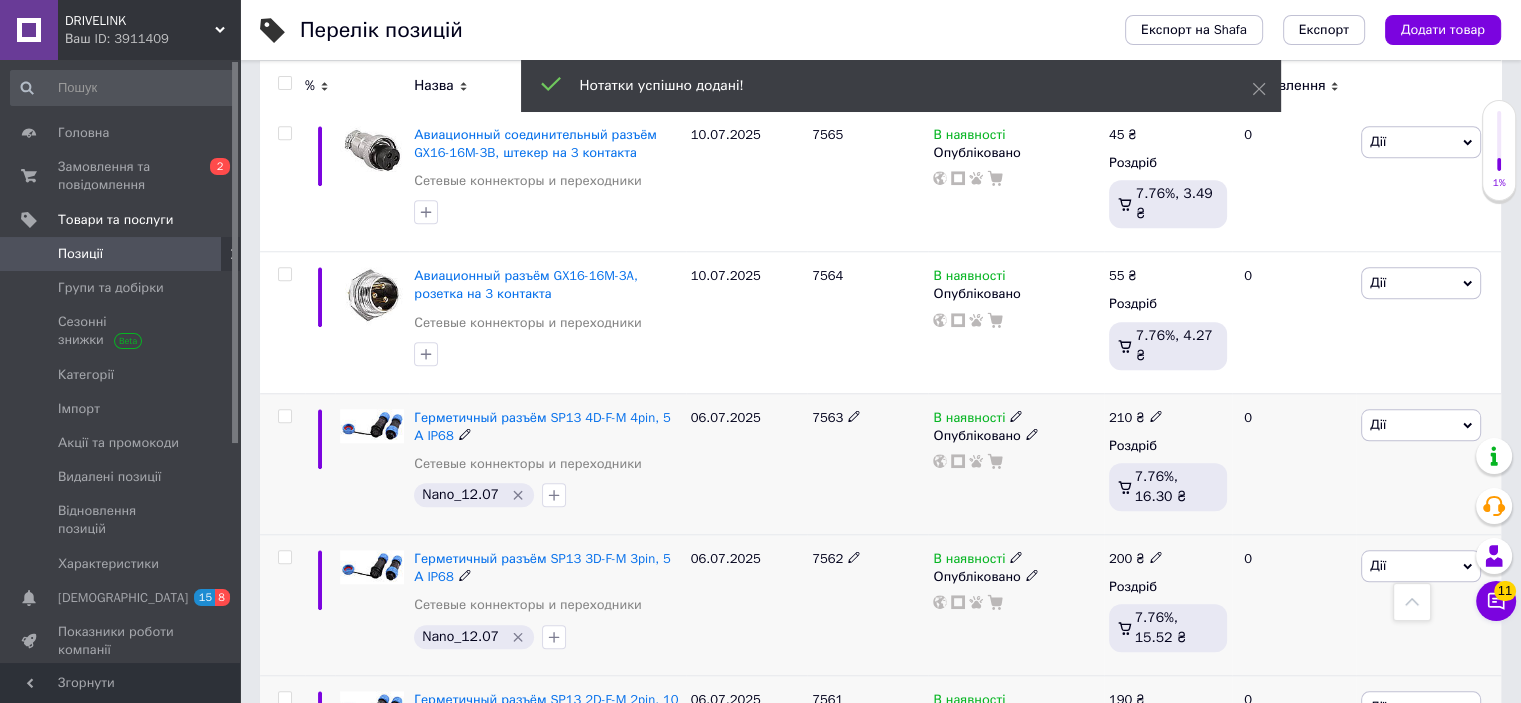 scroll, scrollTop: 1800, scrollLeft: 0, axis: vertical 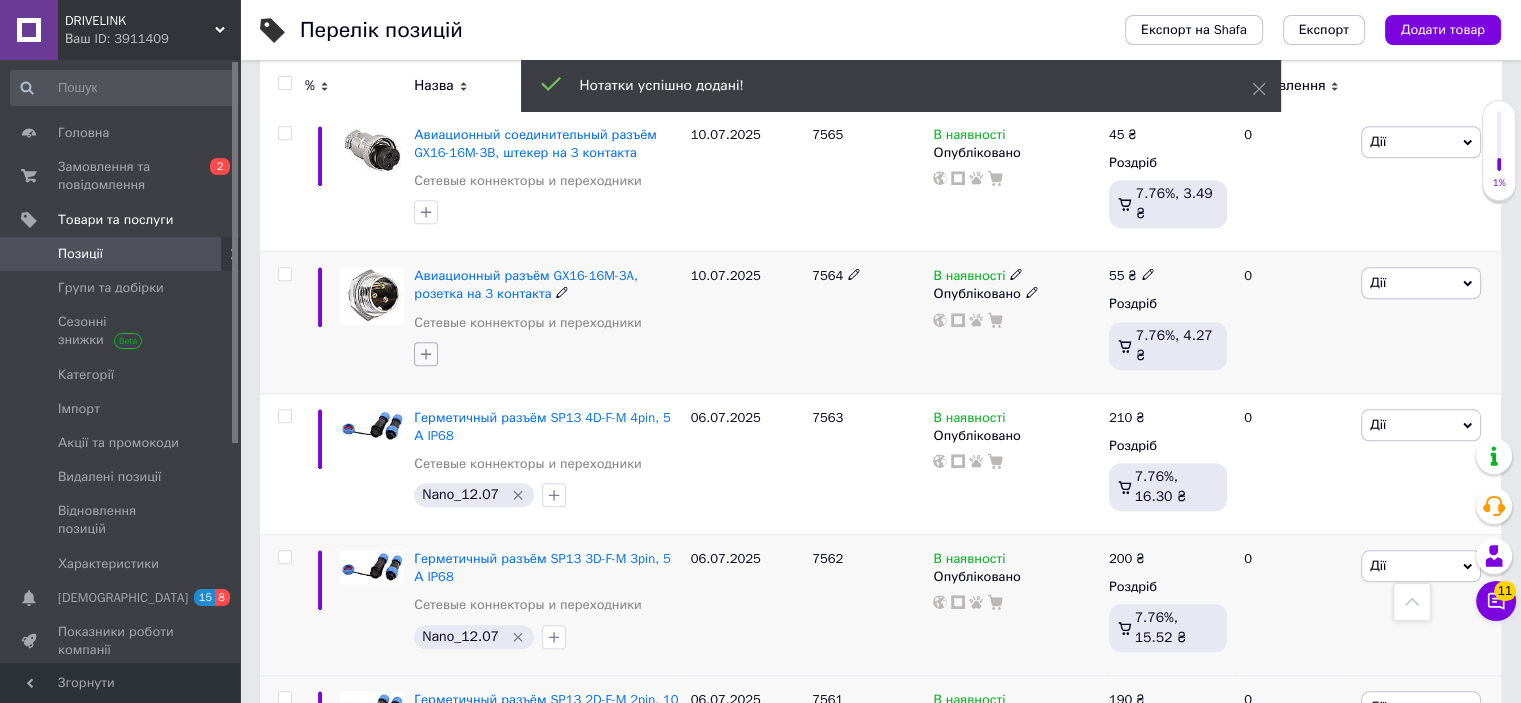 click 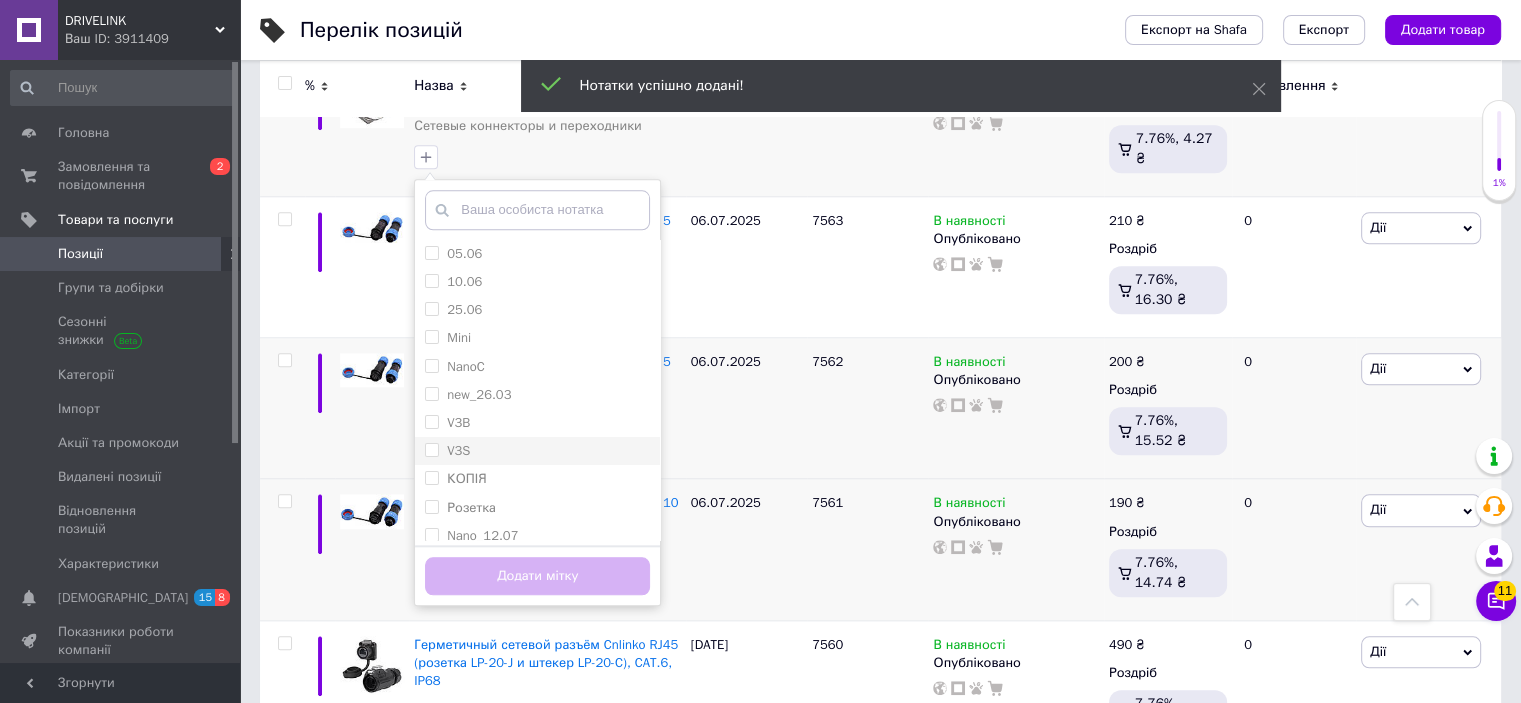 scroll, scrollTop: 2000, scrollLeft: 0, axis: vertical 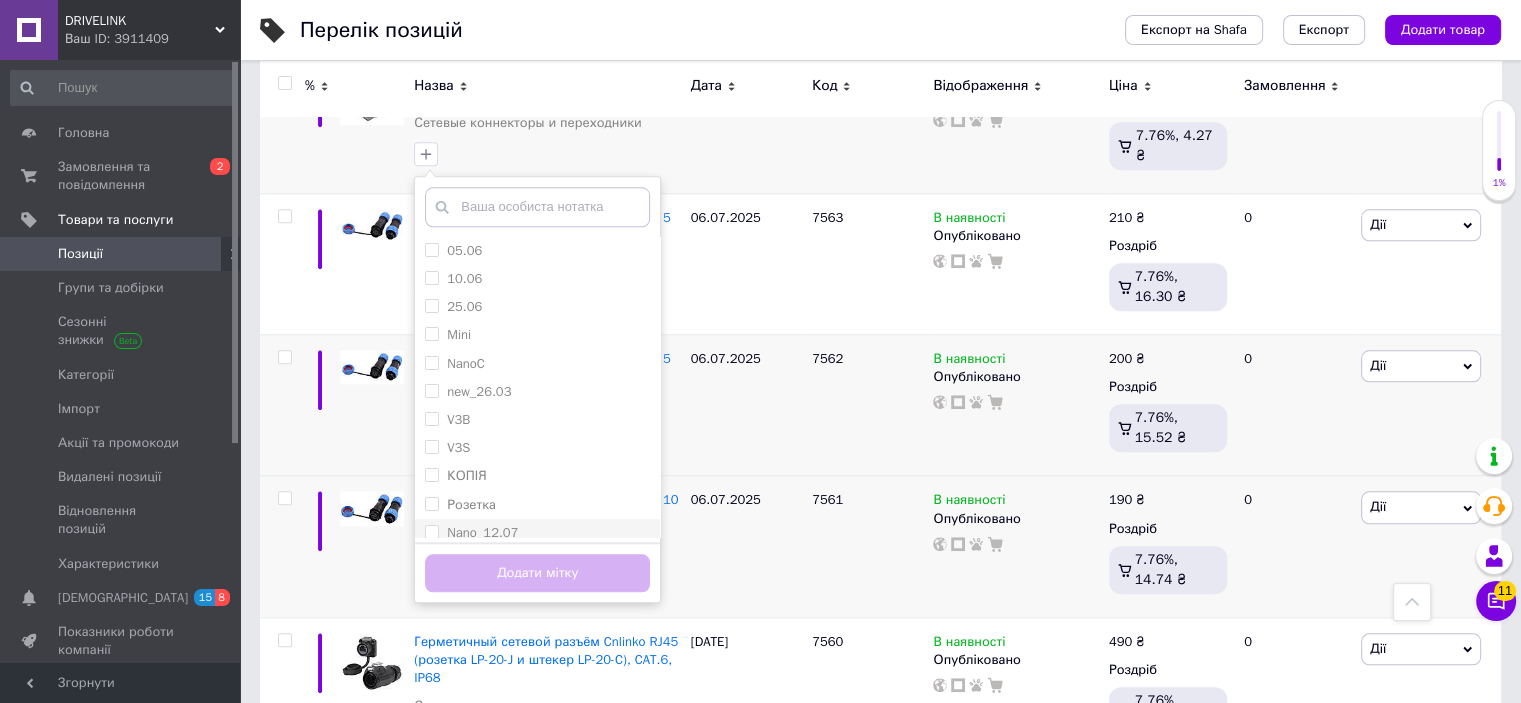 click on "Nano_12.07" at bounding box center (482, 532) 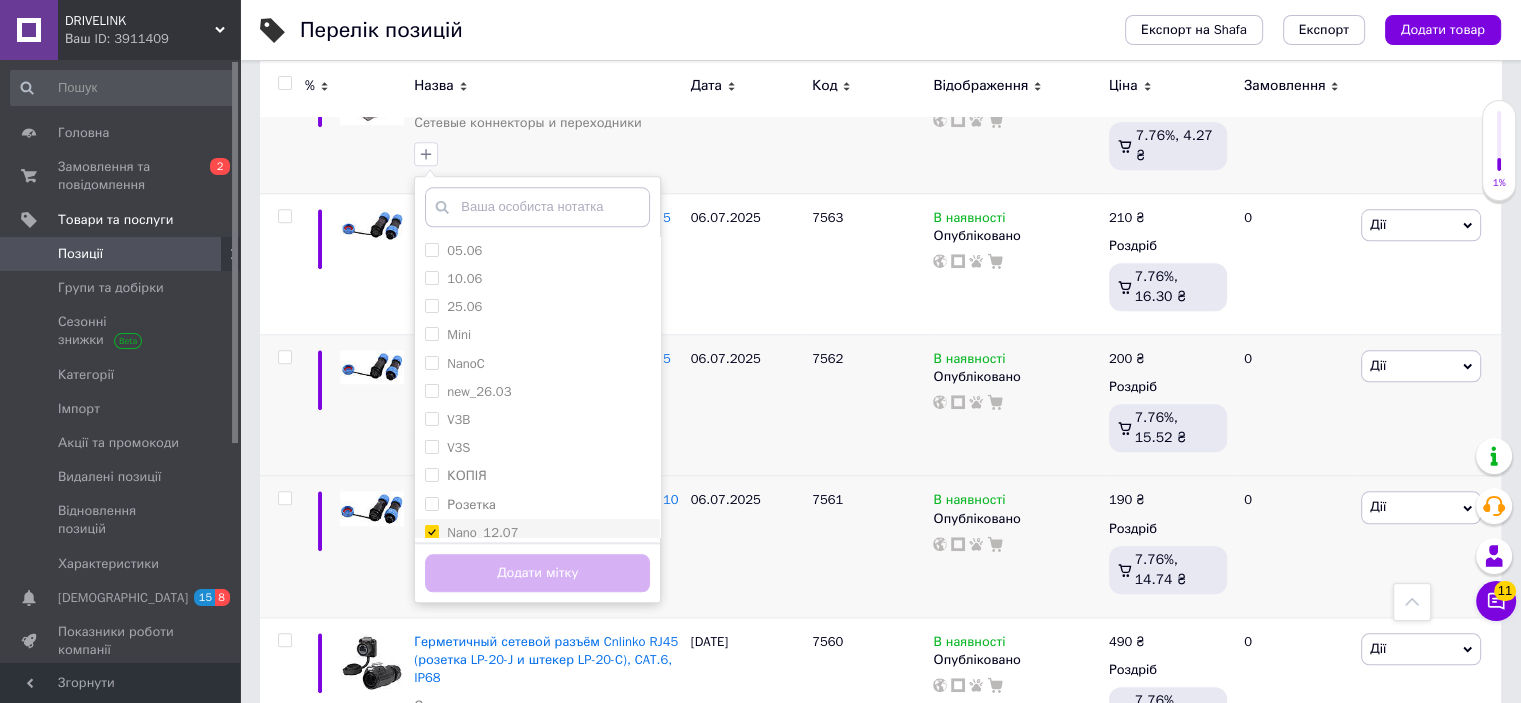 checkbox on "true" 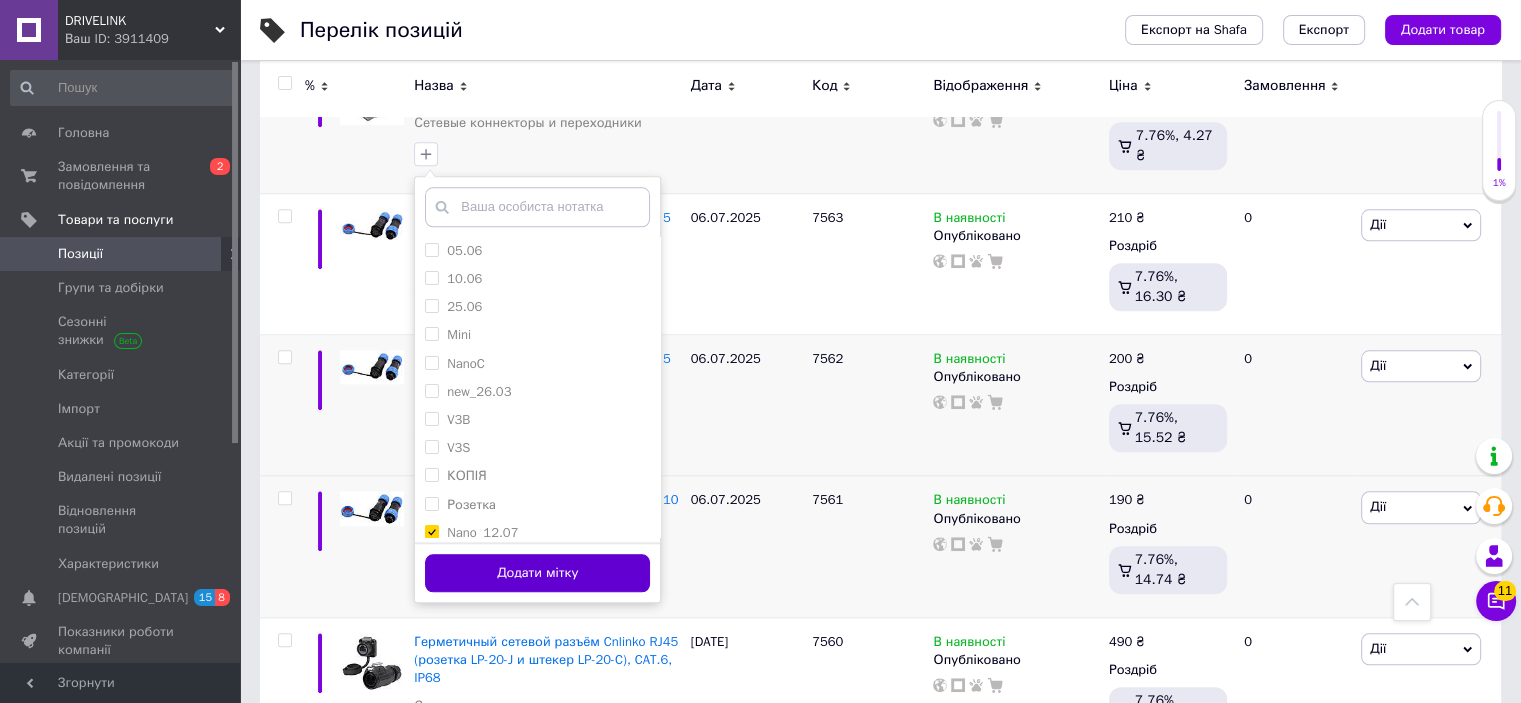click on "Додати мітку" at bounding box center [537, 573] 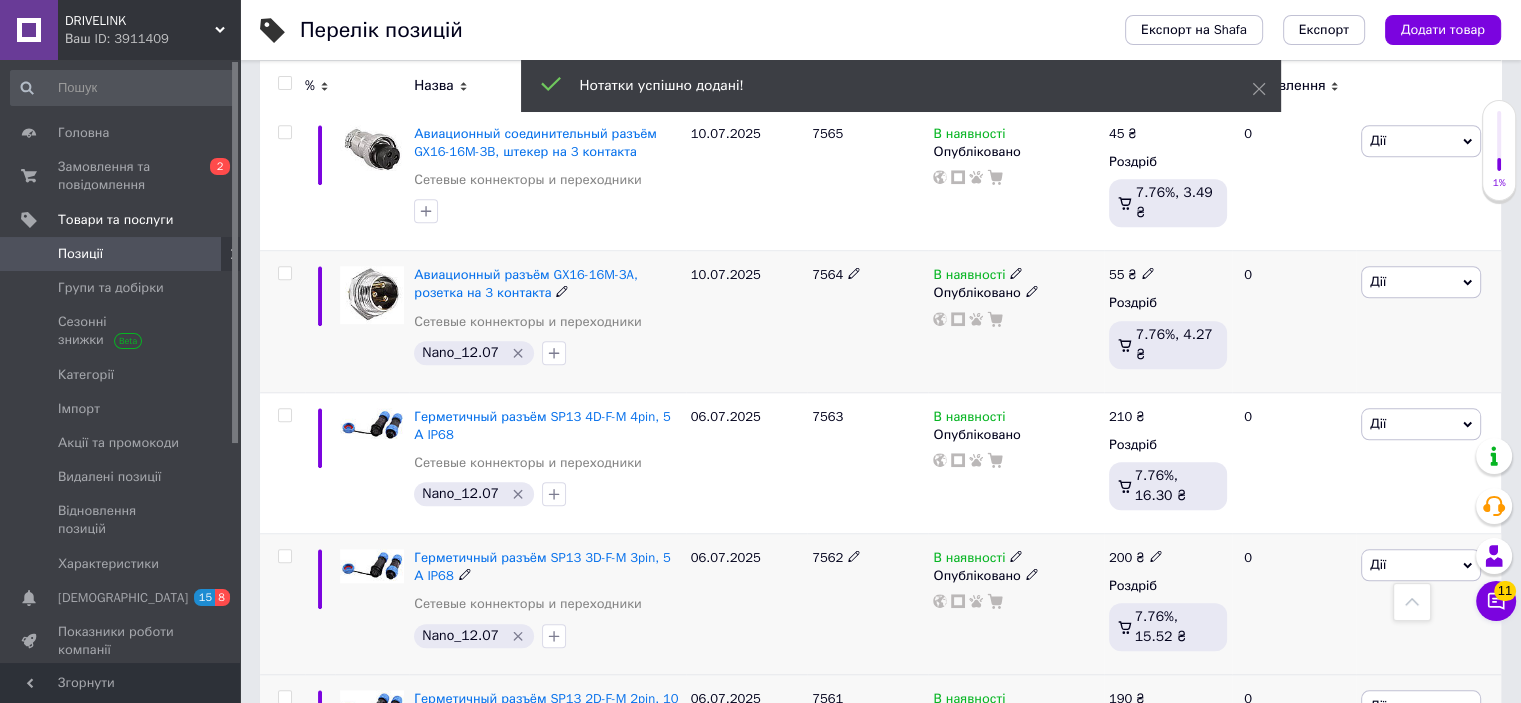 scroll, scrollTop: 1800, scrollLeft: 0, axis: vertical 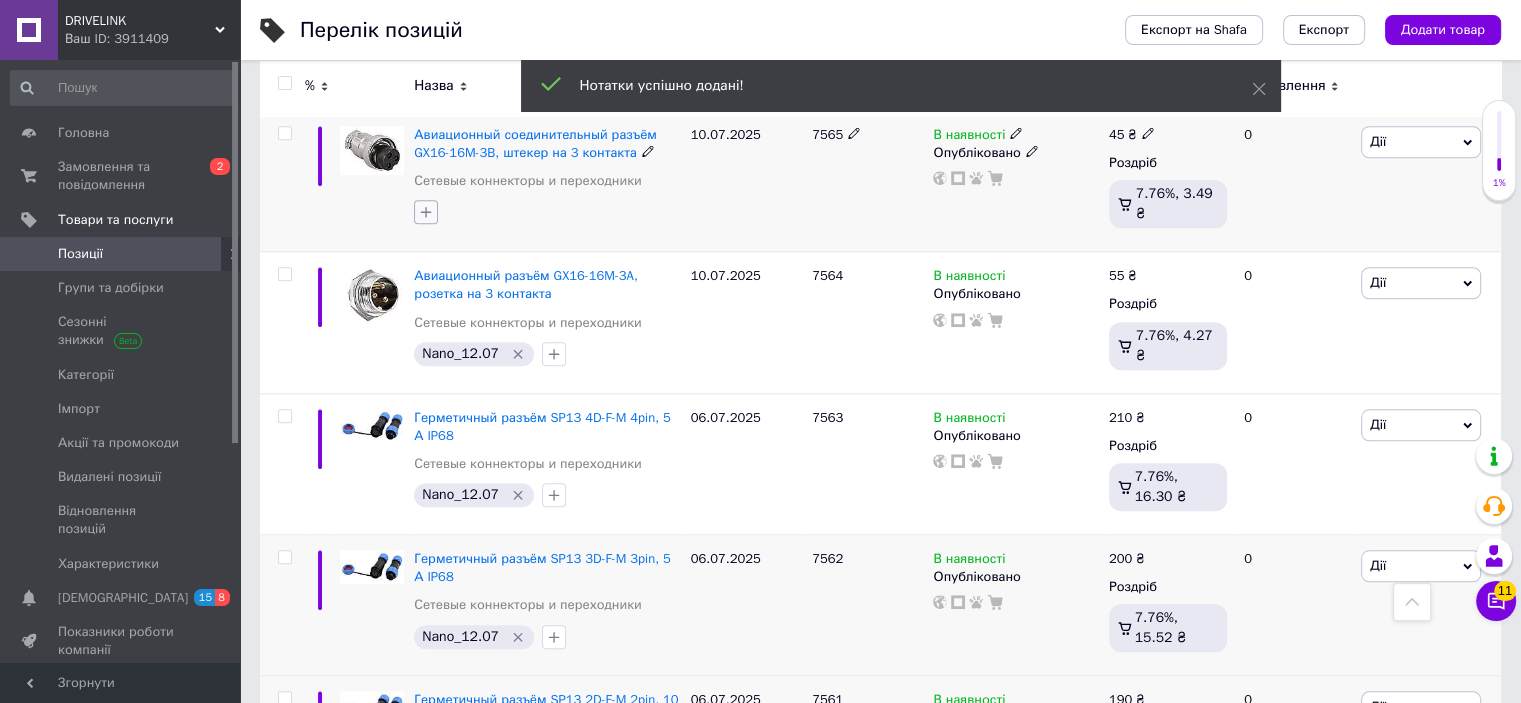 click 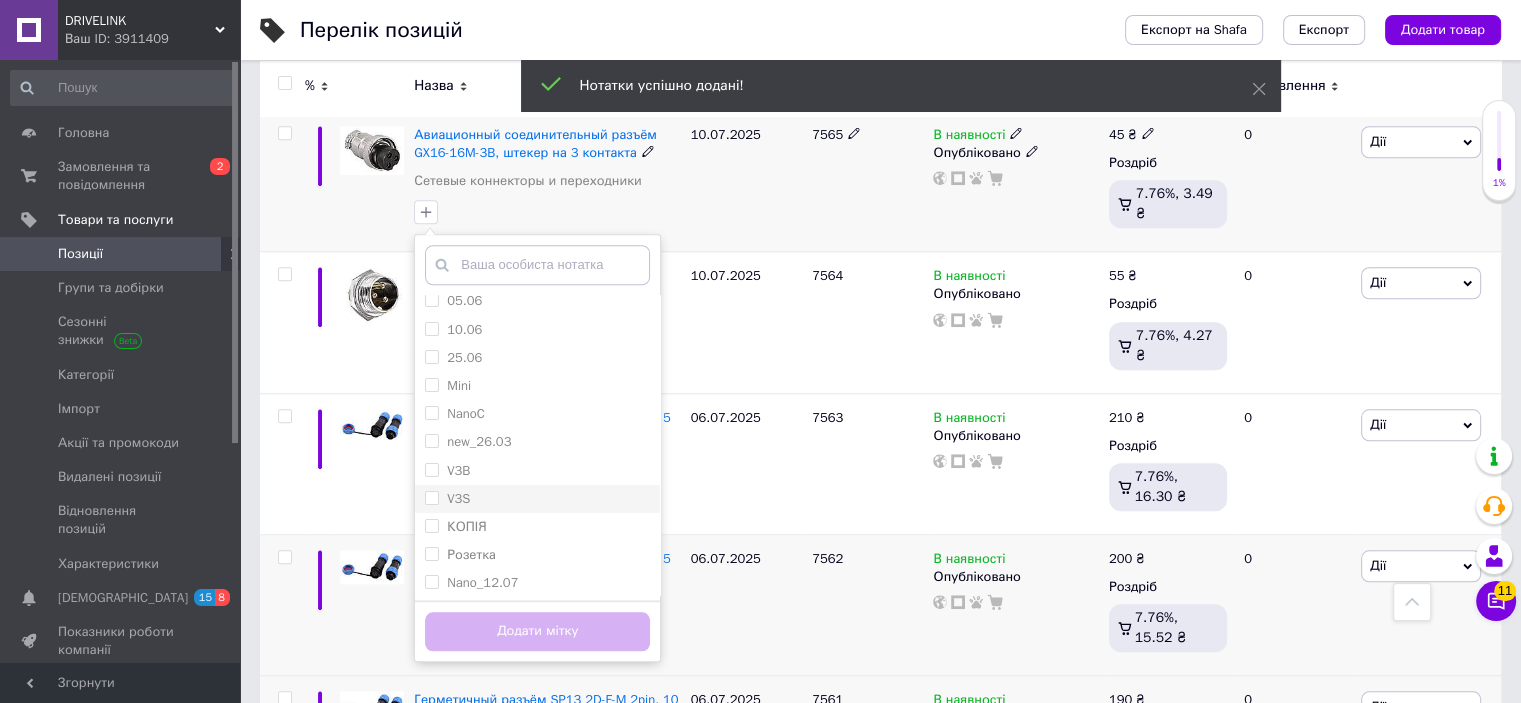 scroll, scrollTop: 10, scrollLeft: 0, axis: vertical 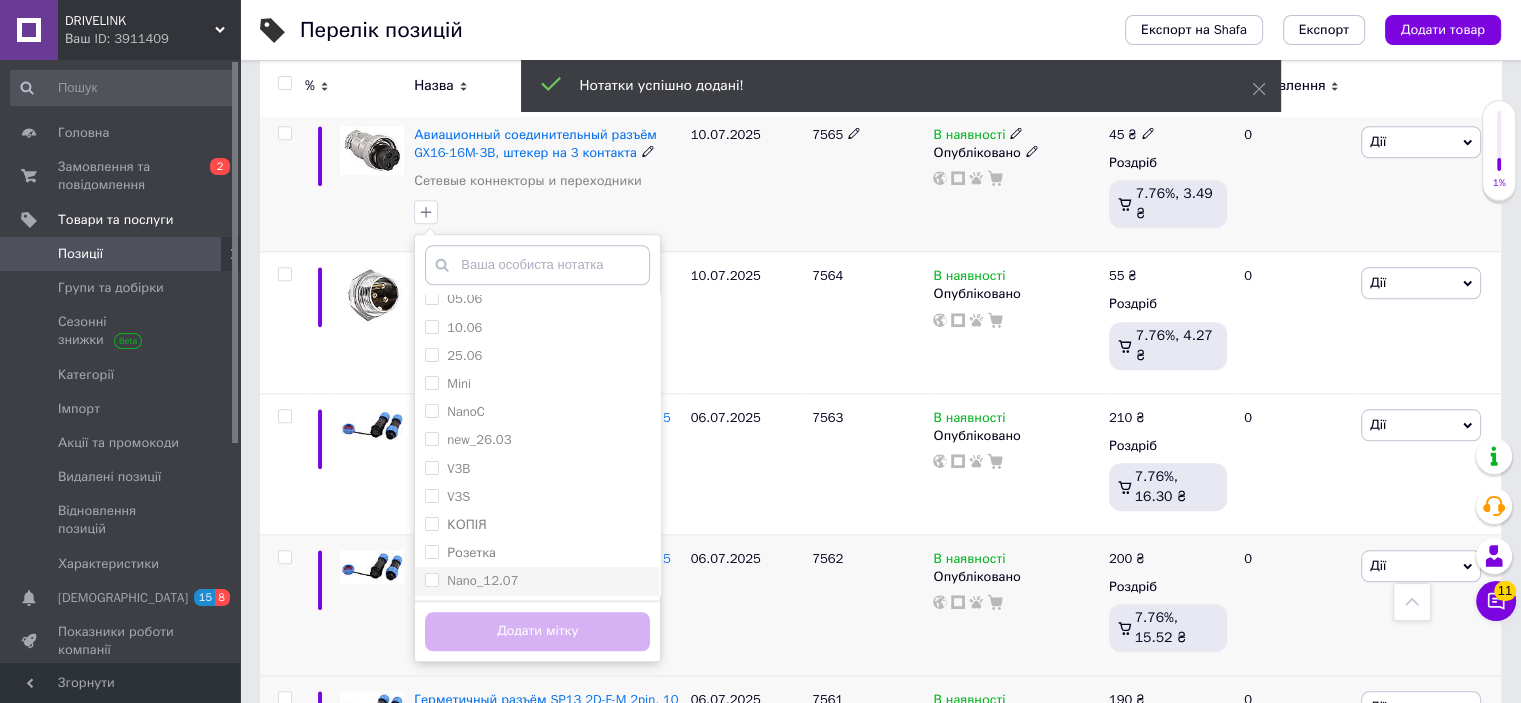 click on "Nano_12.07" at bounding box center [482, 580] 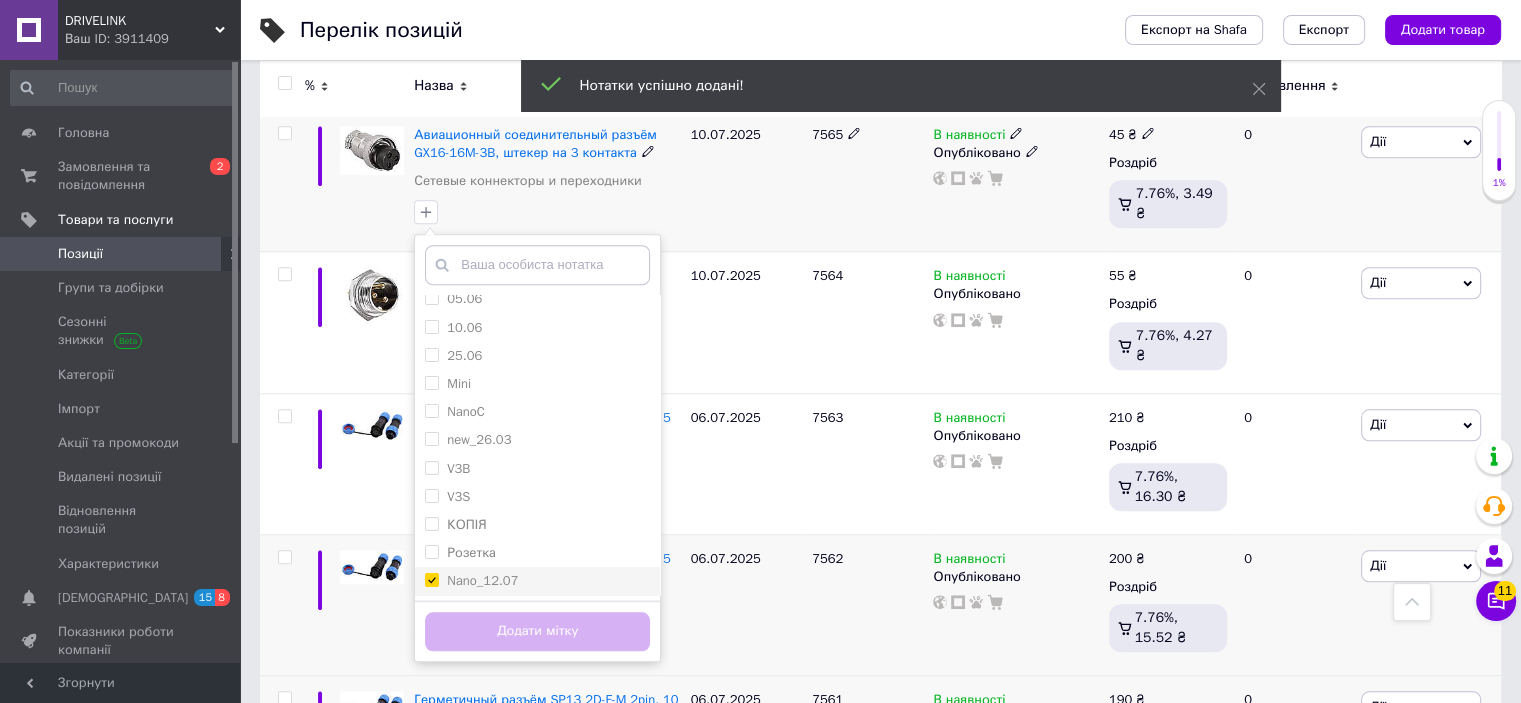 checkbox on "true" 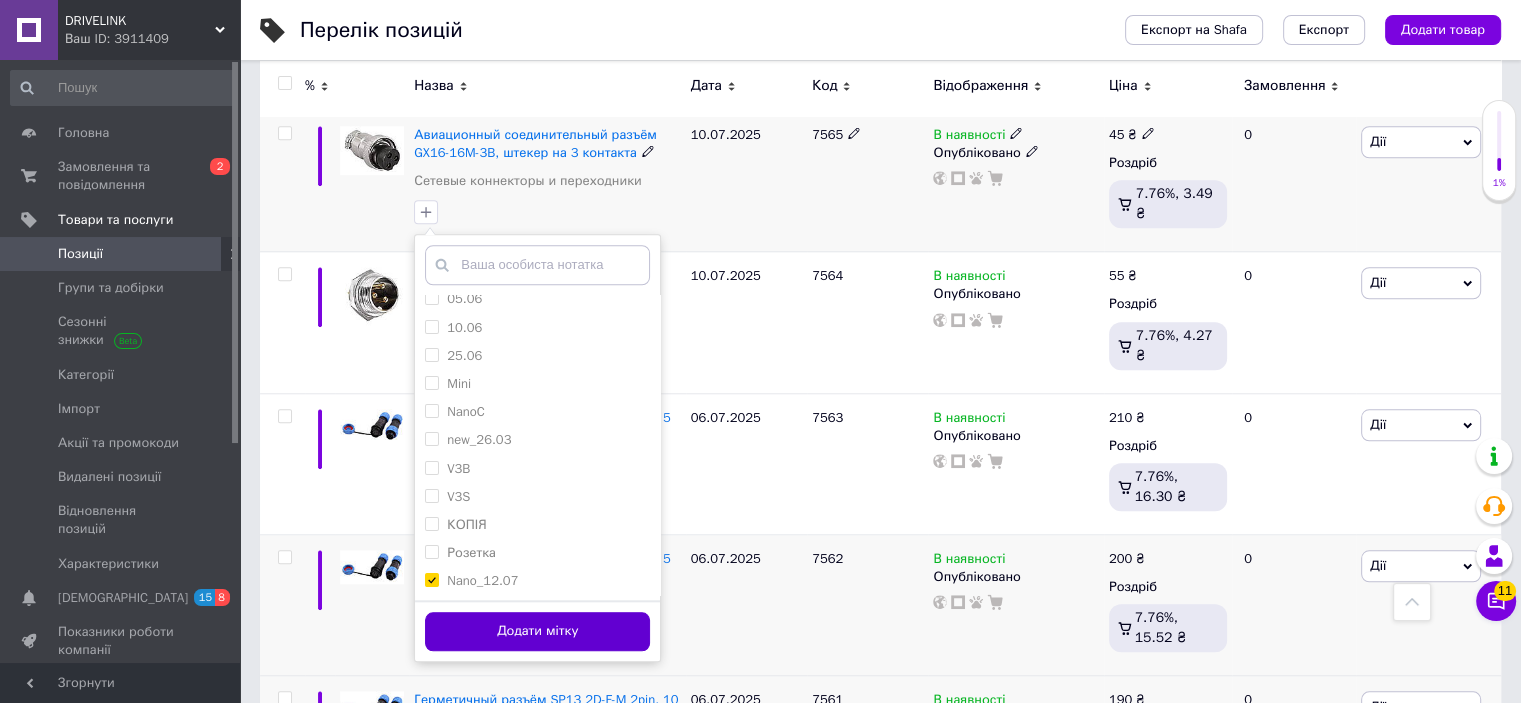 click on "Додати мітку" at bounding box center (537, 631) 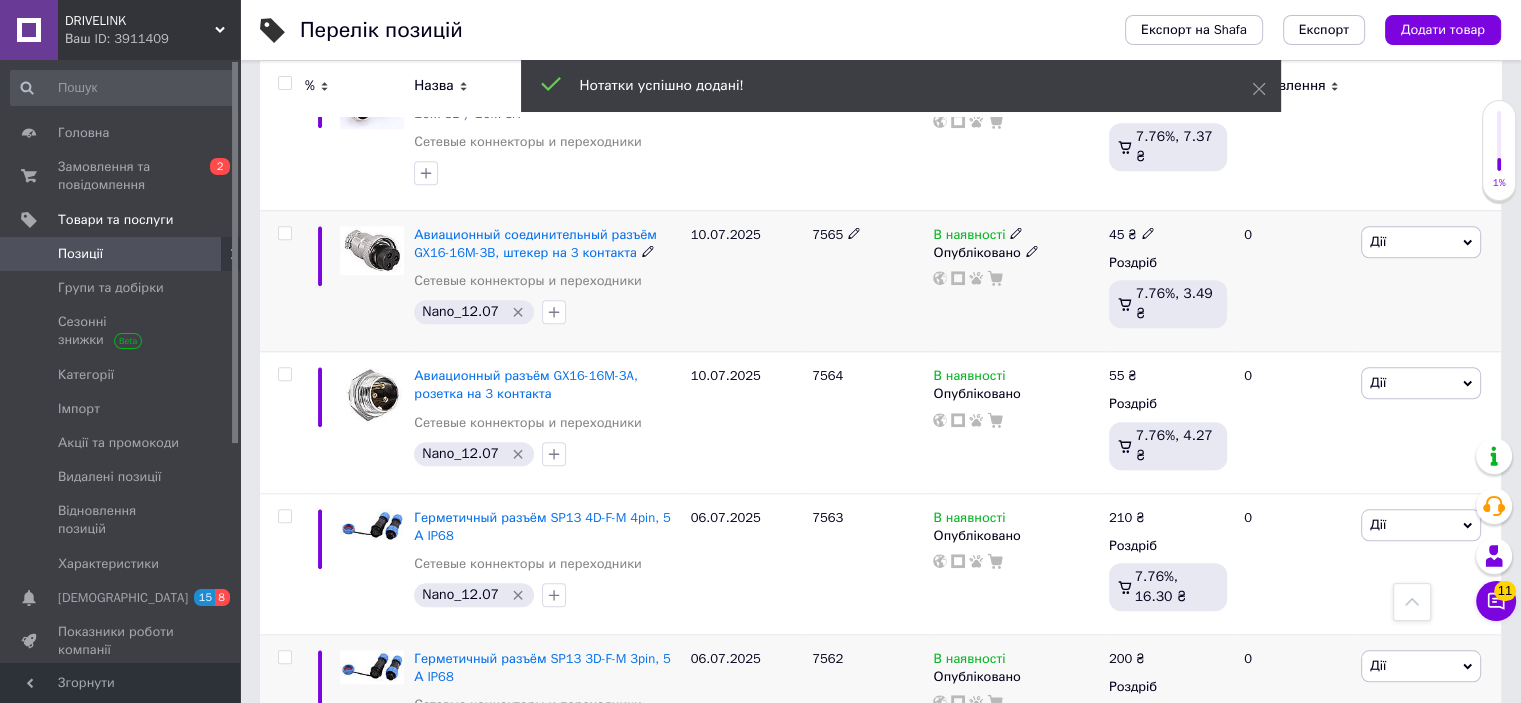 scroll, scrollTop: 1600, scrollLeft: 0, axis: vertical 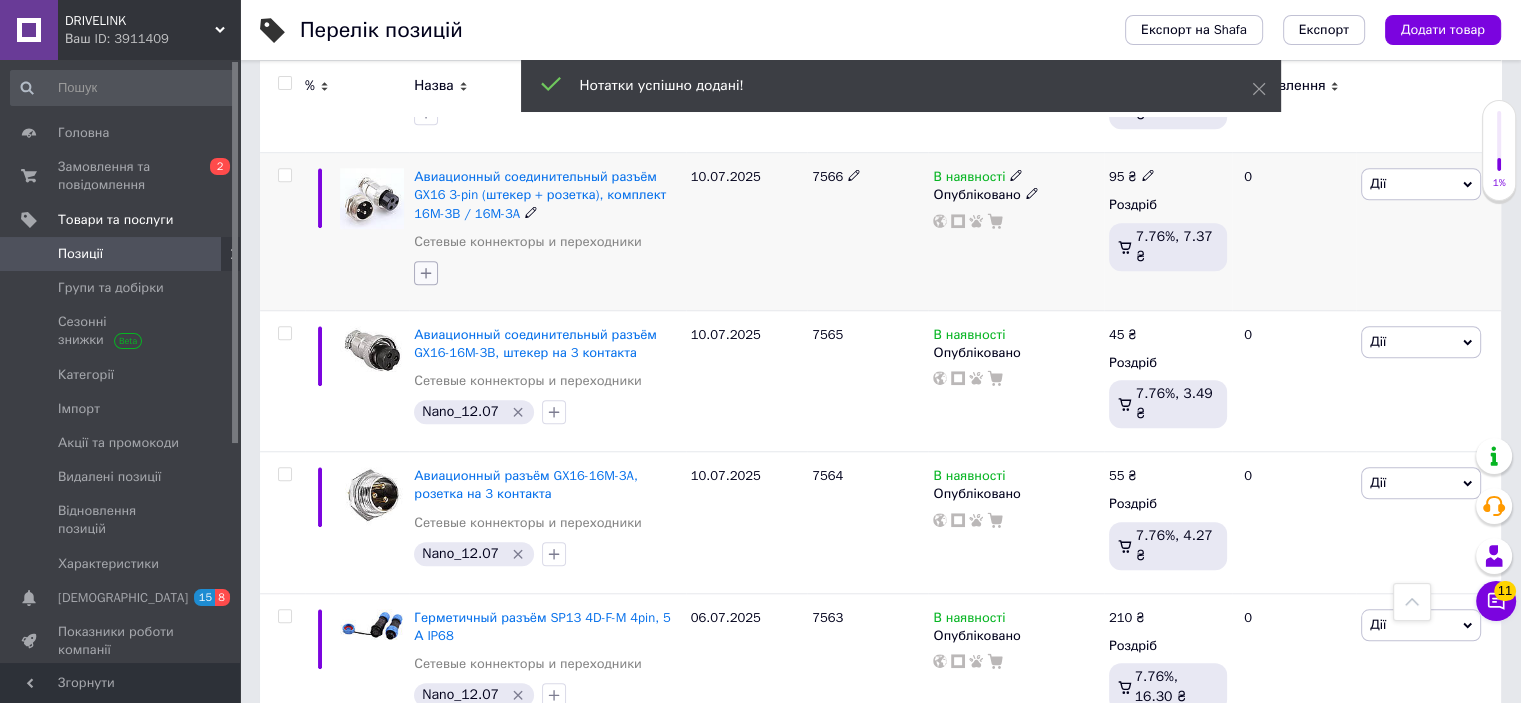 click 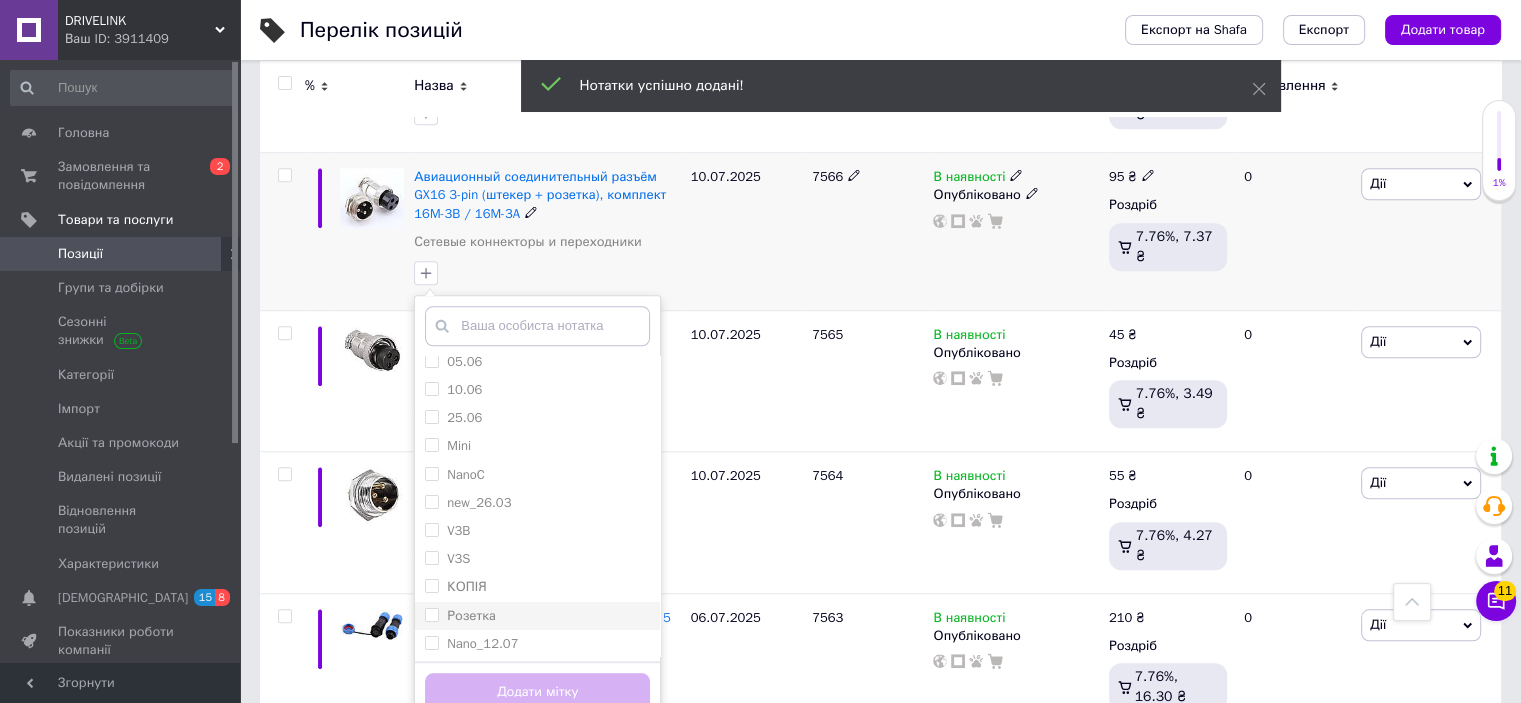 scroll, scrollTop: 10, scrollLeft: 0, axis: vertical 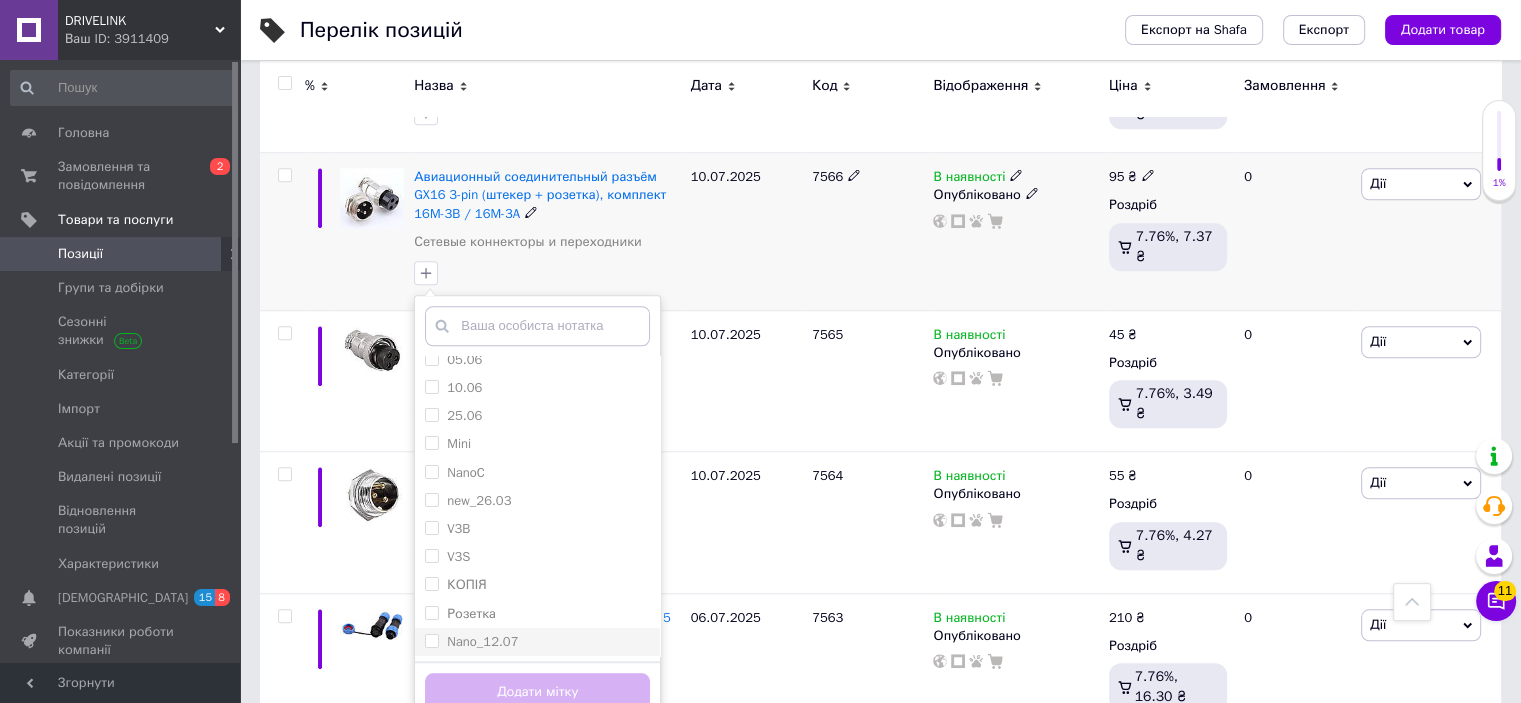 click on "Nano_12.07" at bounding box center [482, 641] 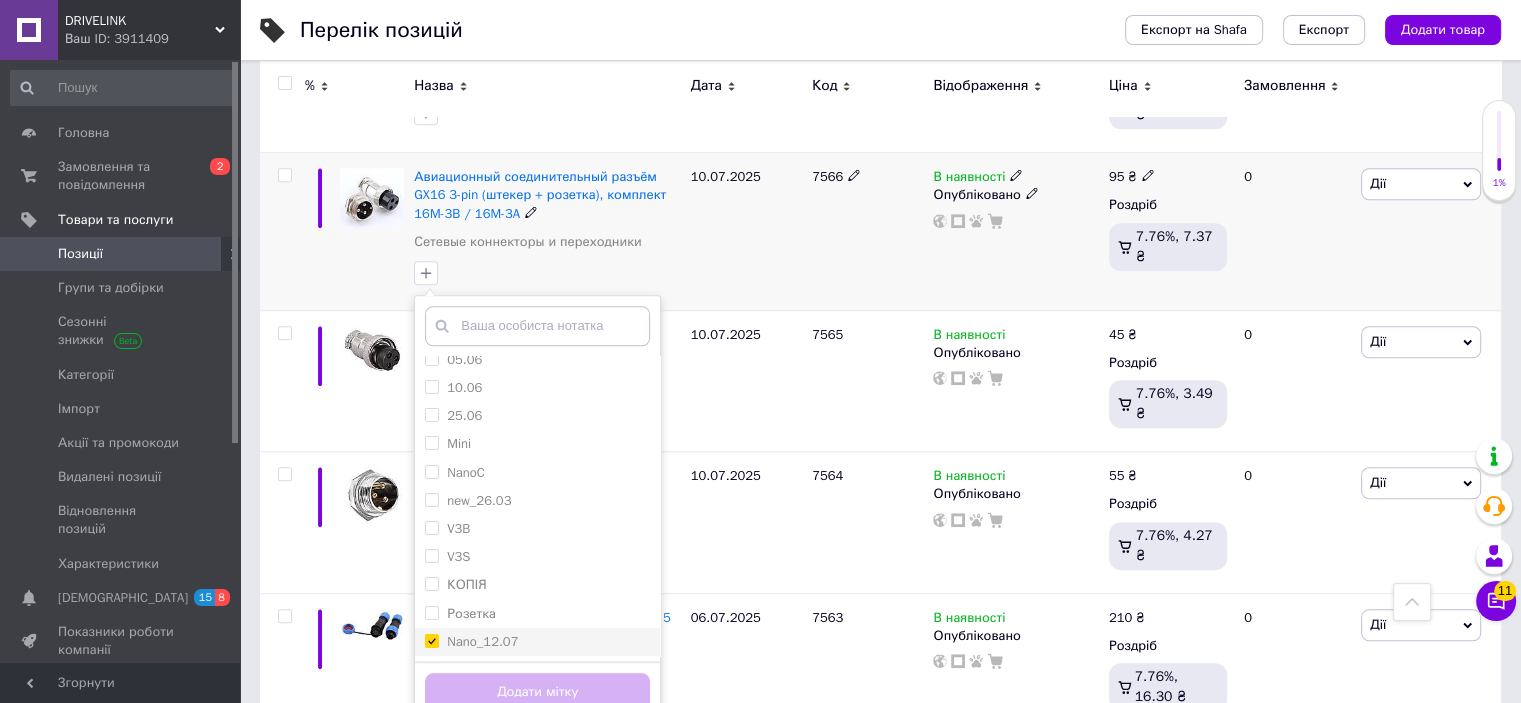 checkbox on "true" 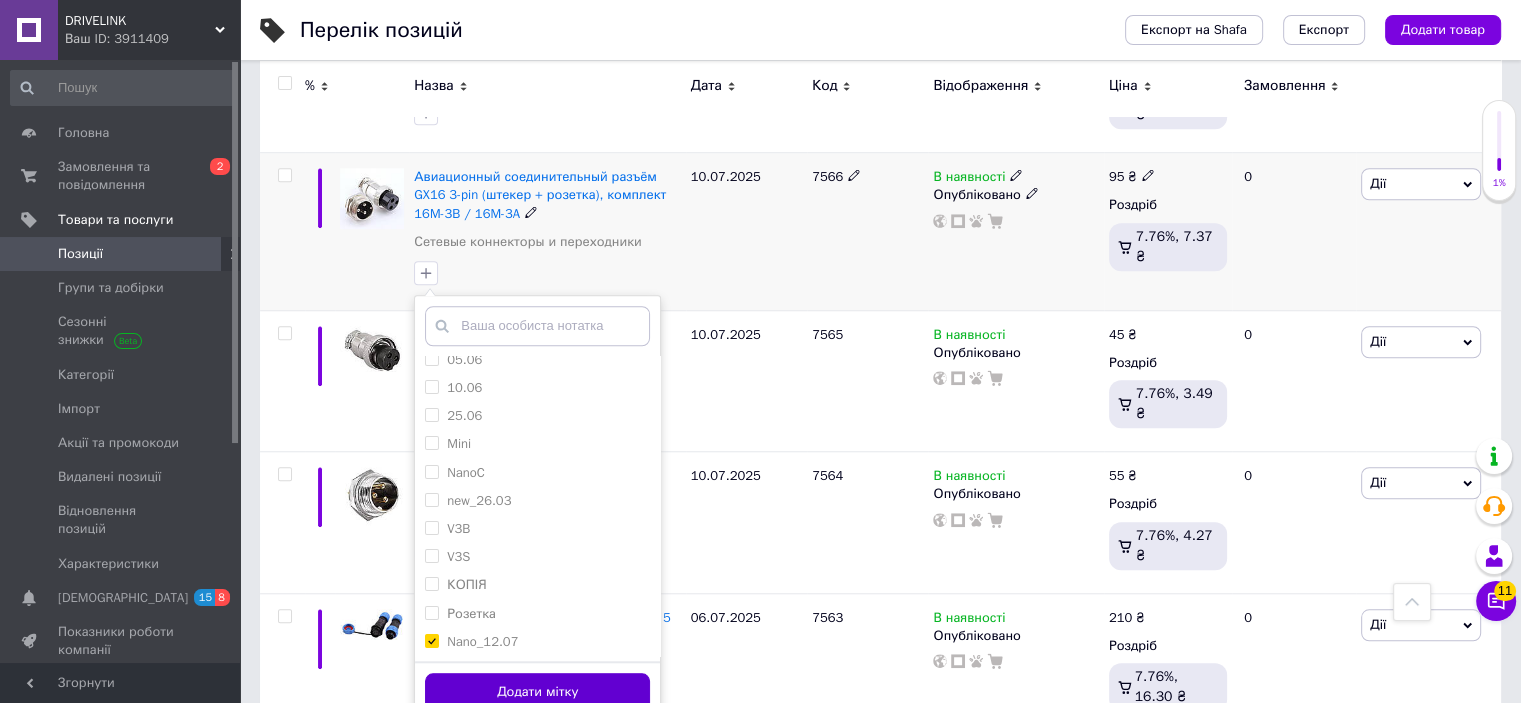 click on "Додати мітку" at bounding box center (537, 692) 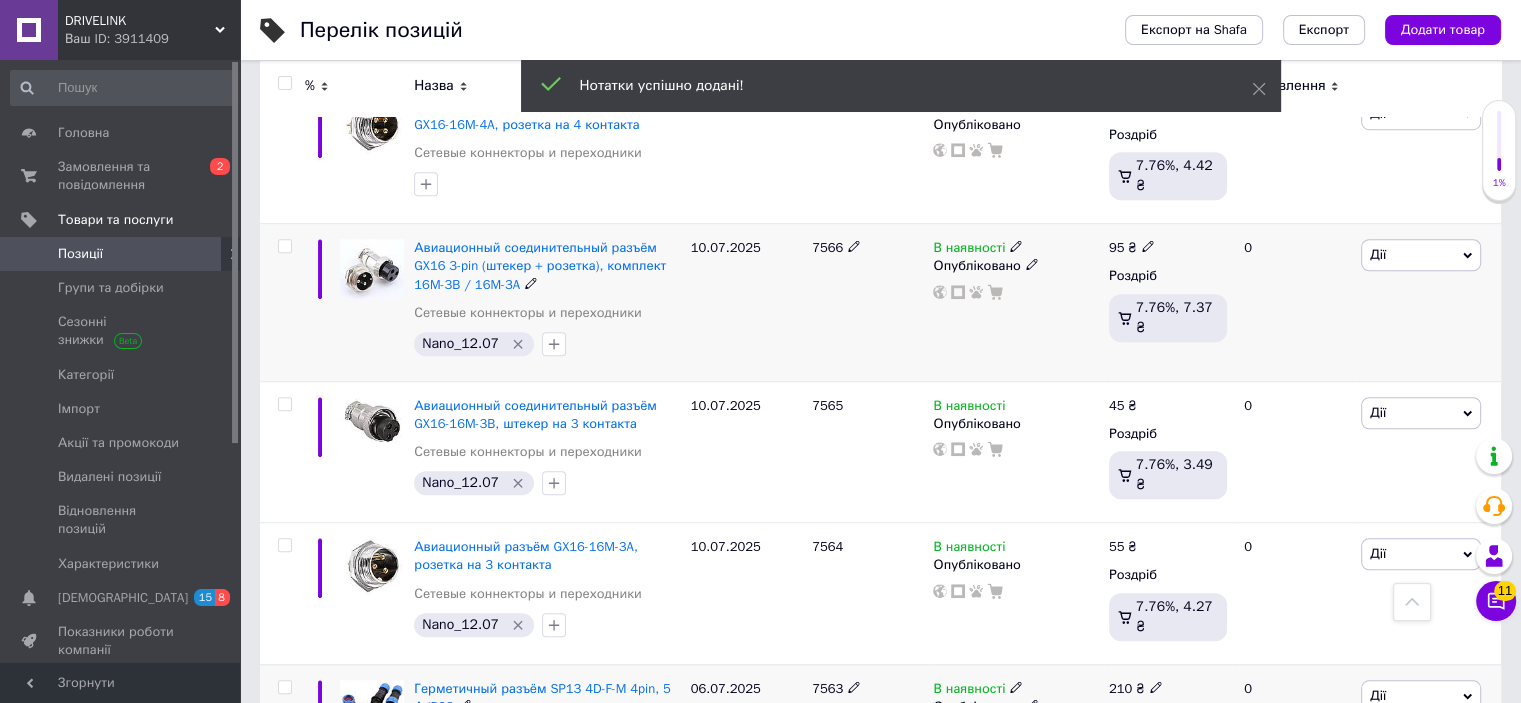 scroll, scrollTop: 1400, scrollLeft: 0, axis: vertical 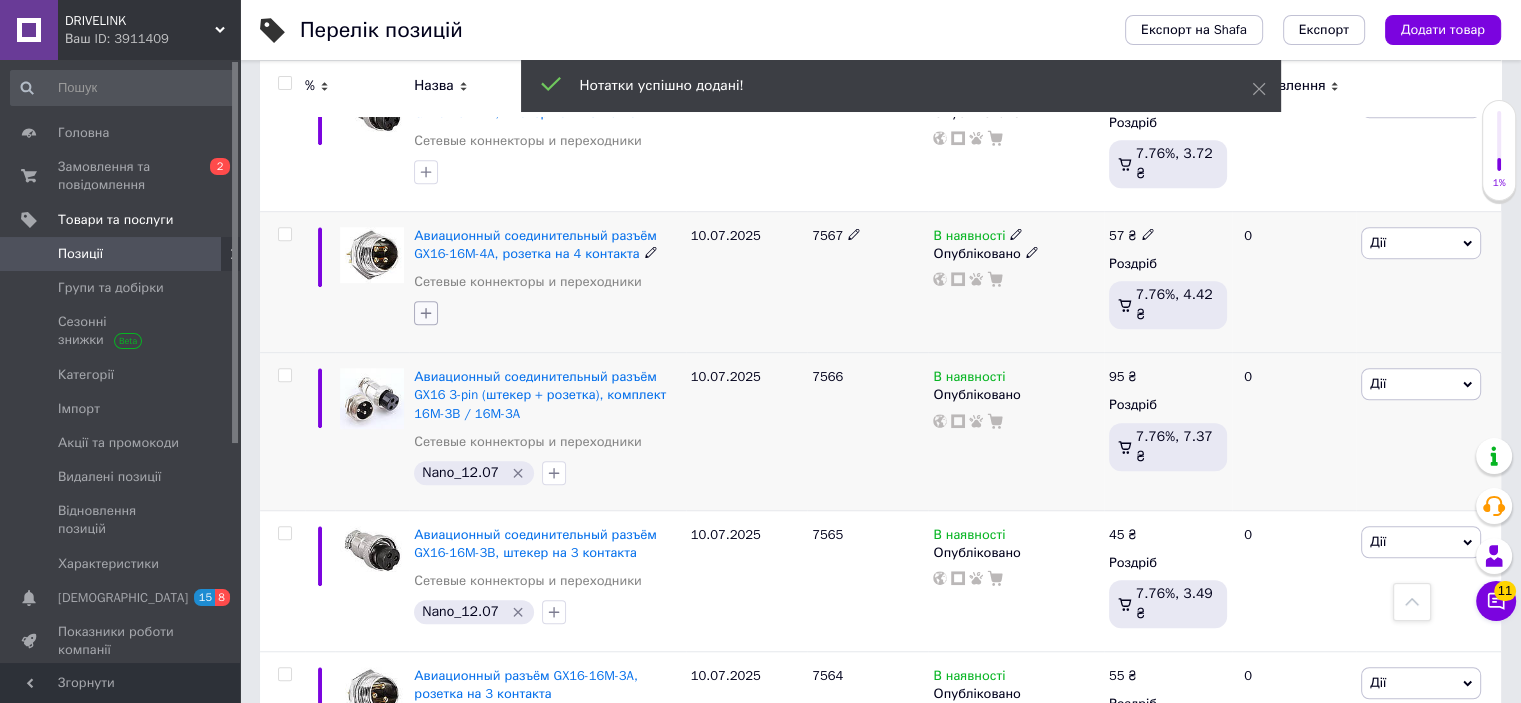 click 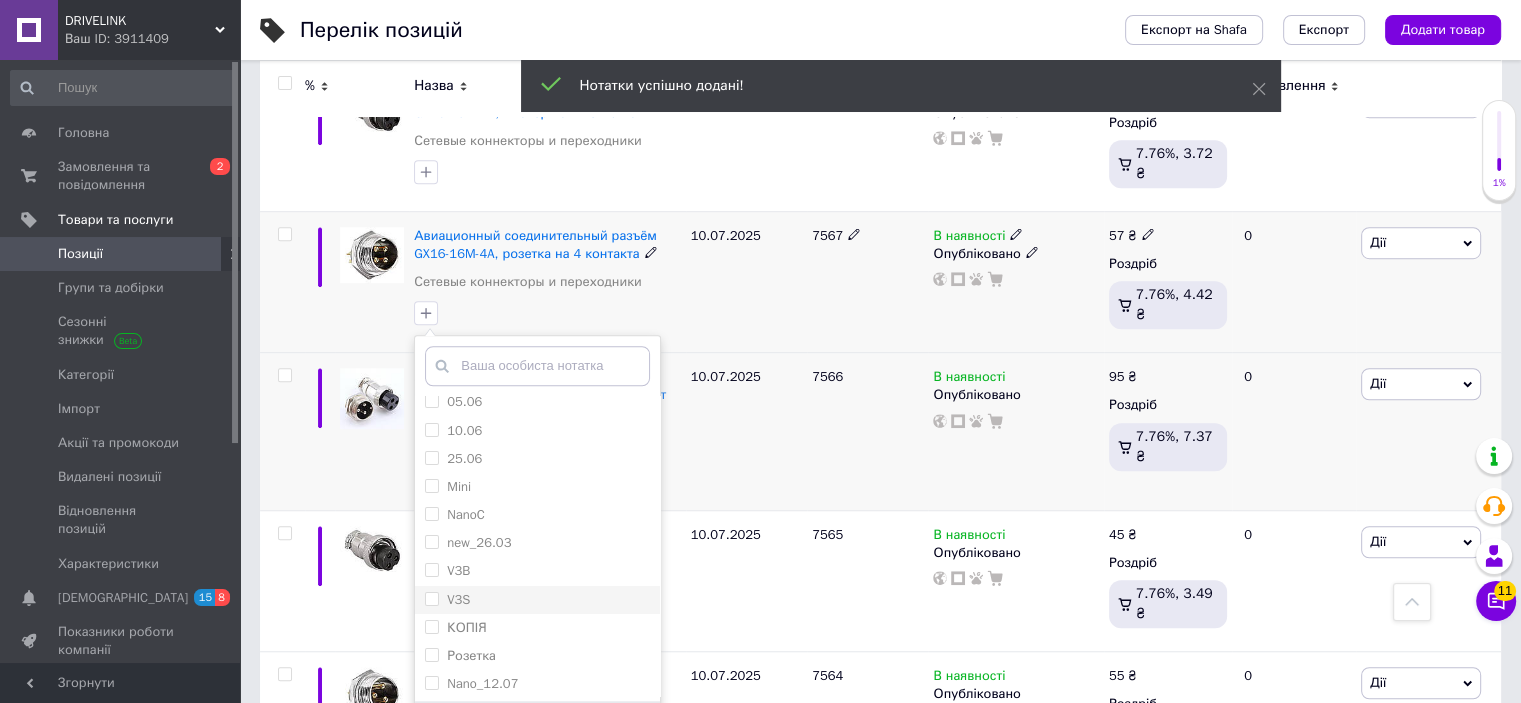 scroll, scrollTop: 10, scrollLeft: 0, axis: vertical 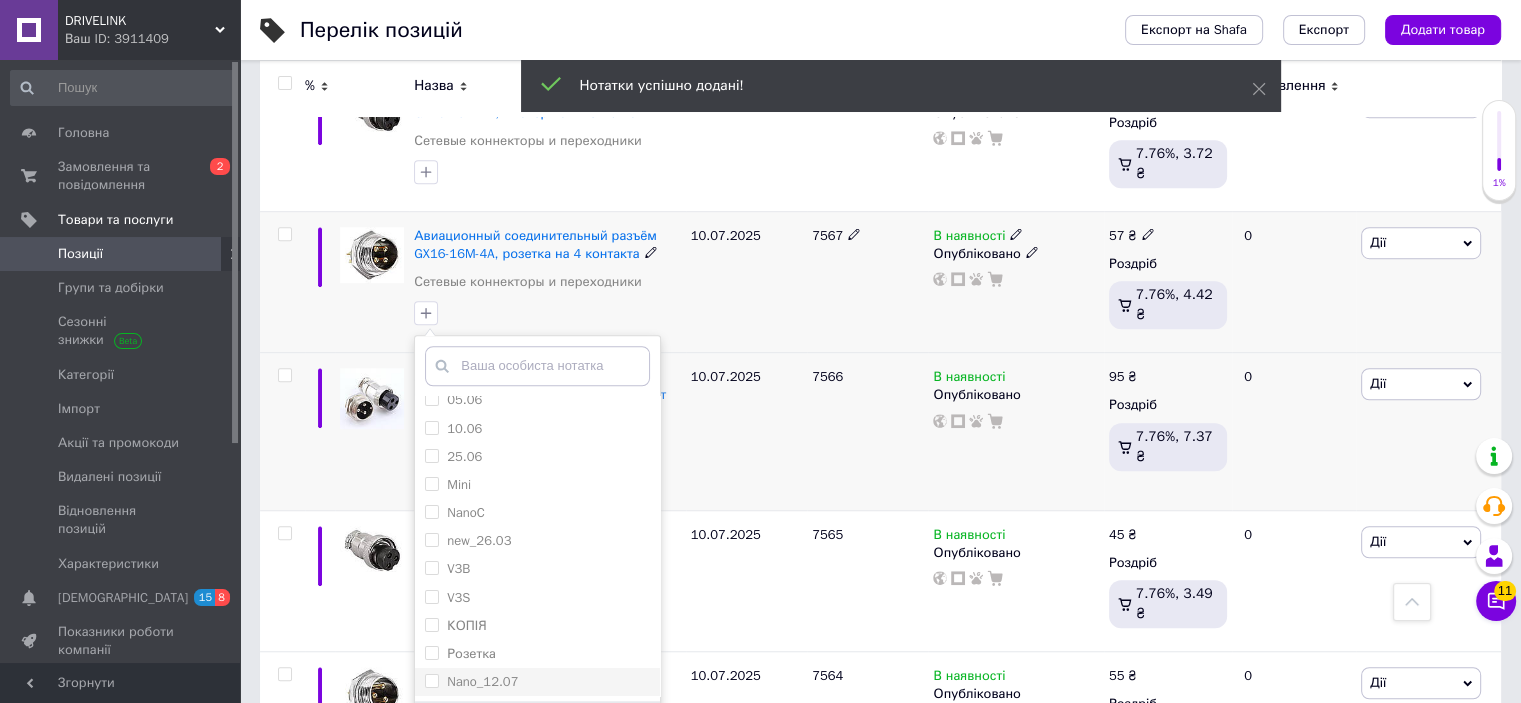click on "Nano_12.07" at bounding box center [482, 681] 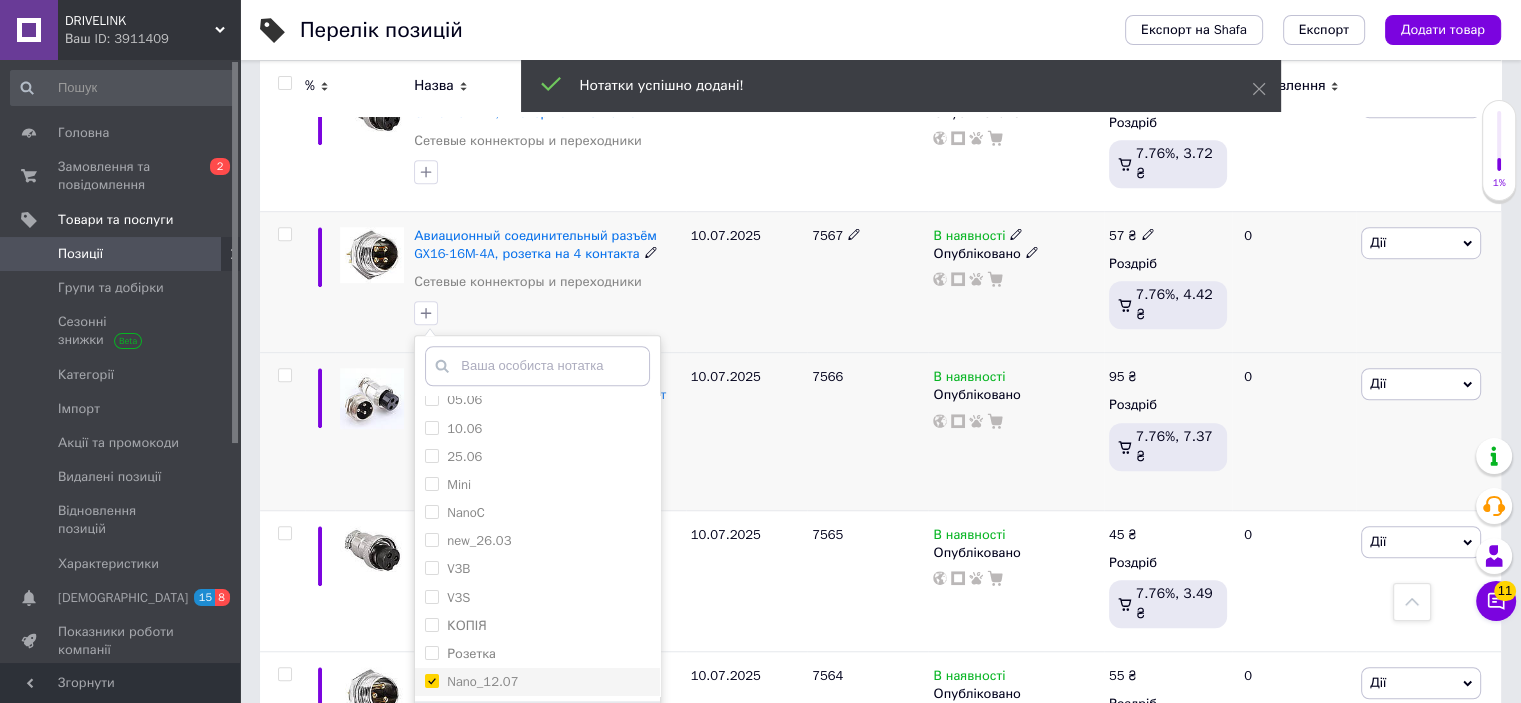 checkbox on "true" 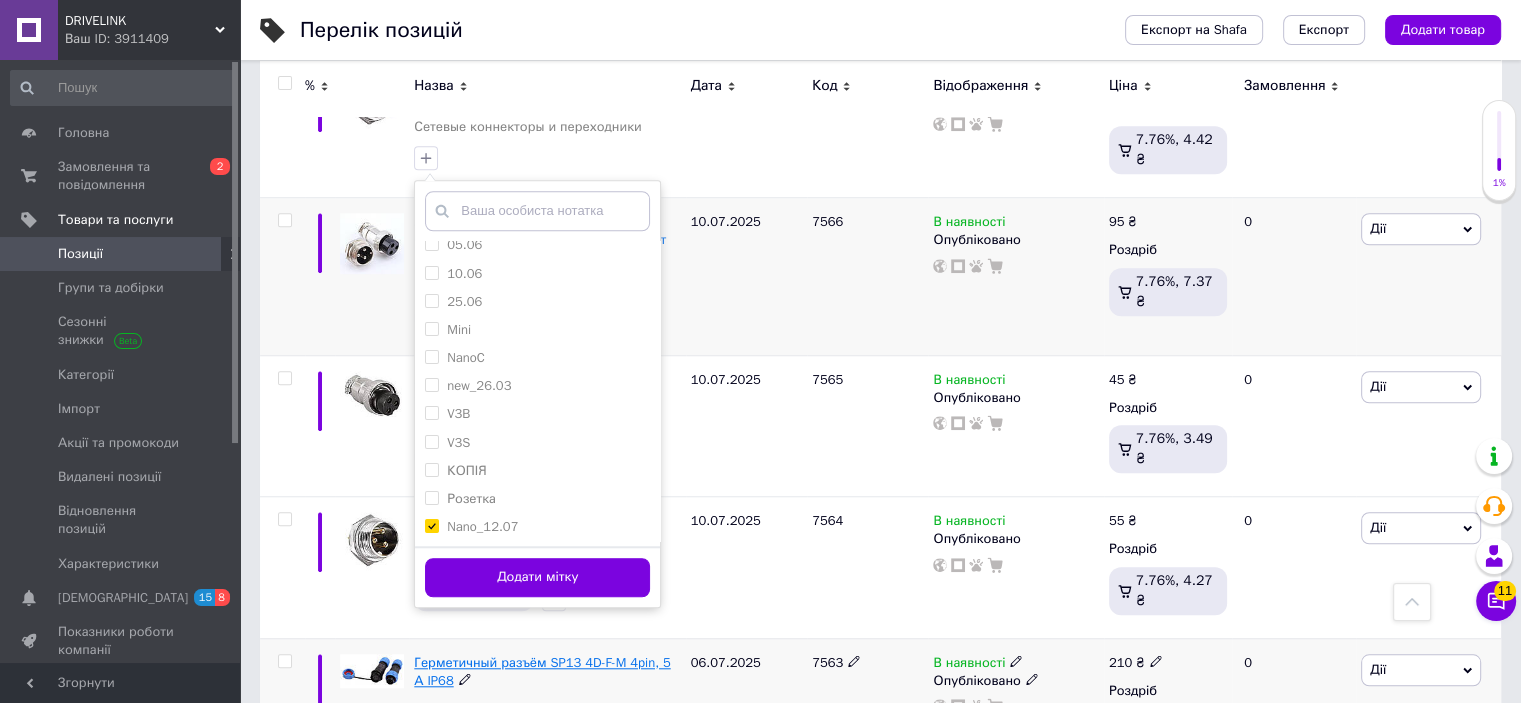 scroll, scrollTop: 1600, scrollLeft: 0, axis: vertical 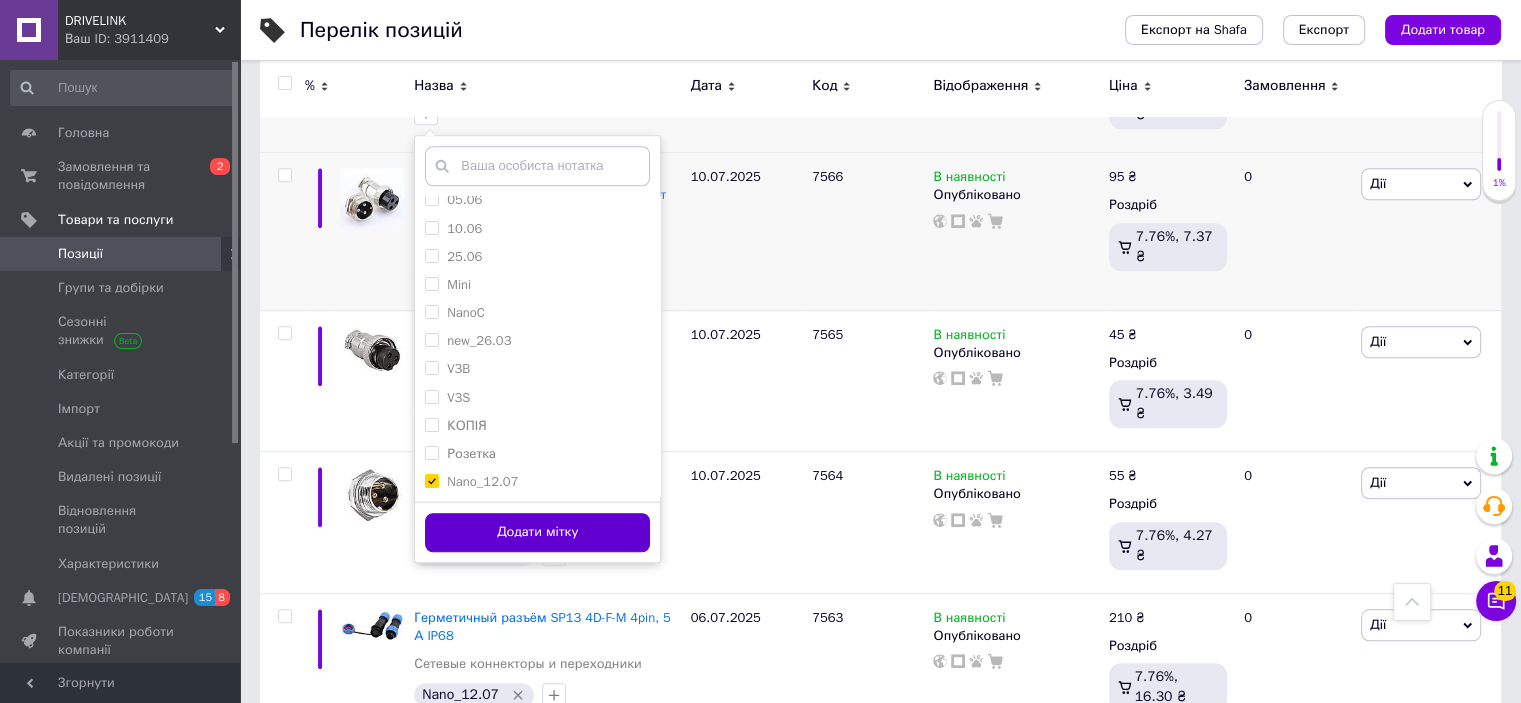 click on "Додати мітку" at bounding box center (537, 532) 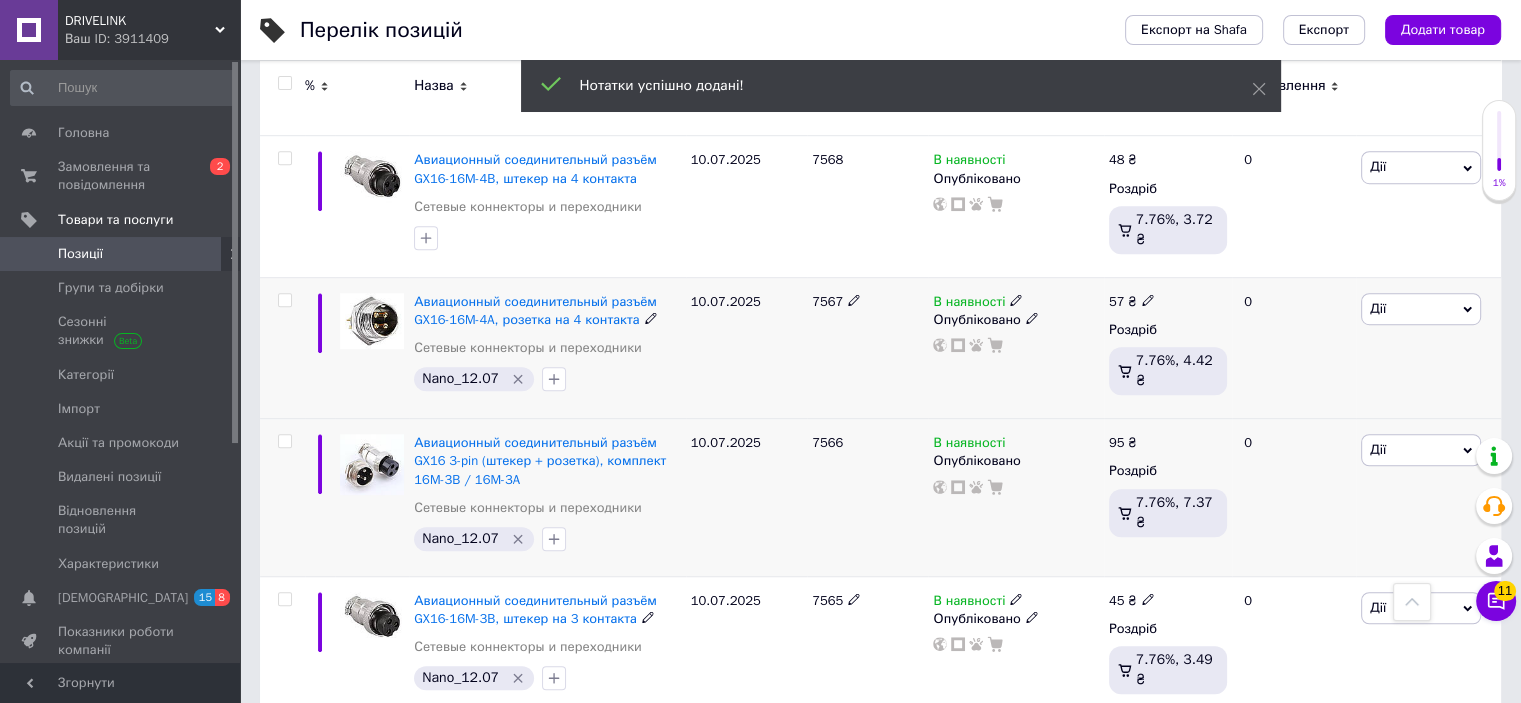 scroll, scrollTop: 1300, scrollLeft: 0, axis: vertical 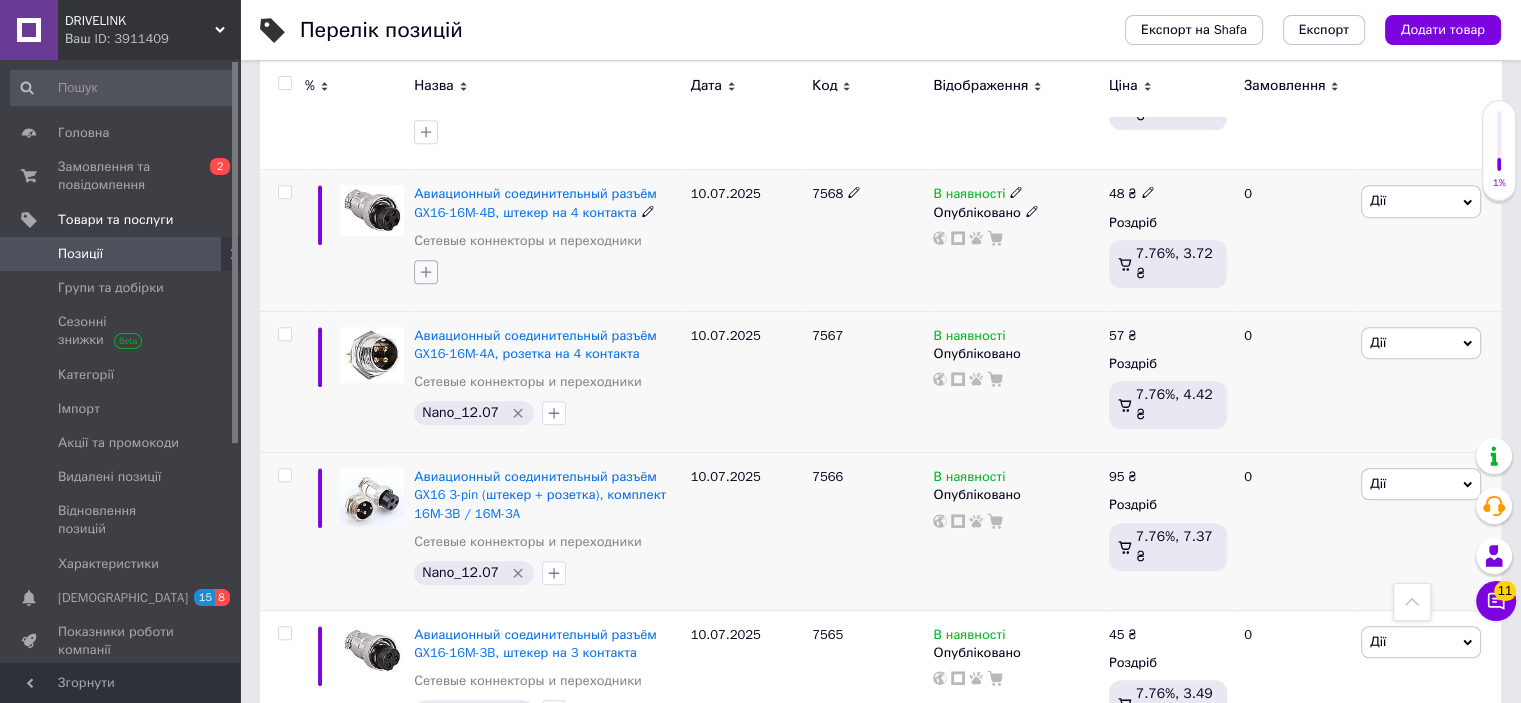 click 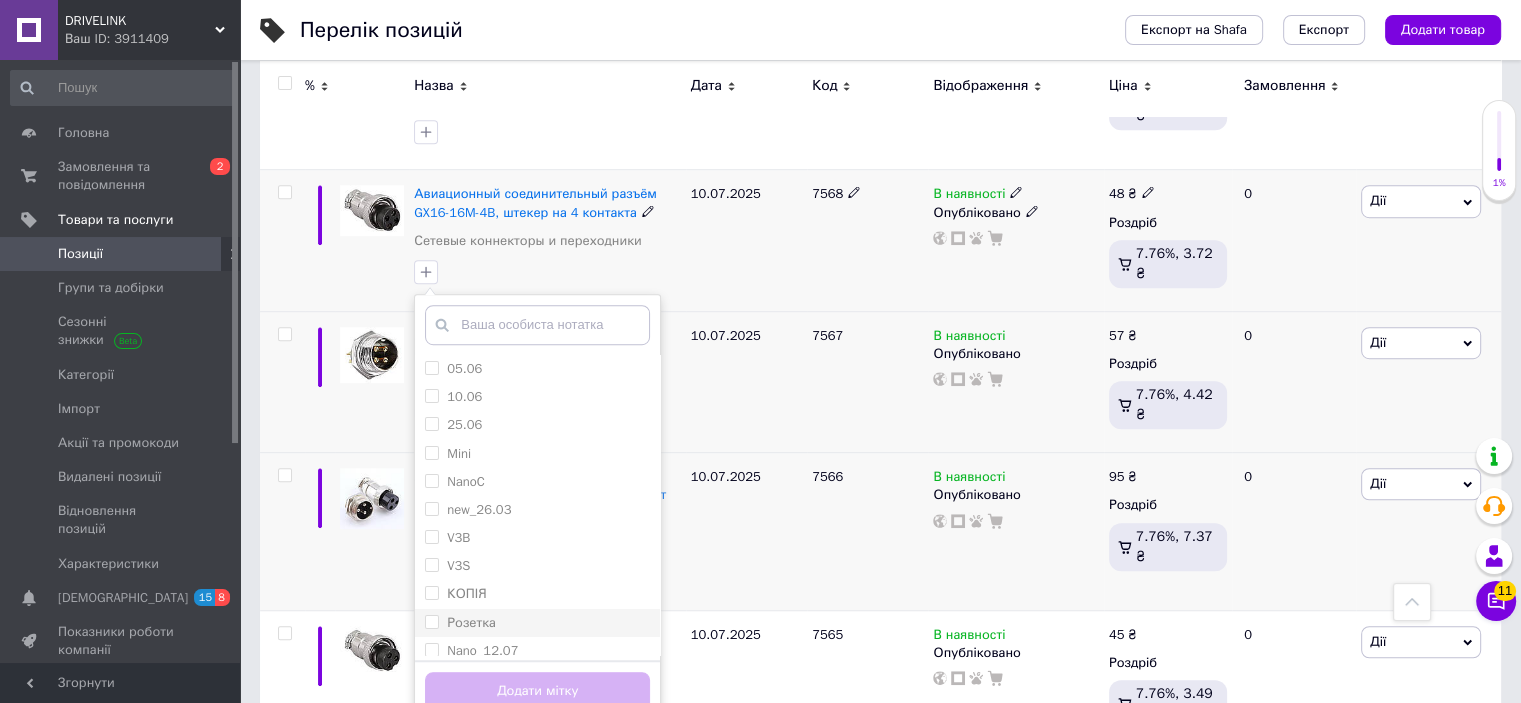 scroll, scrollTop: 10, scrollLeft: 0, axis: vertical 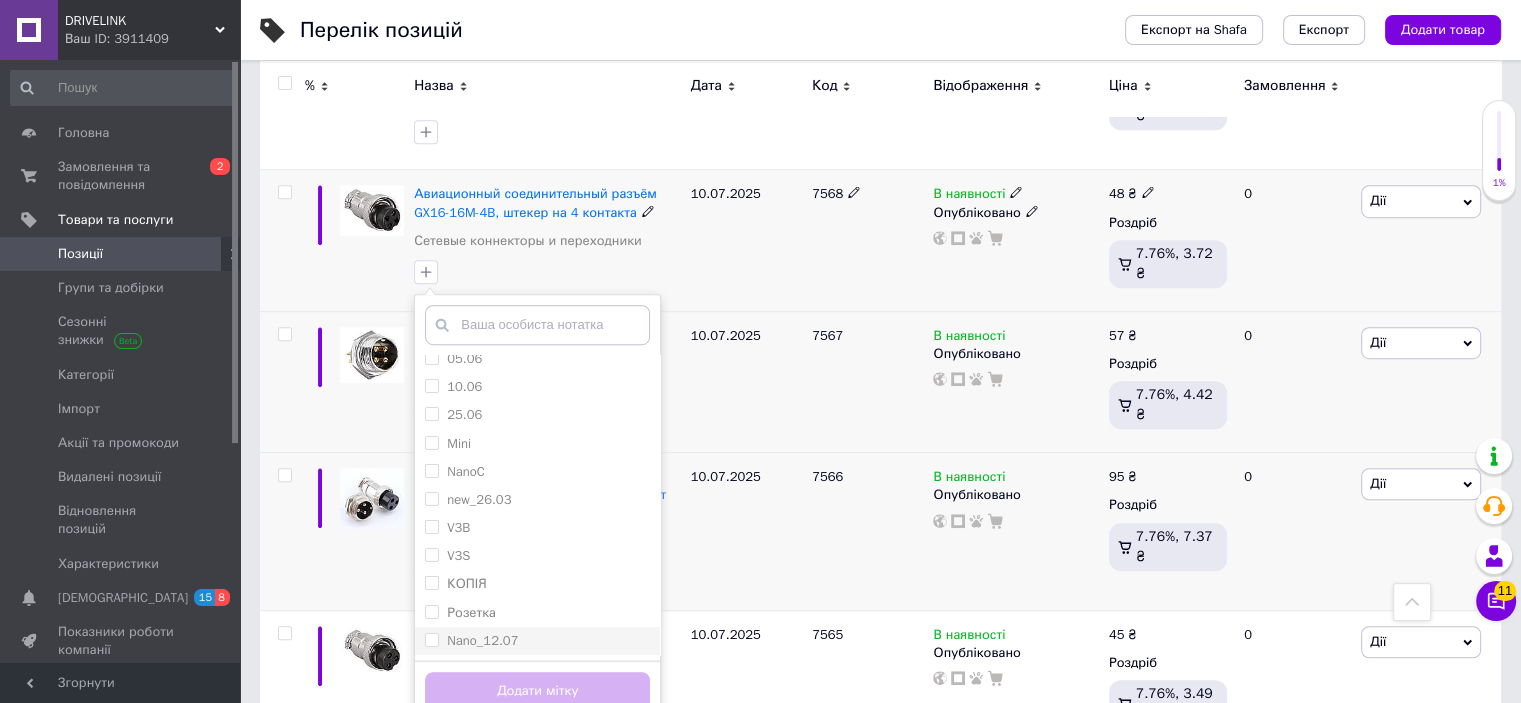 click on "Nano_12.07" at bounding box center (482, 640) 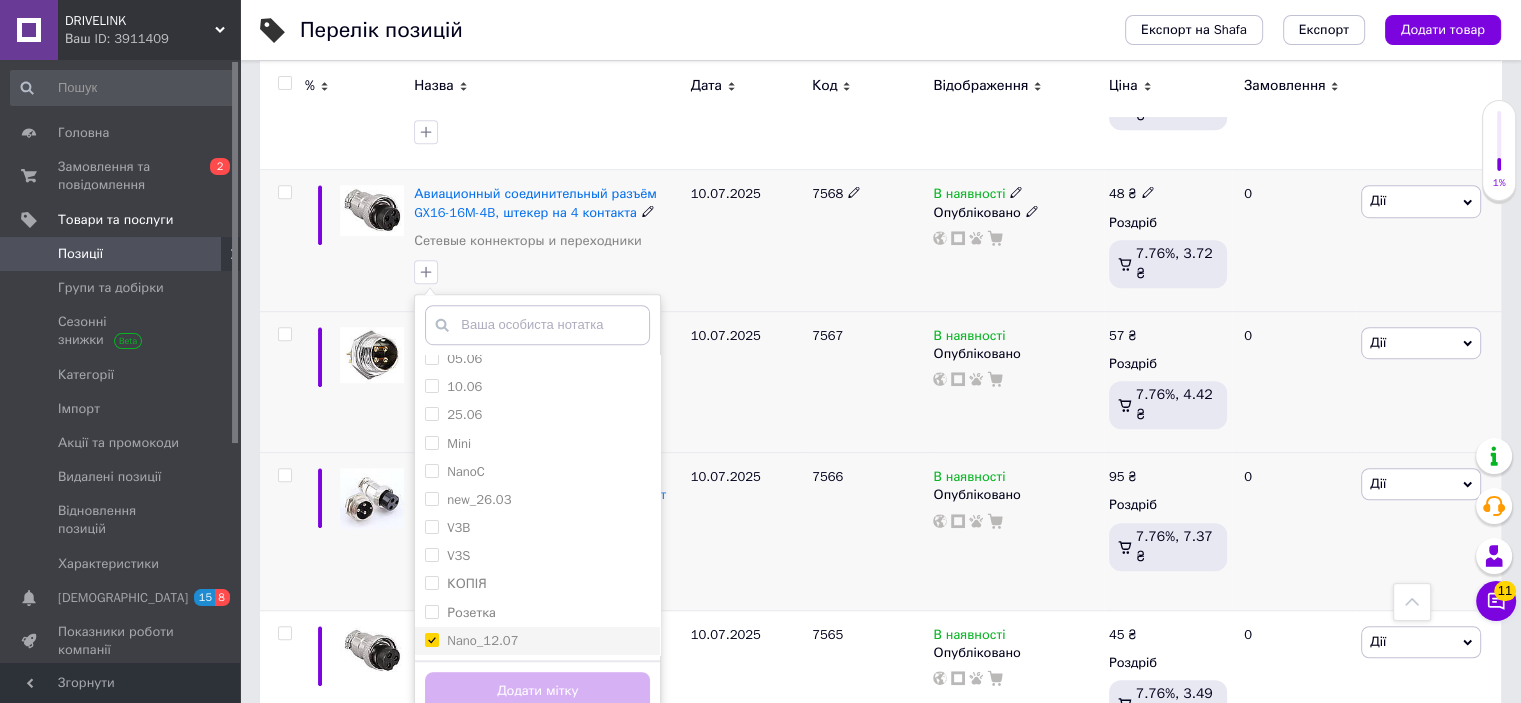 checkbox on "true" 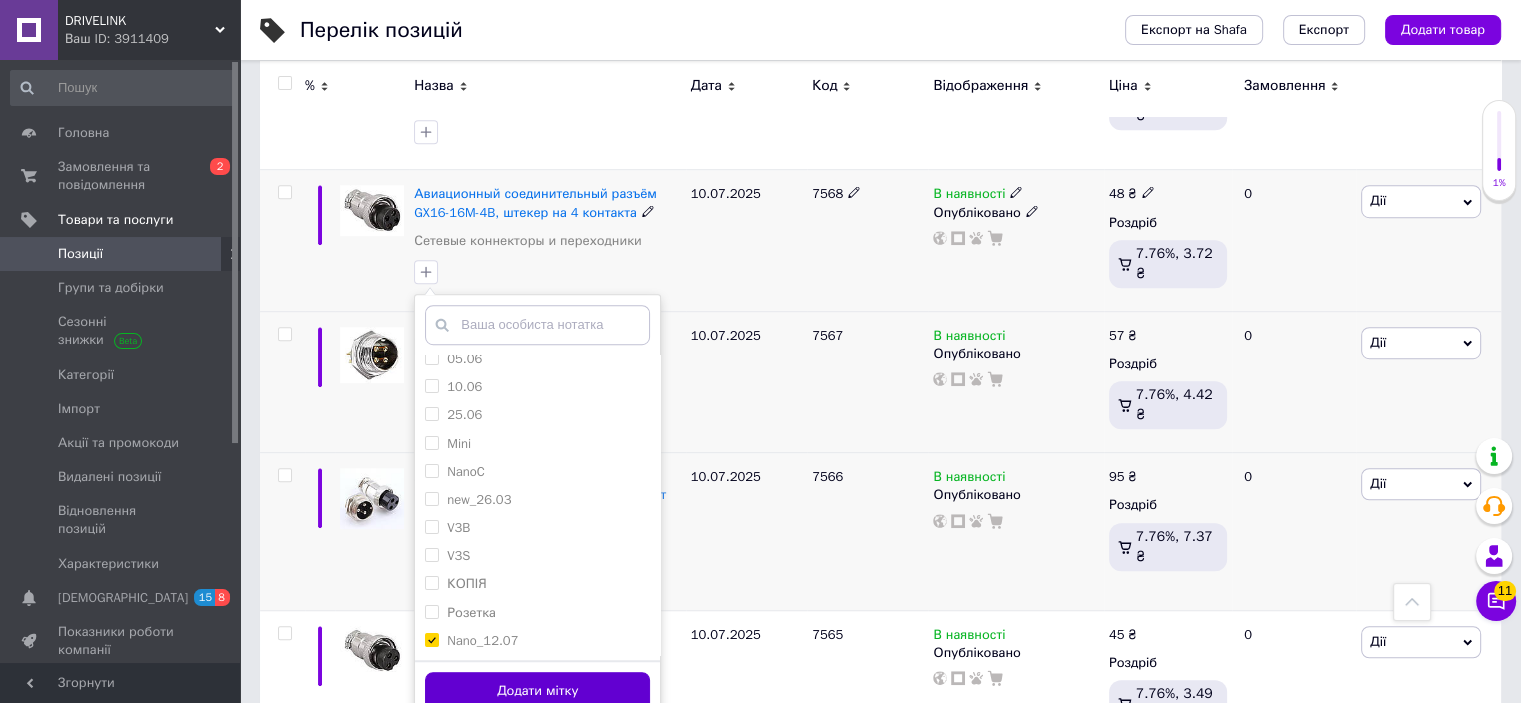 click on "Додати мітку" at bounding box center (537, 691) 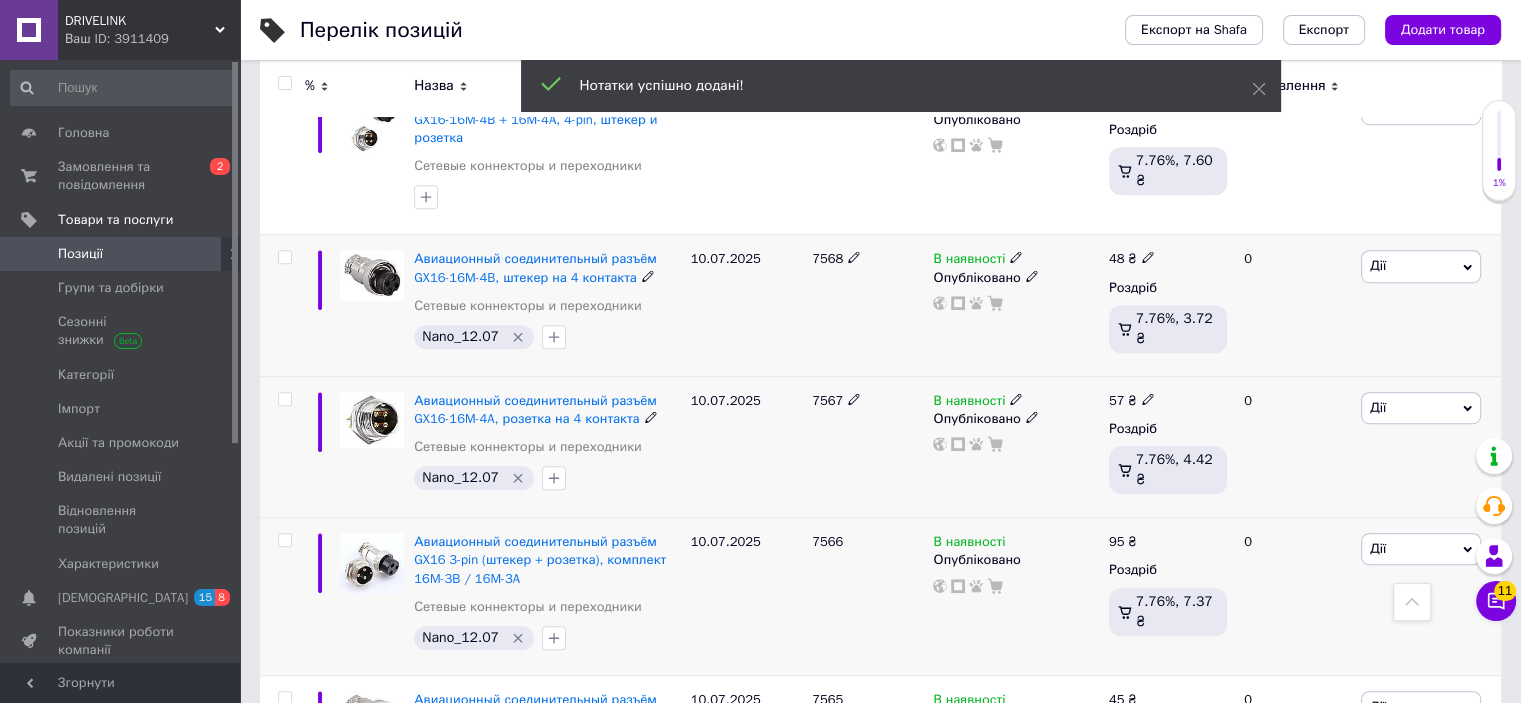 scroll, scrollTop: 1200, scrollLeft: 0, axis: vertical 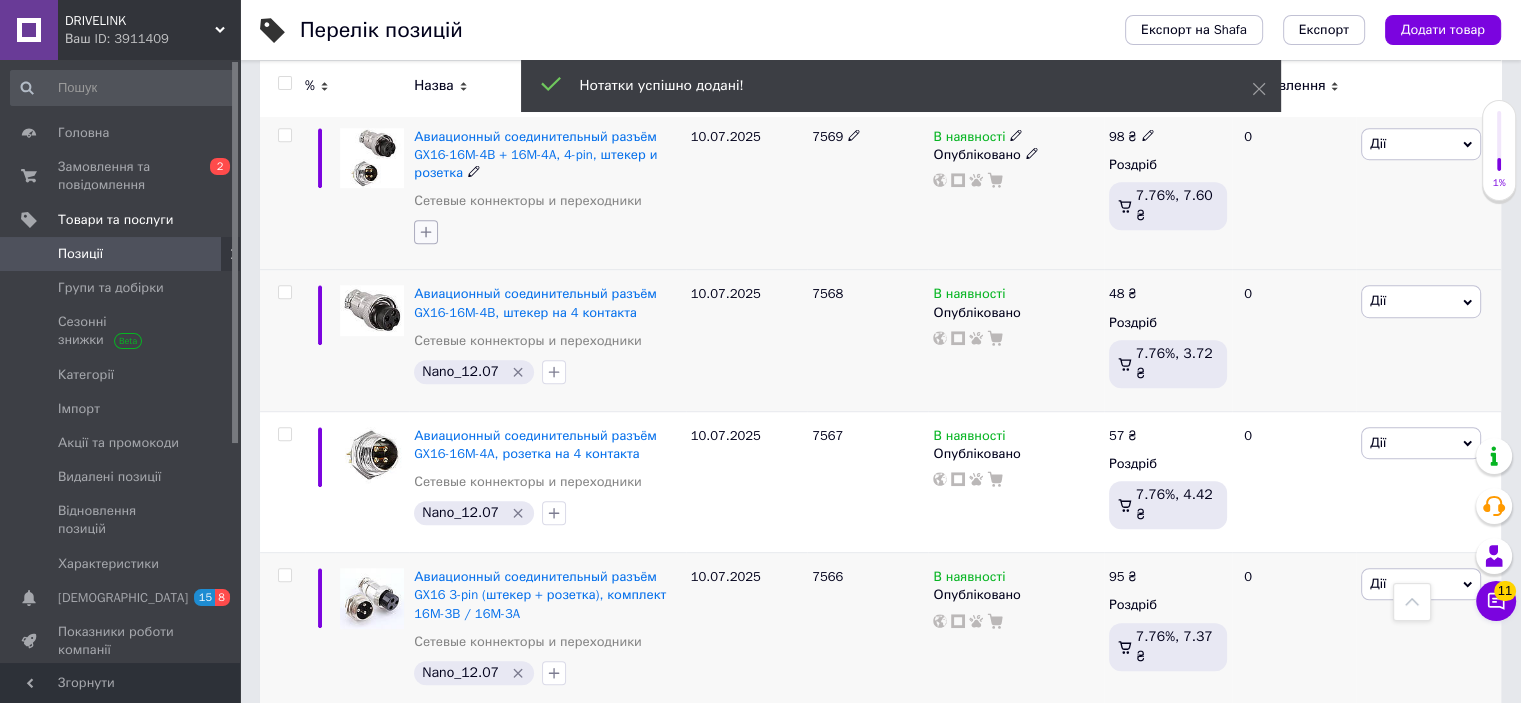 click at bounding box center [426, 232] 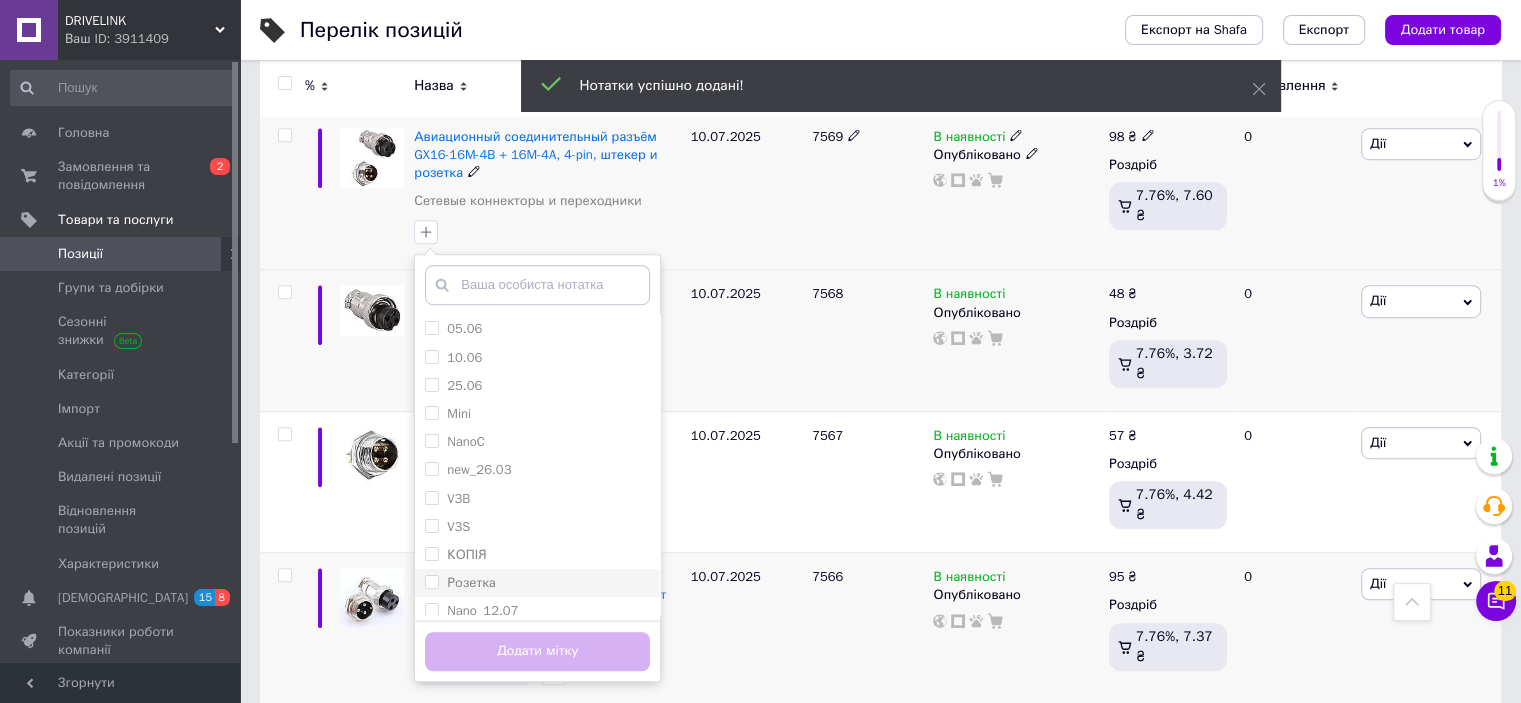 scroll, scrollTop: 9, scrollLeft: 0, axis: vertical 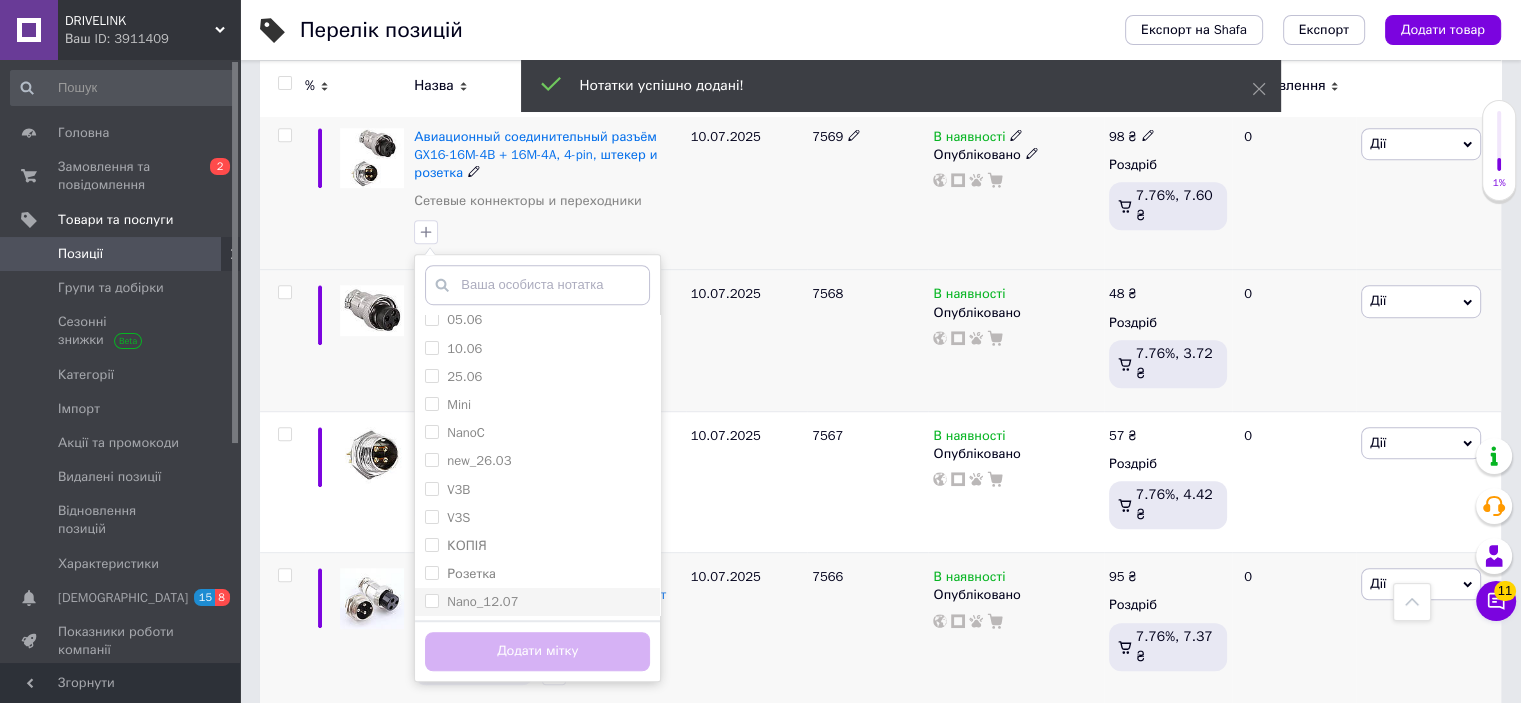 click on "Nano_12.07" at bounding box center [482, 601] 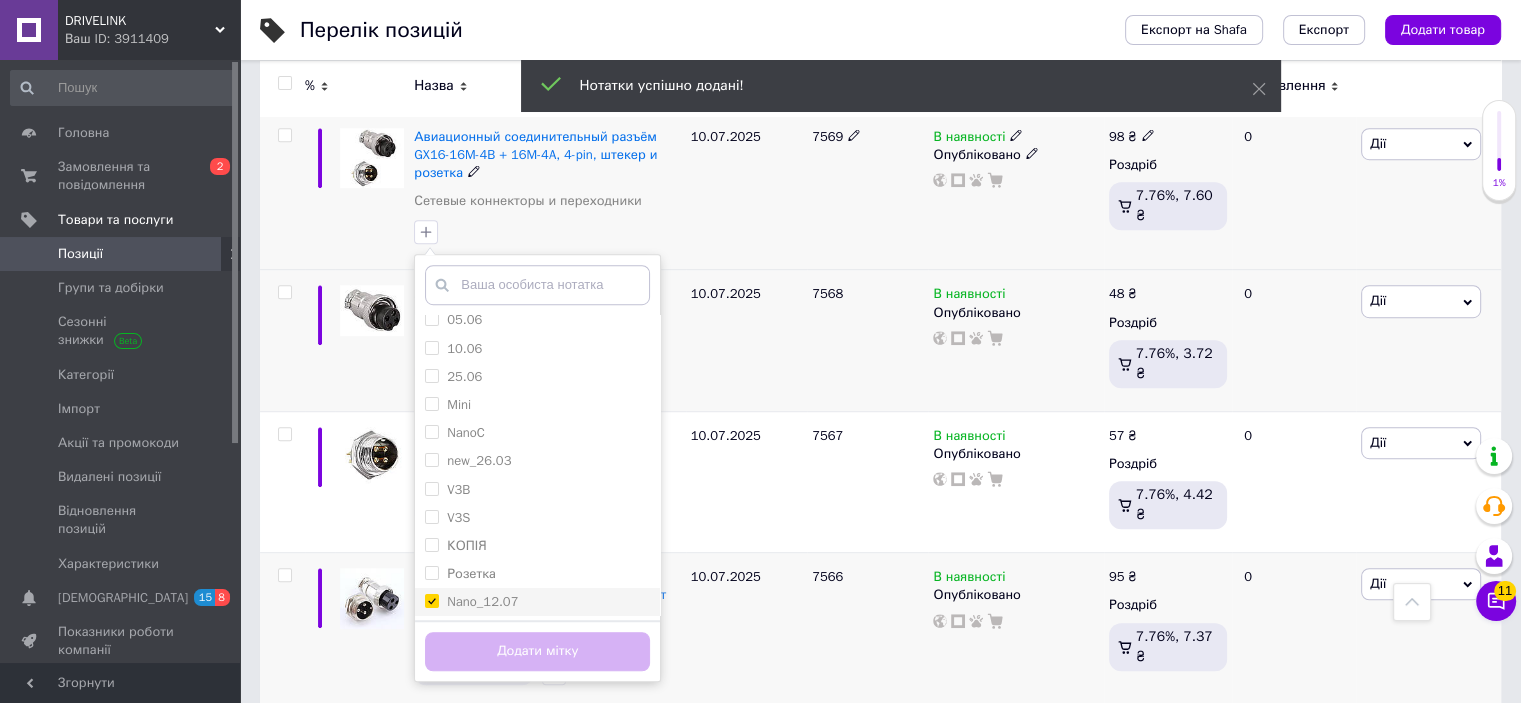 checkbox on "true" 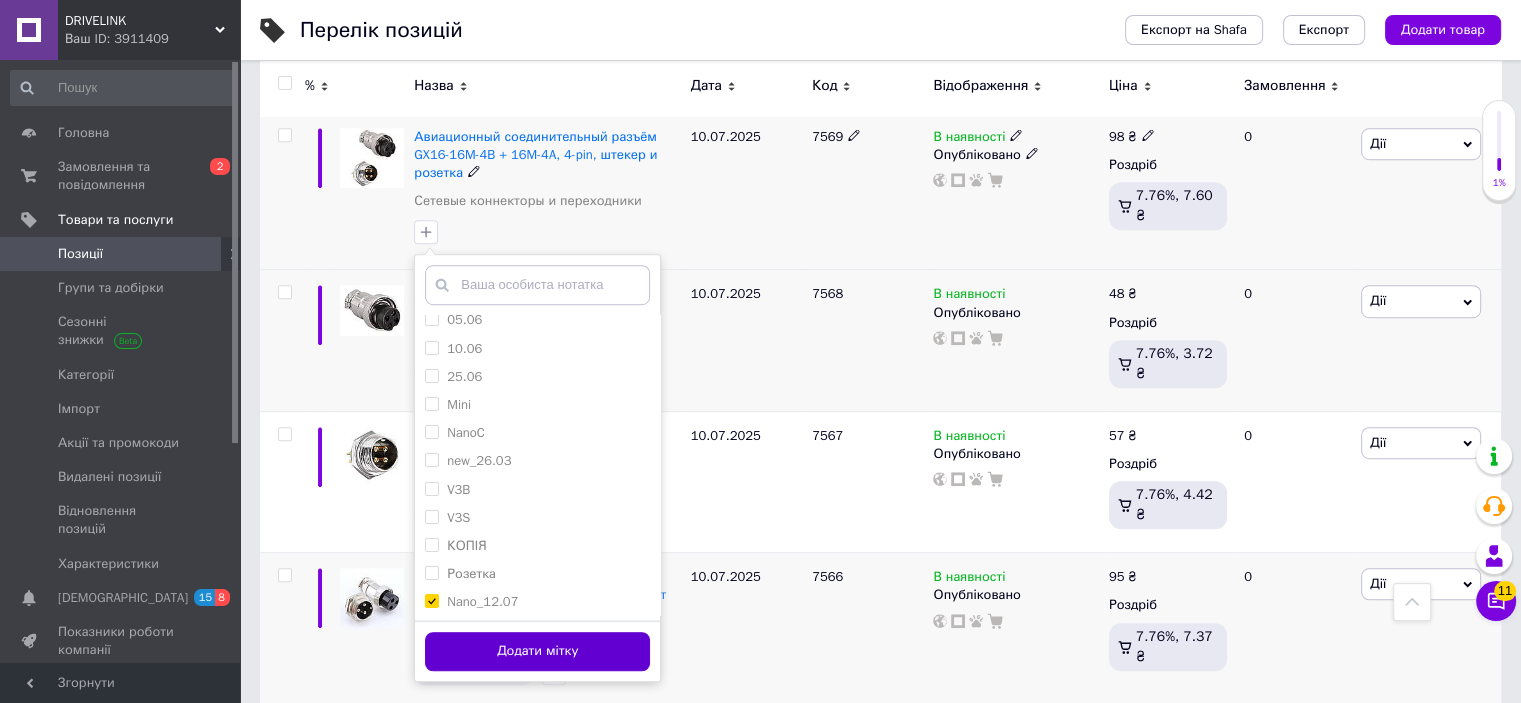 click on "Додати мітку" at bounding box center (537, 651) 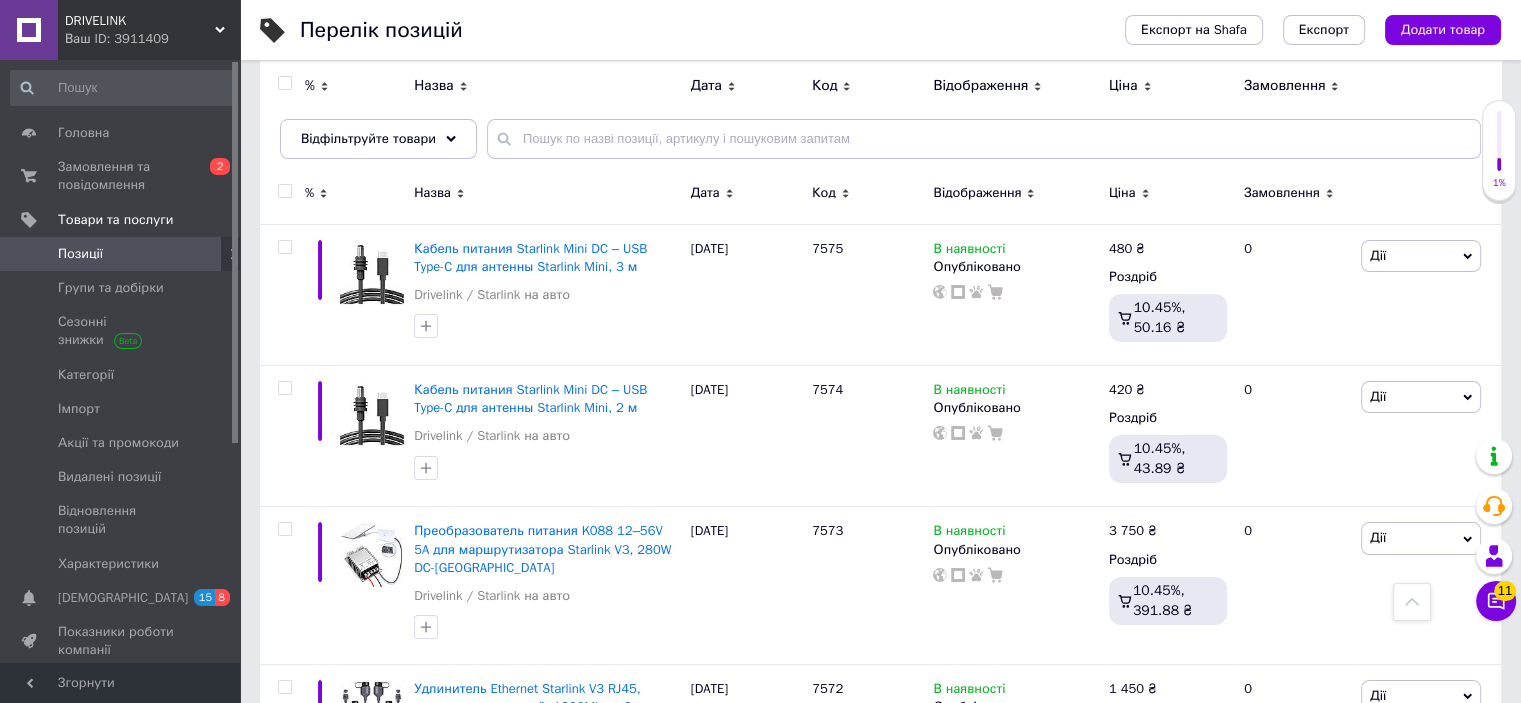 scroll, scrollTop: 0, scrollLeft: 0, axis: both 